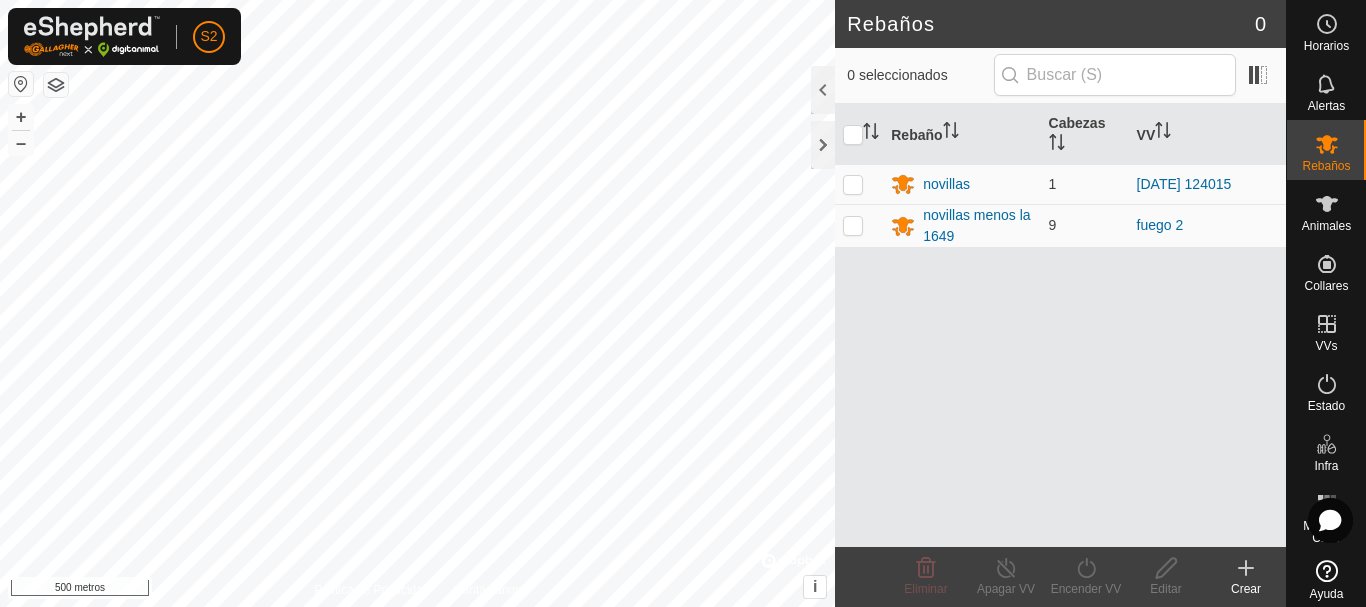 scroll, scrollTop: 0, scrollLeft: 0, axis: both 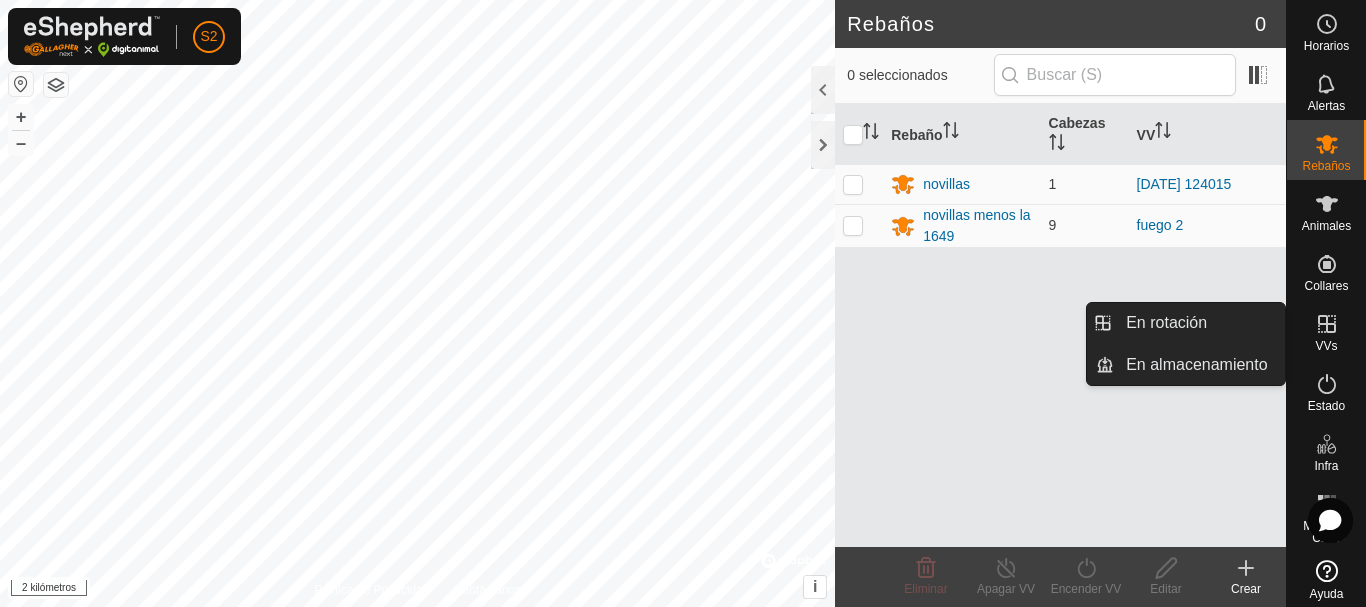 click 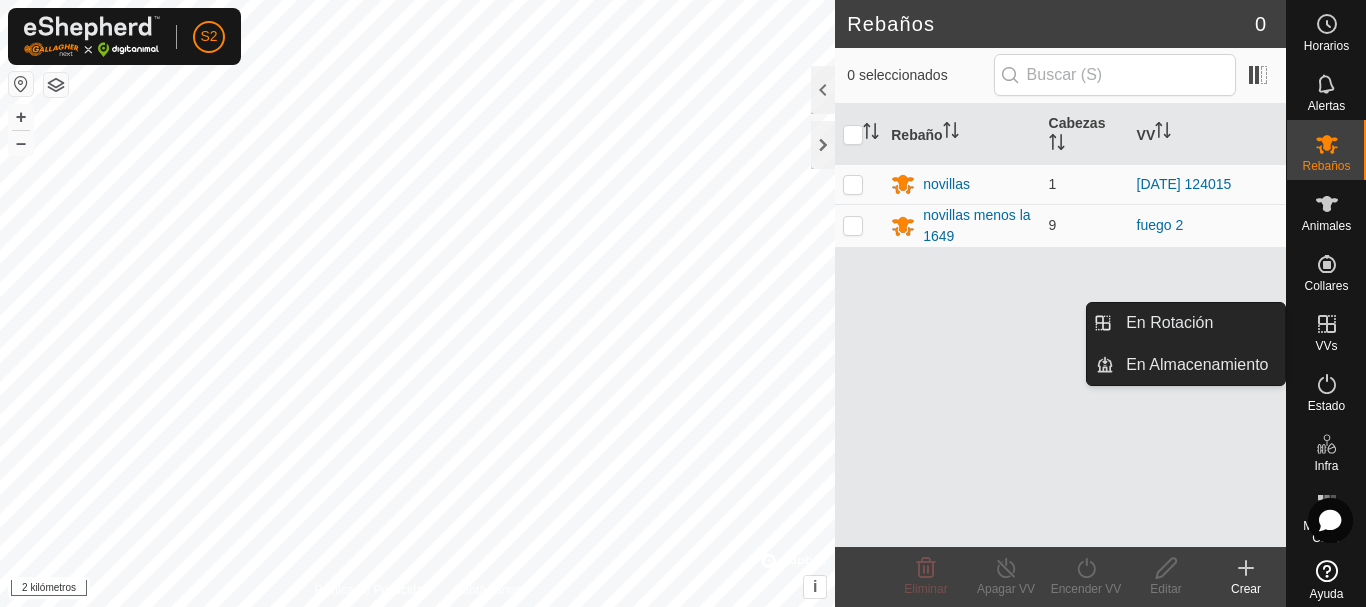 click at bounding box center [1327, 324] 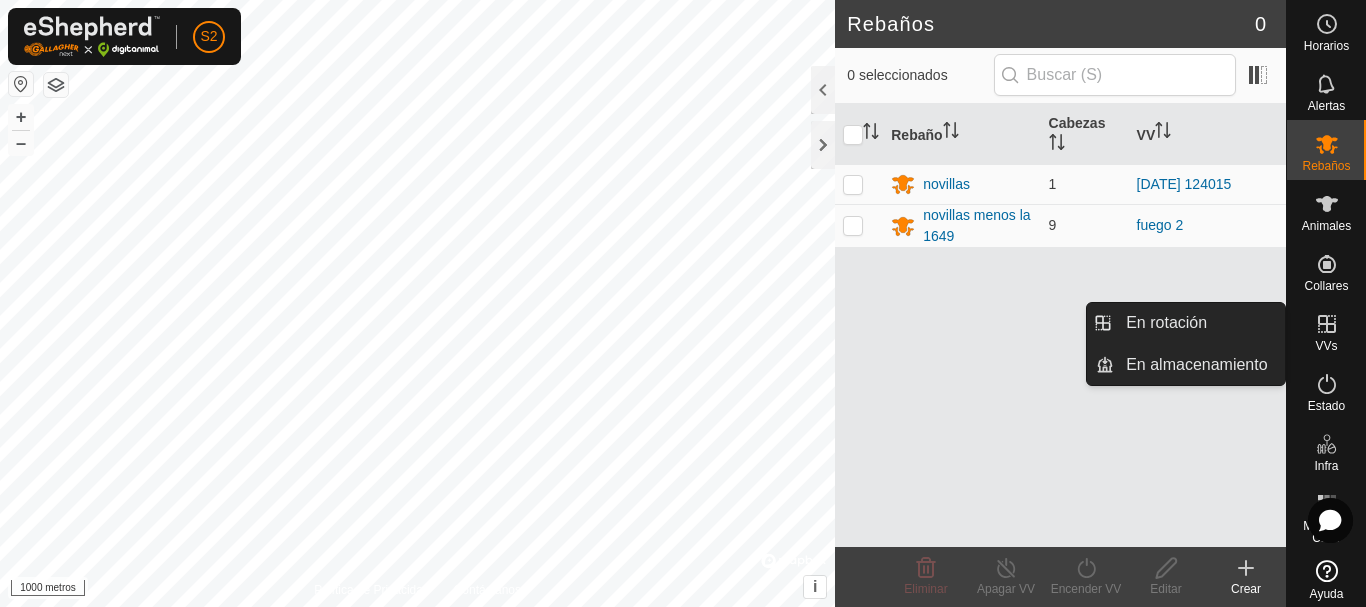 click 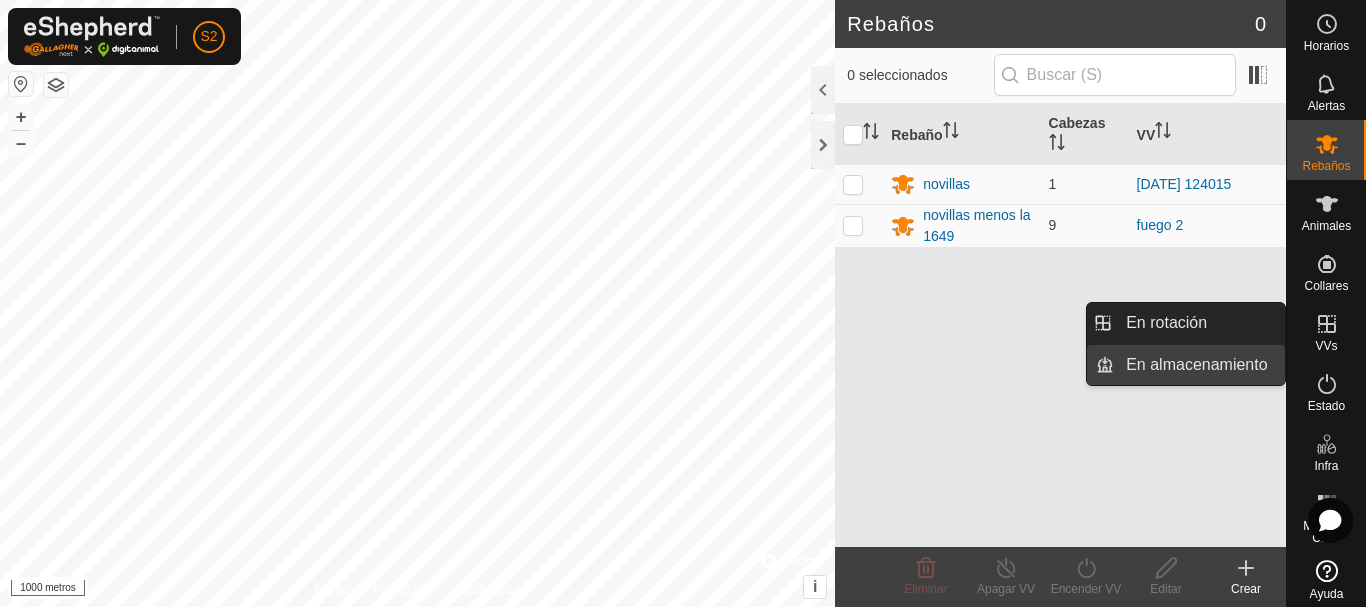 click on "En almacenamiento" at bounding box center [1199, 365] 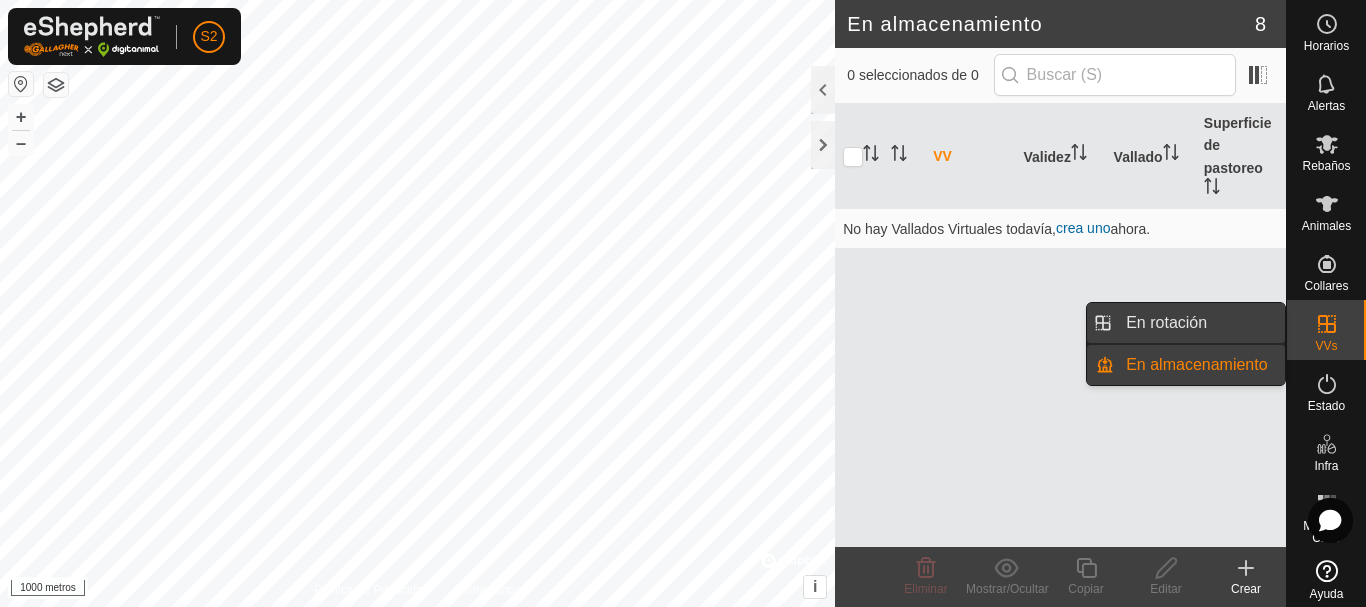 click on "En rotación" at bounding box center [1199, 323] 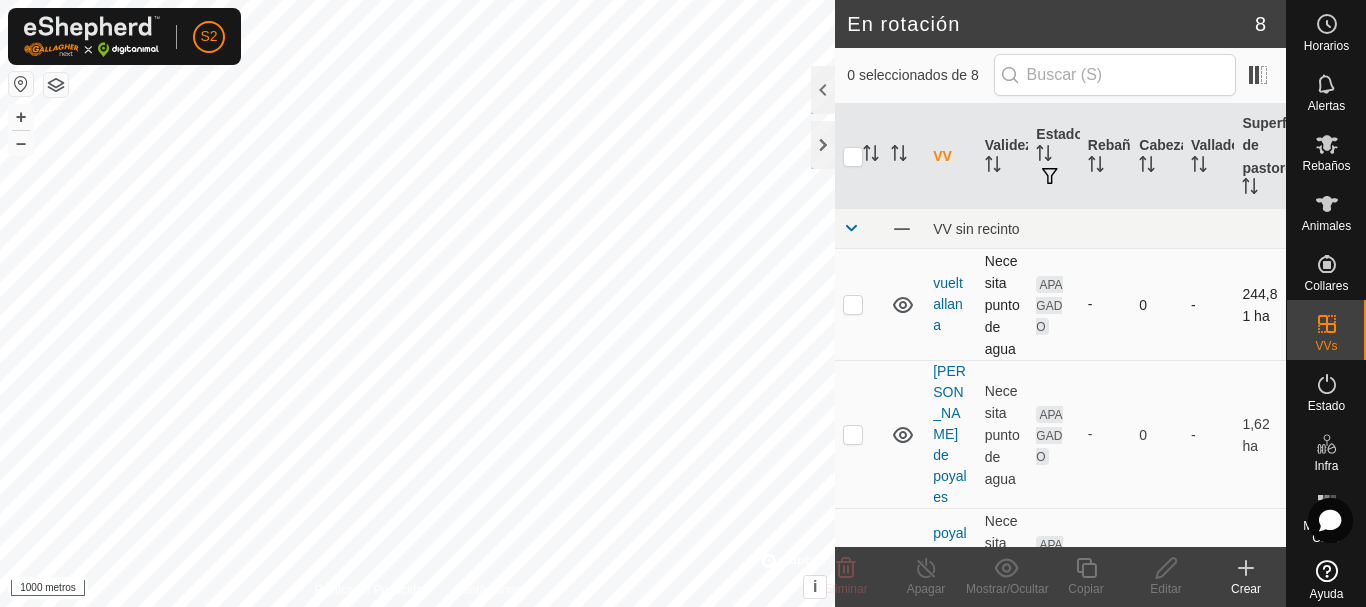 checkbox on "true" 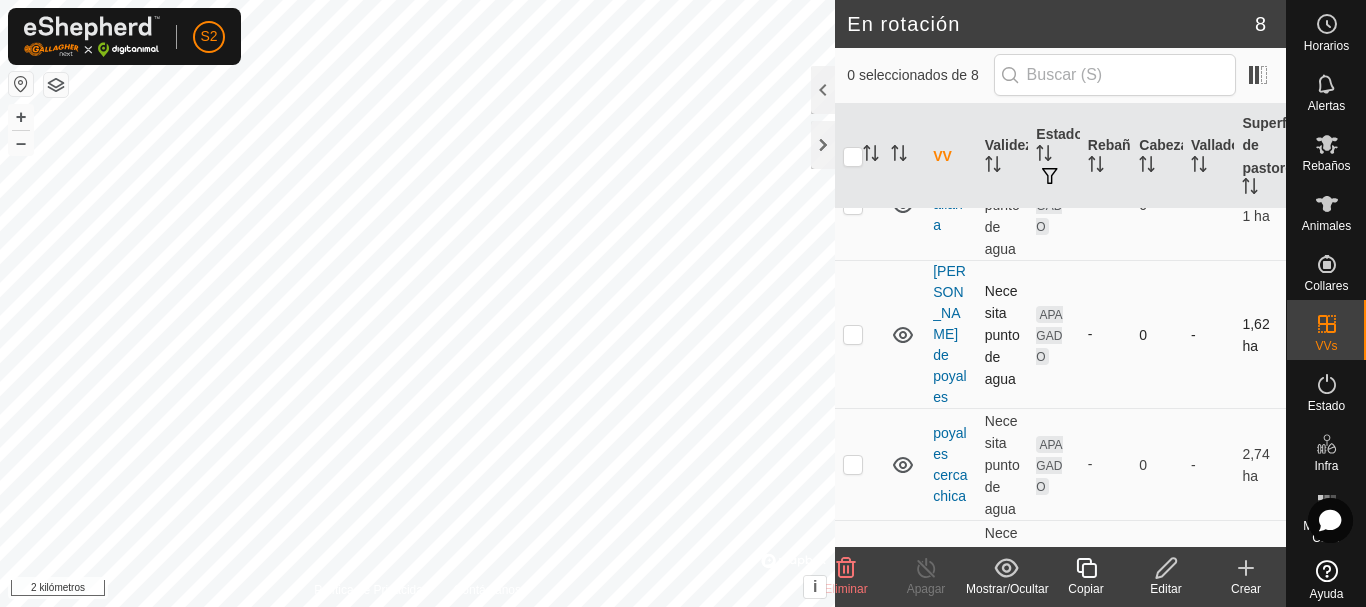scroll, scrollTop: 200, scrollLeft: 0, axis: vertical 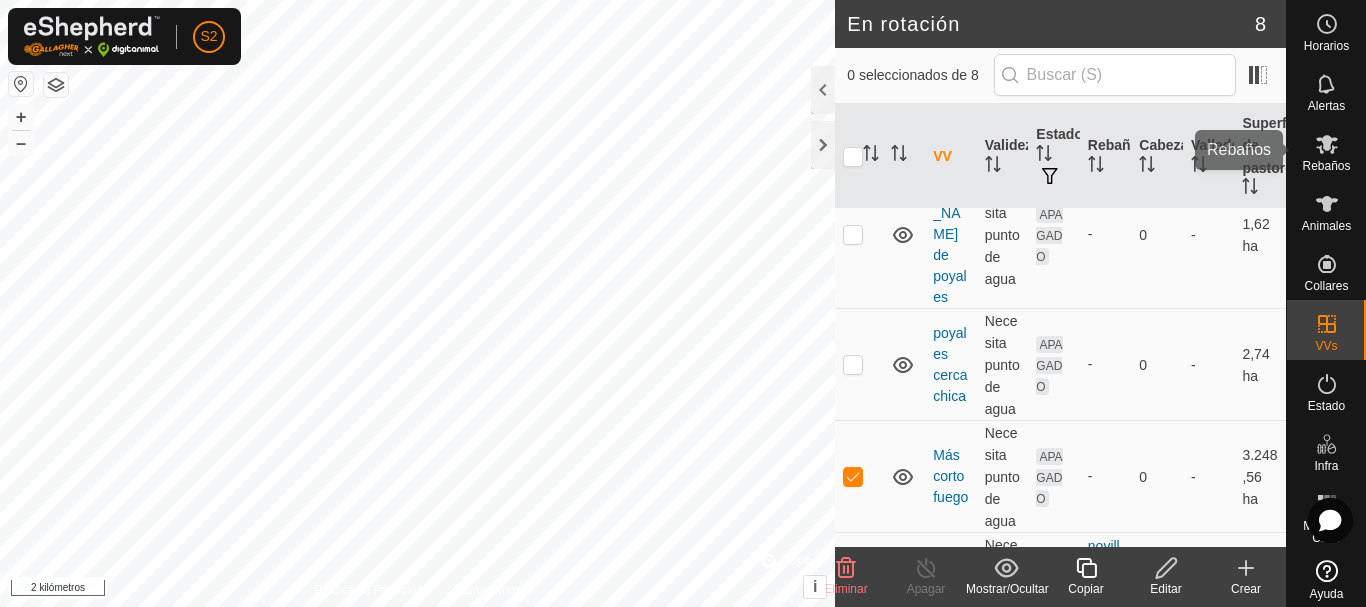 click 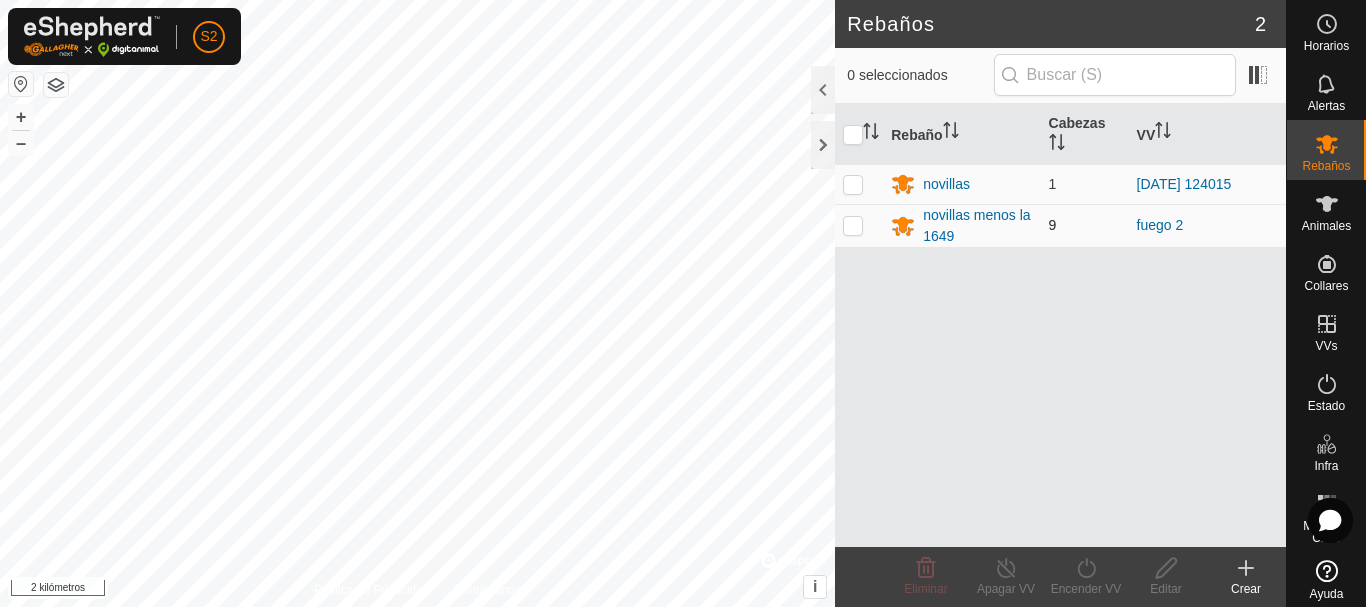 click at bounding box center [853, 225] 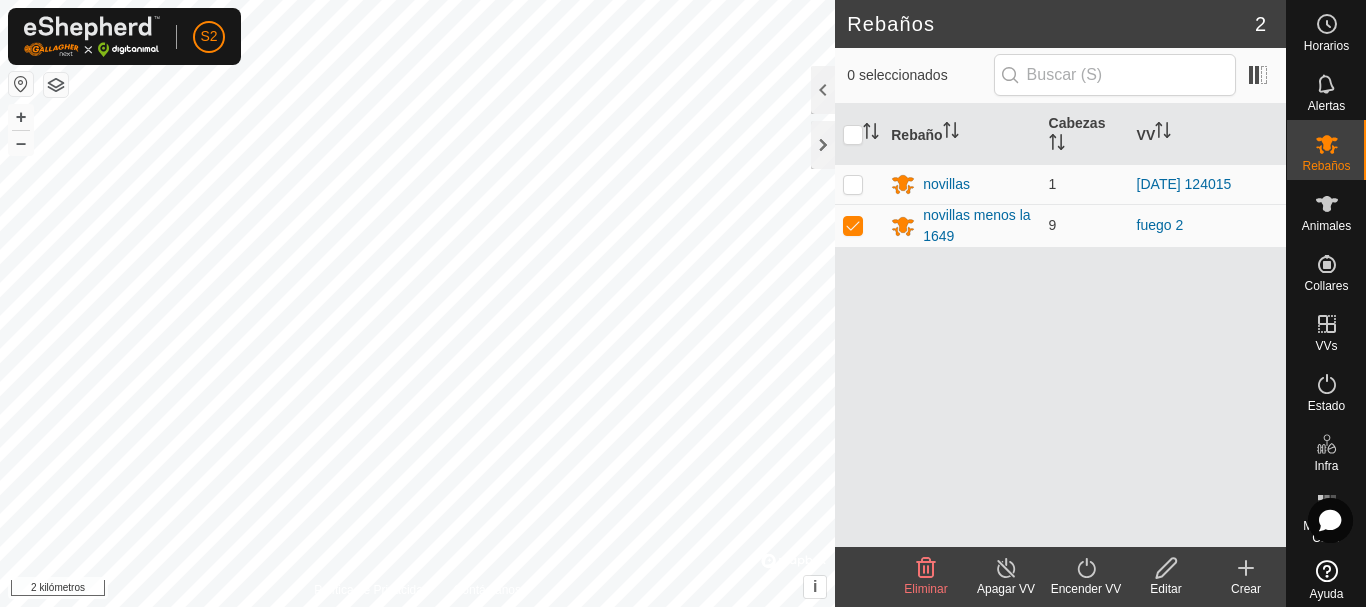 click on "Encender VV" 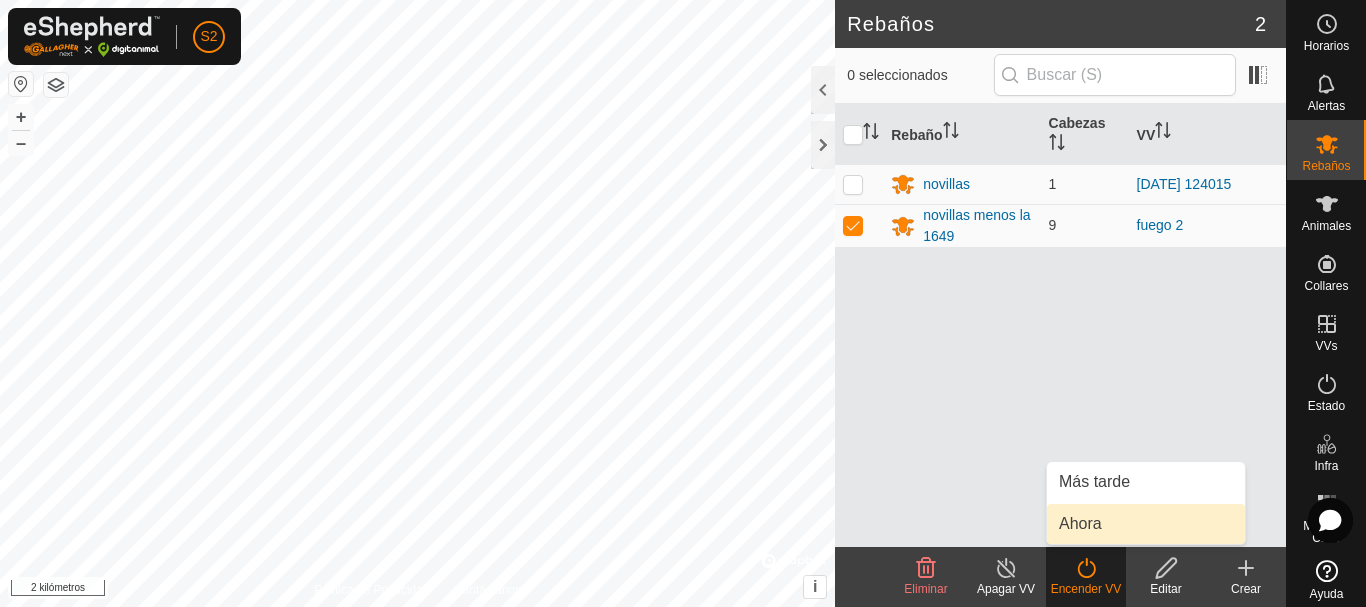 click on "Ahora" at bounding box center (1146, 524) 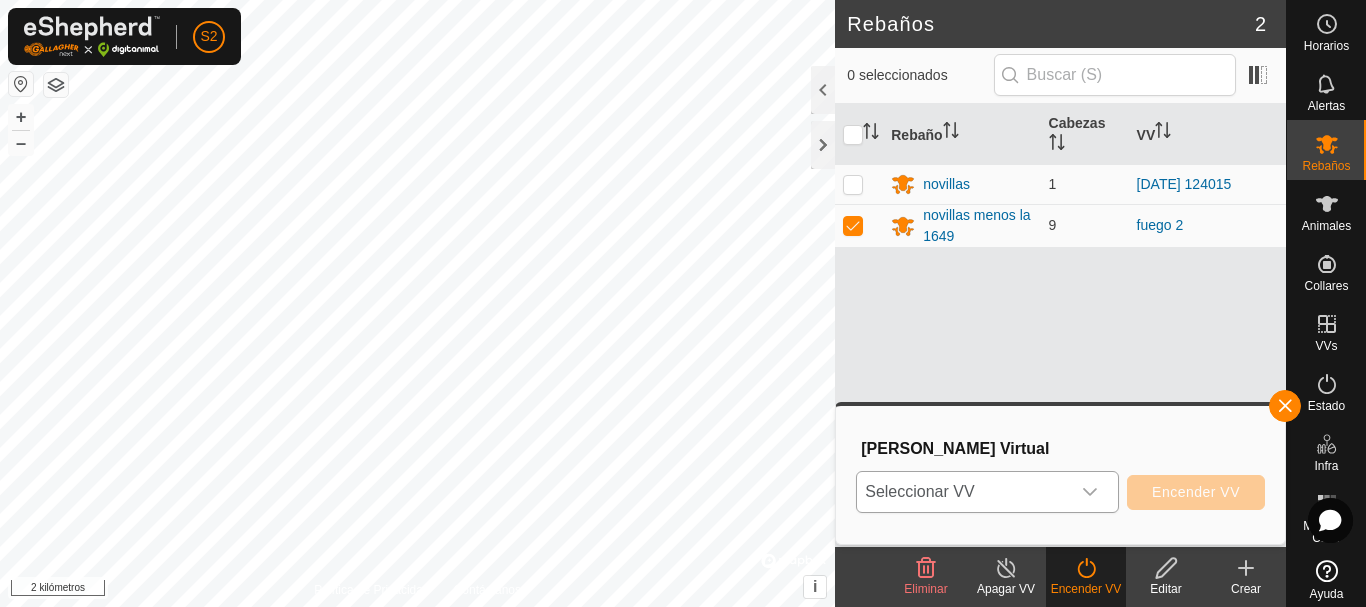 click 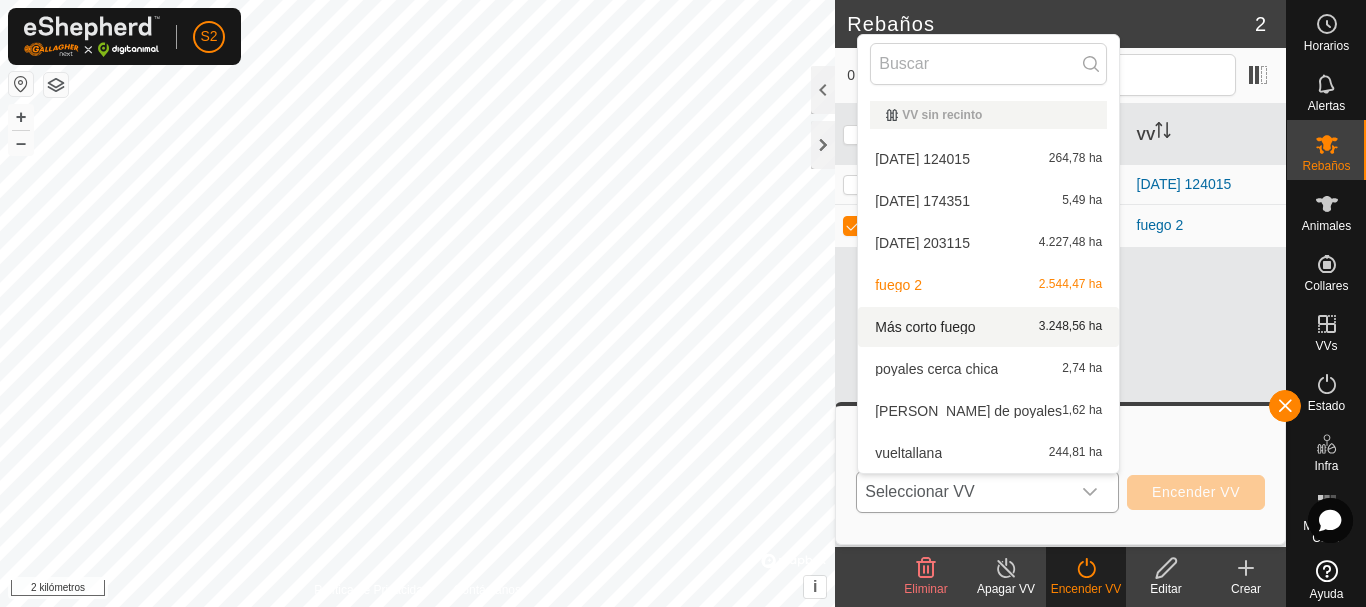 click on "Más corto fuego 3.248,56 ha" at bounding box center (988, 327) 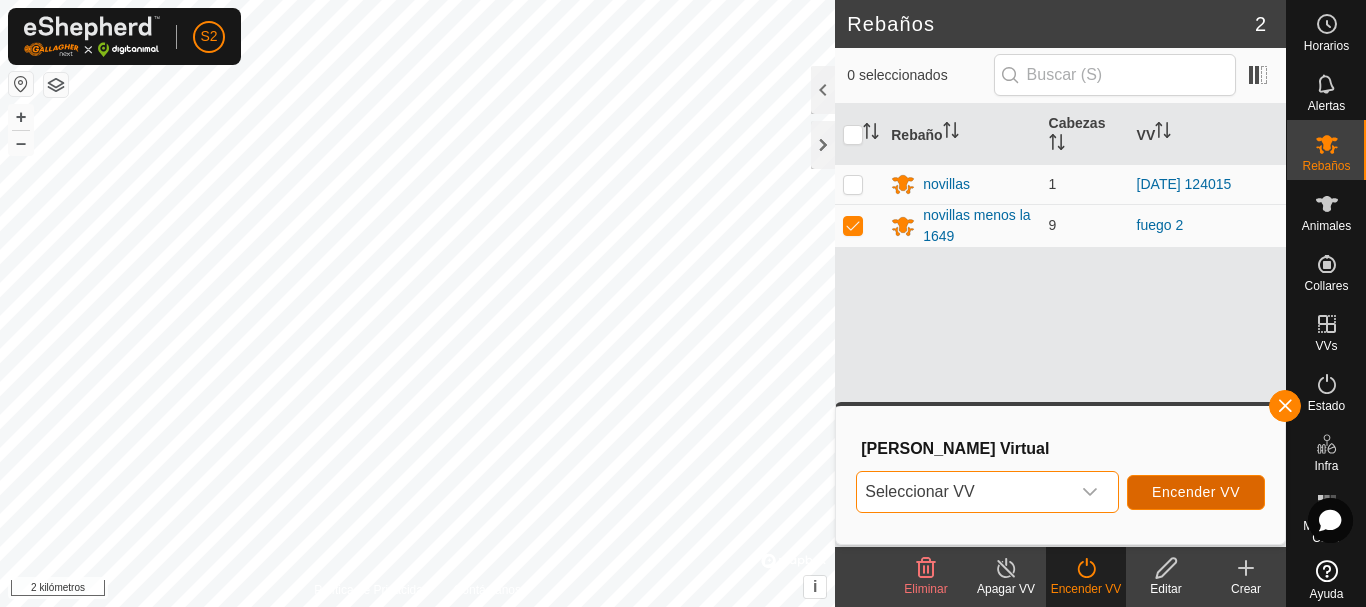 click on "Encender VV" at bounding box center [1196, 492] 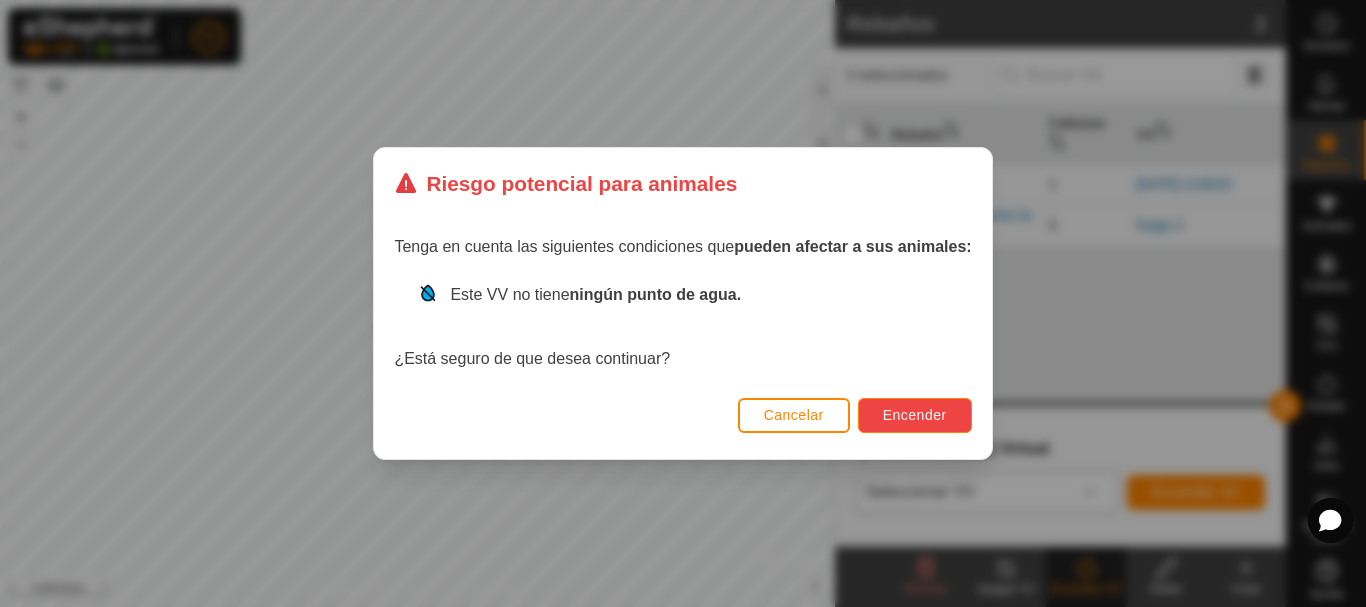 click on "Encender" at bounding box center (915, 415) 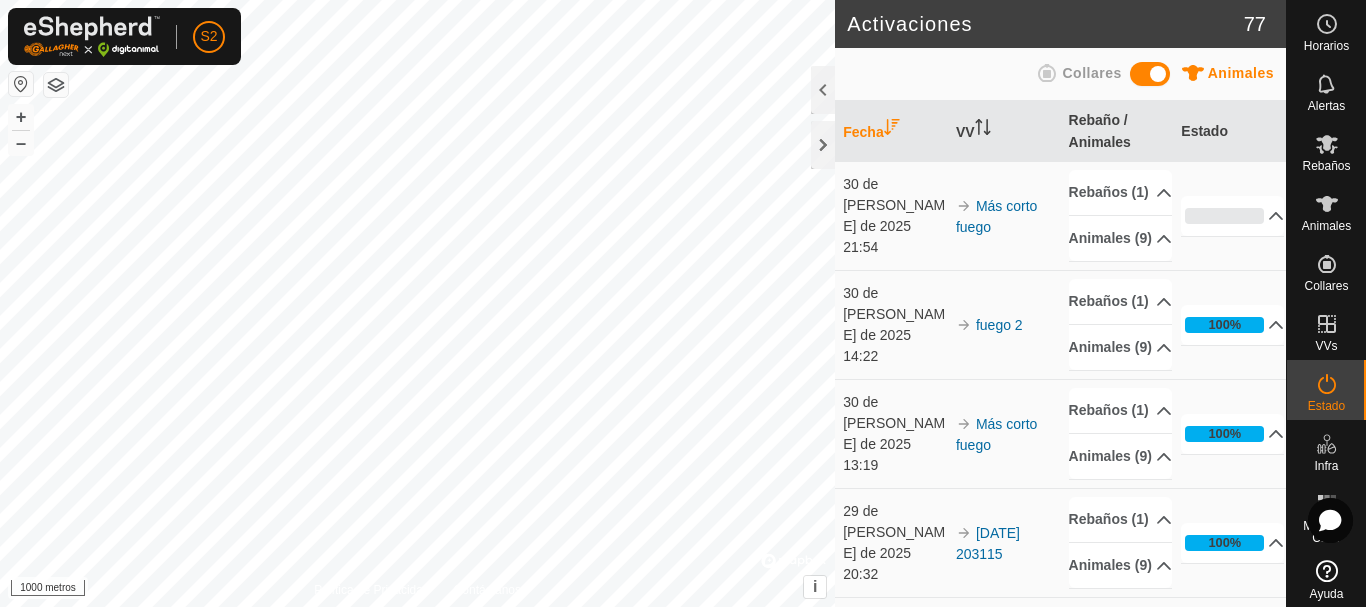 click at bounding box center (964, 325) 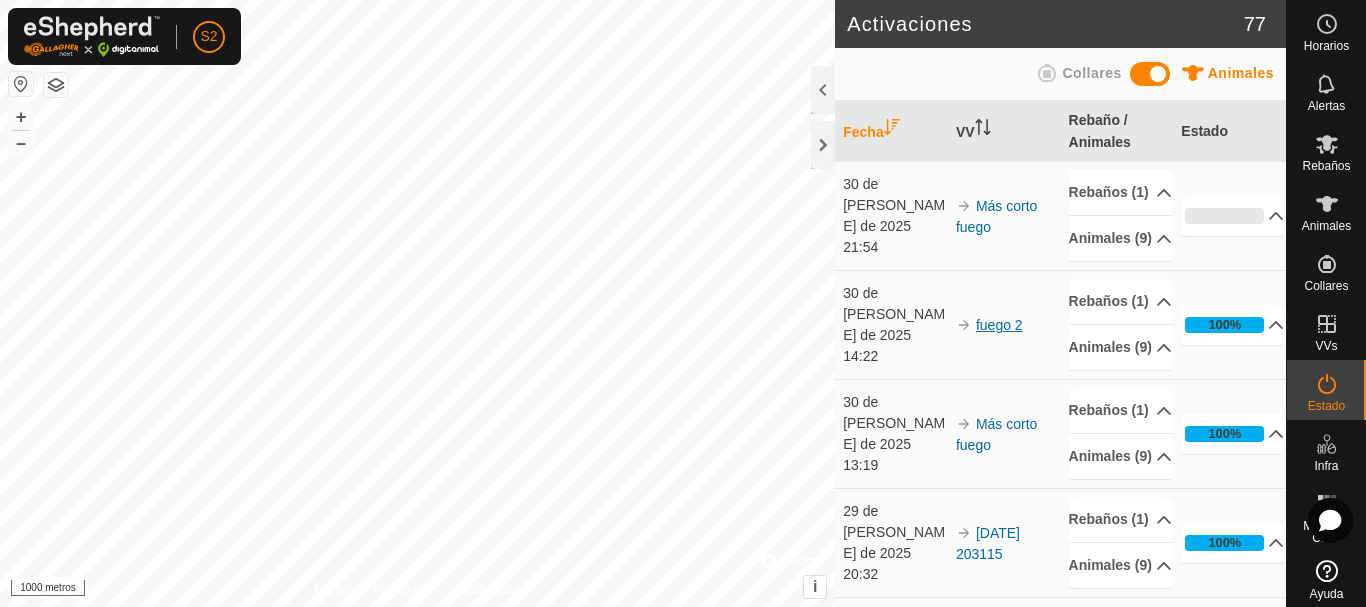 click on "fuego 2" at bounding box center (999, 325) 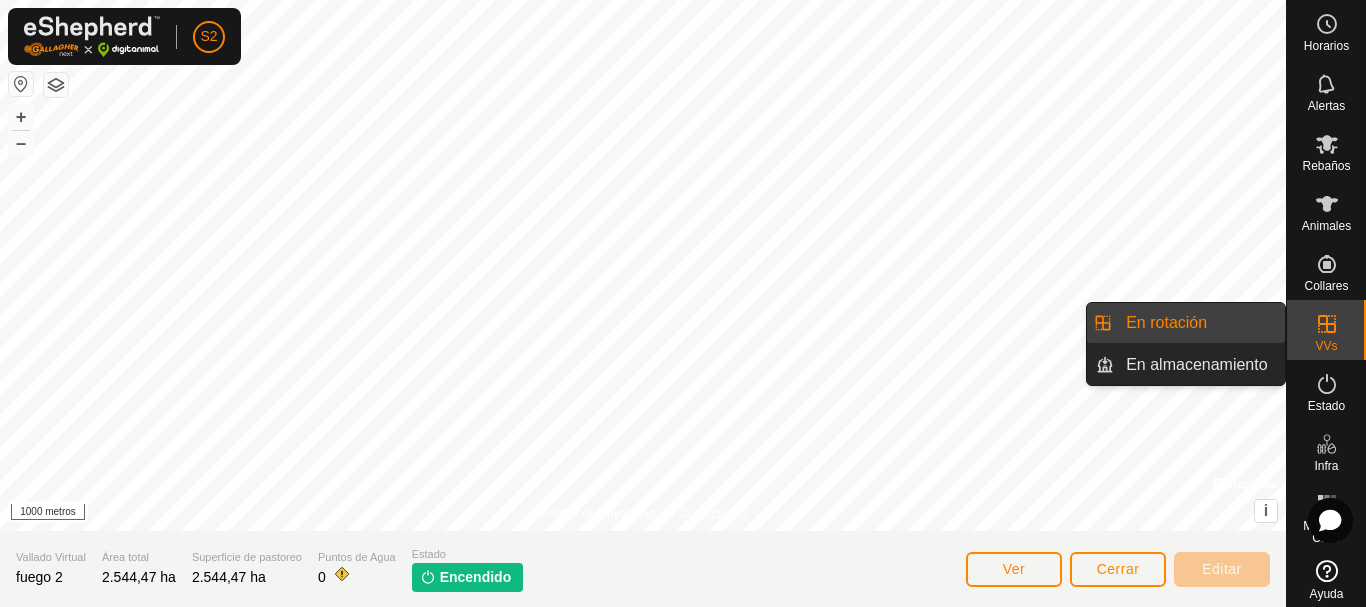 click on "VVs" at bounding box center (1326, 346) 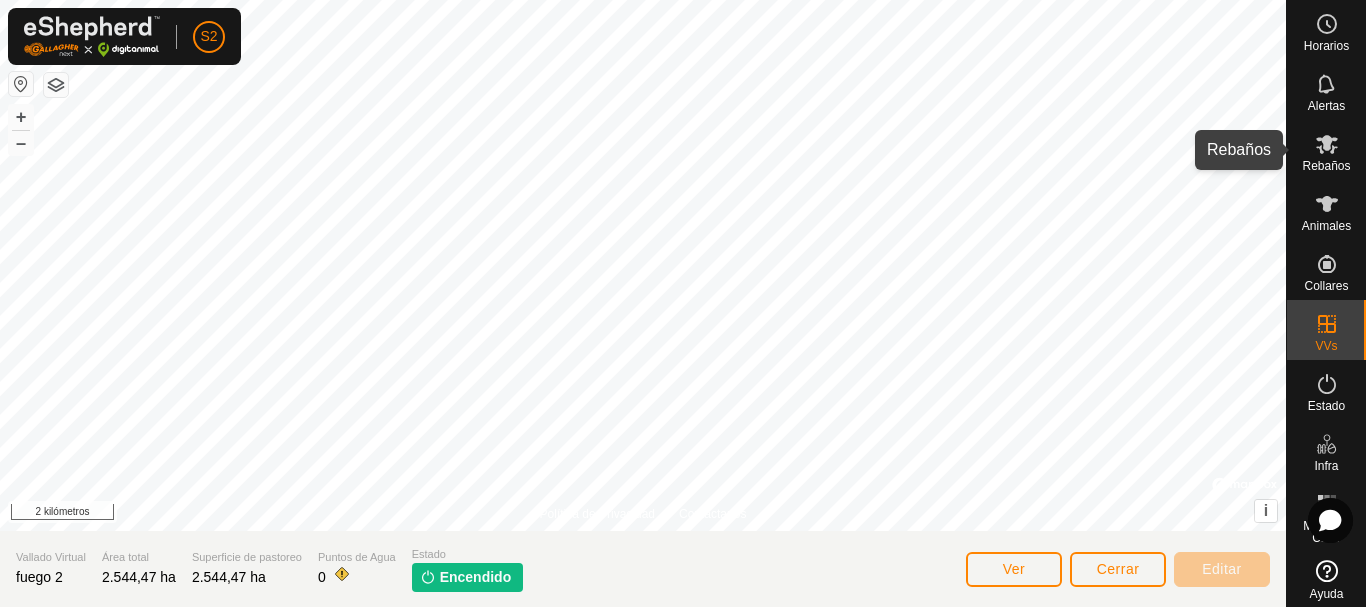 click at bounding box center [1327, 144] 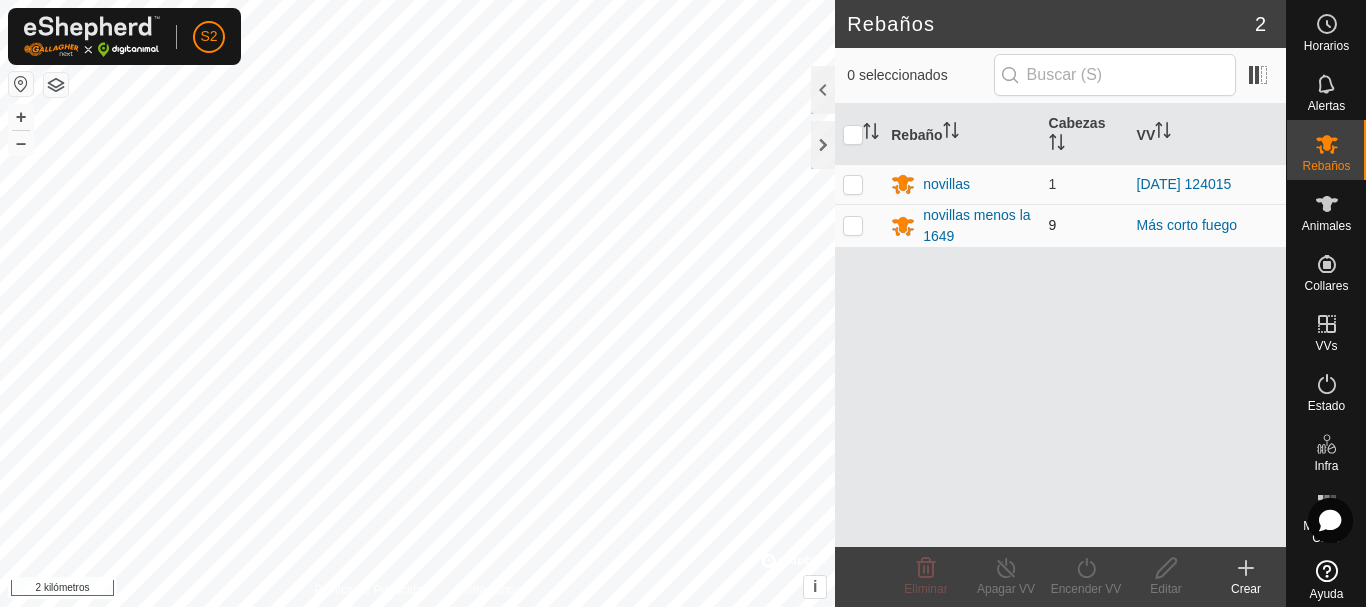 click at bounding box center [853, 225] 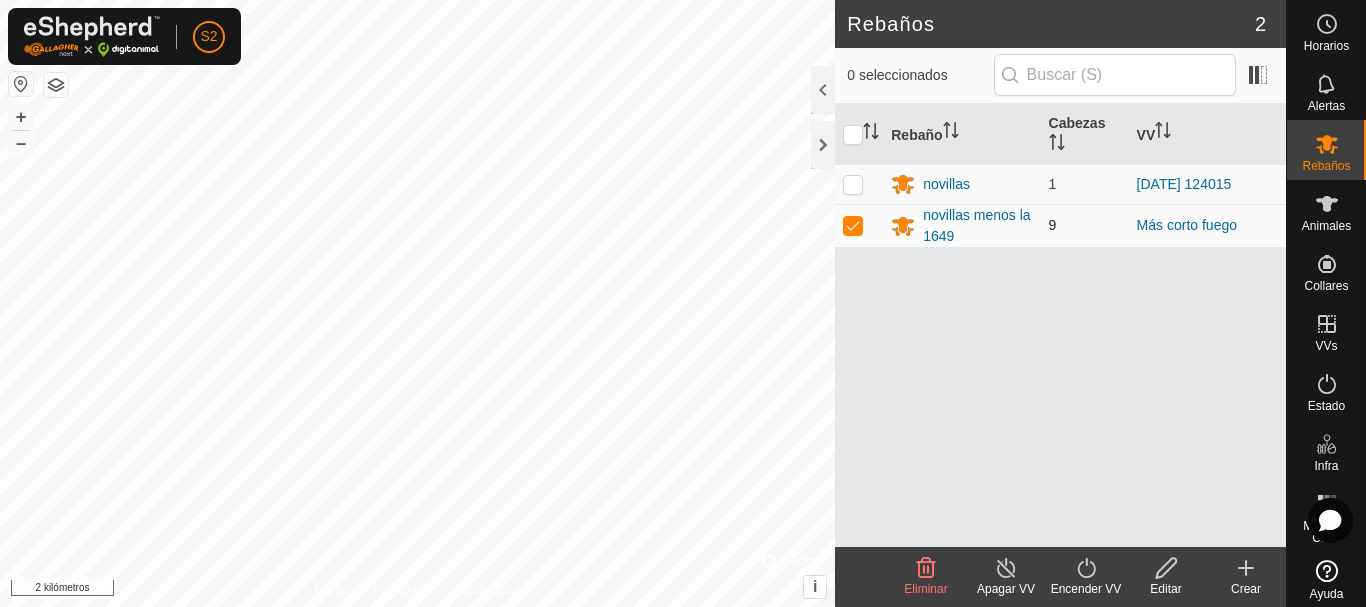 click at bounding box center (853, 225) 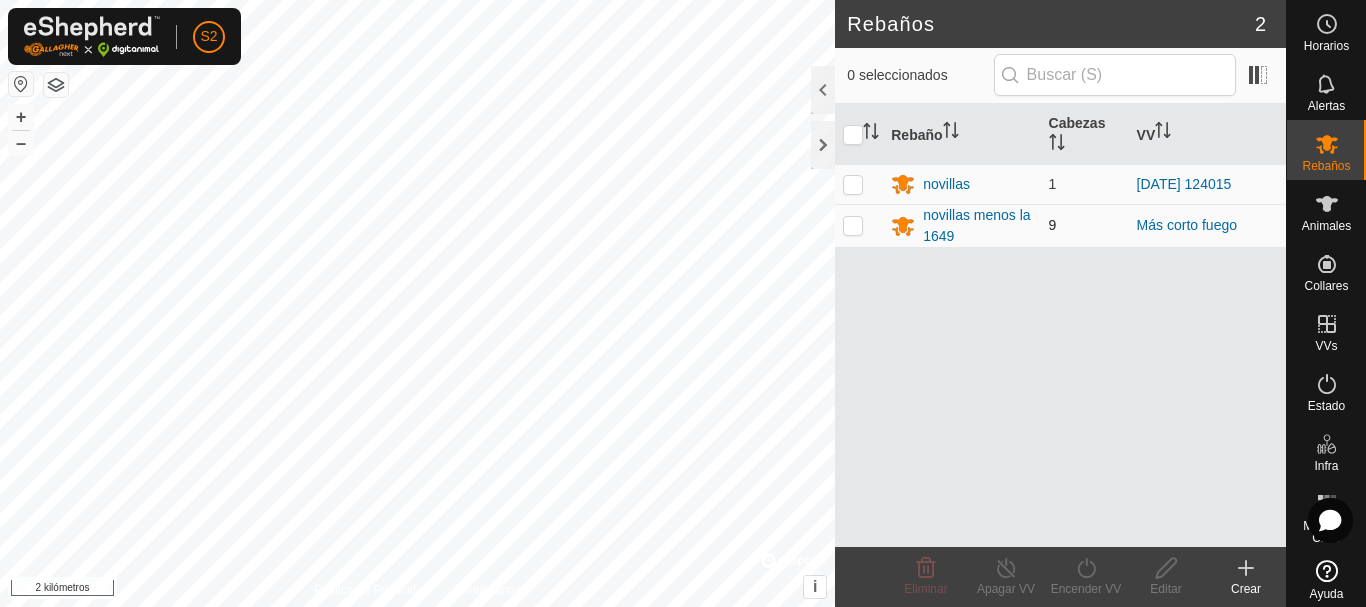 click at bounding box center [853, 225] 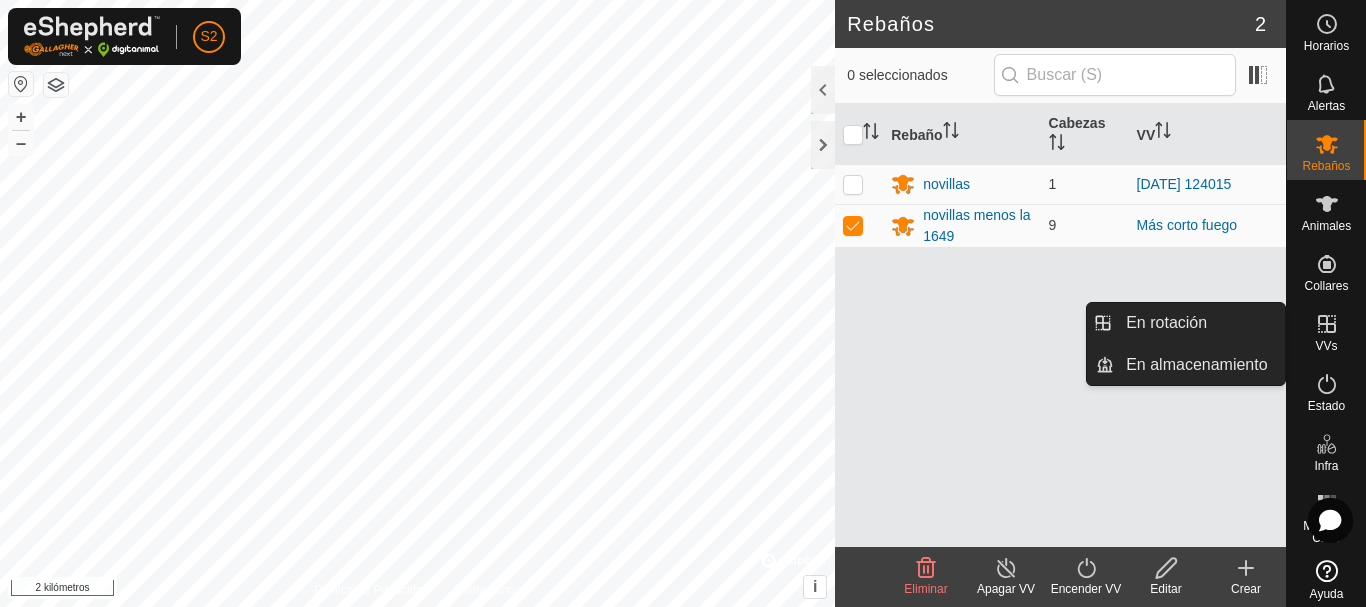 click on "VVs" at bounding box center [1326, 346] 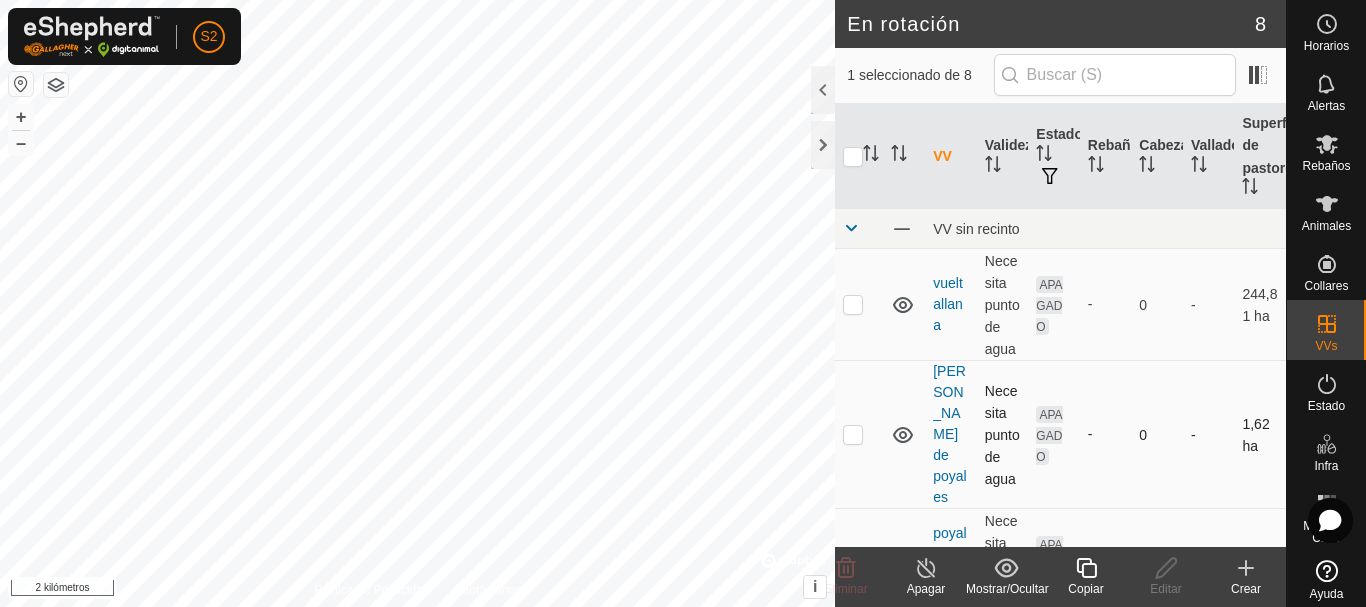 checkbox on "false" 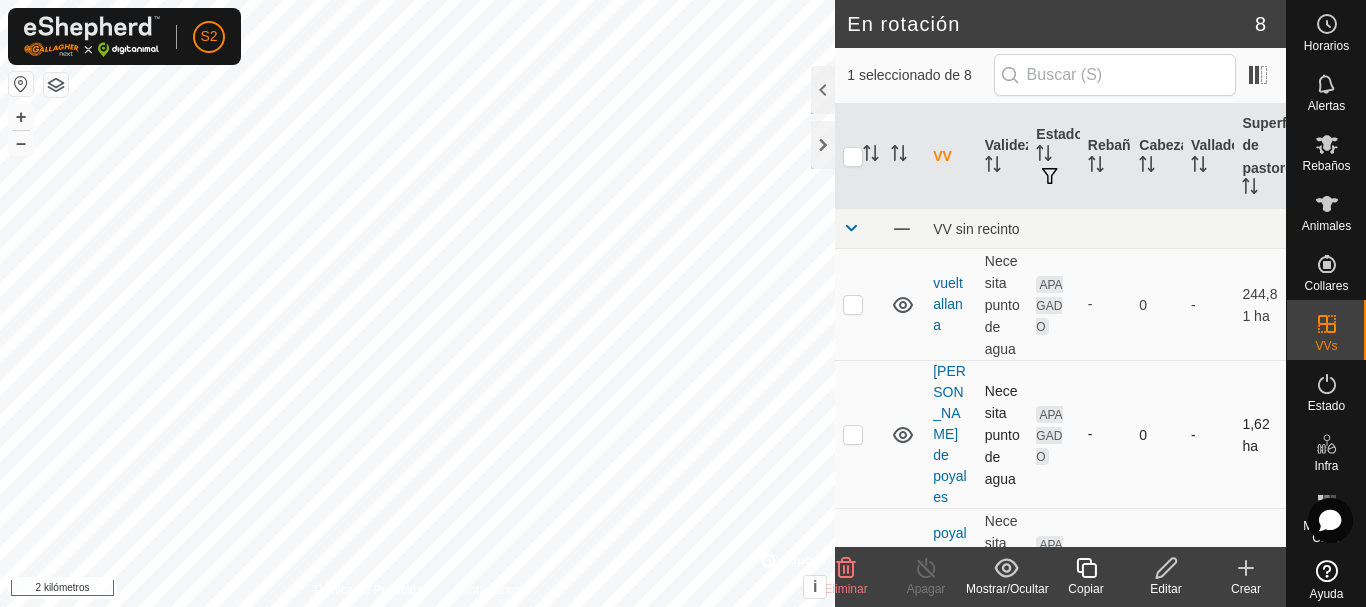 checkbox on "false" 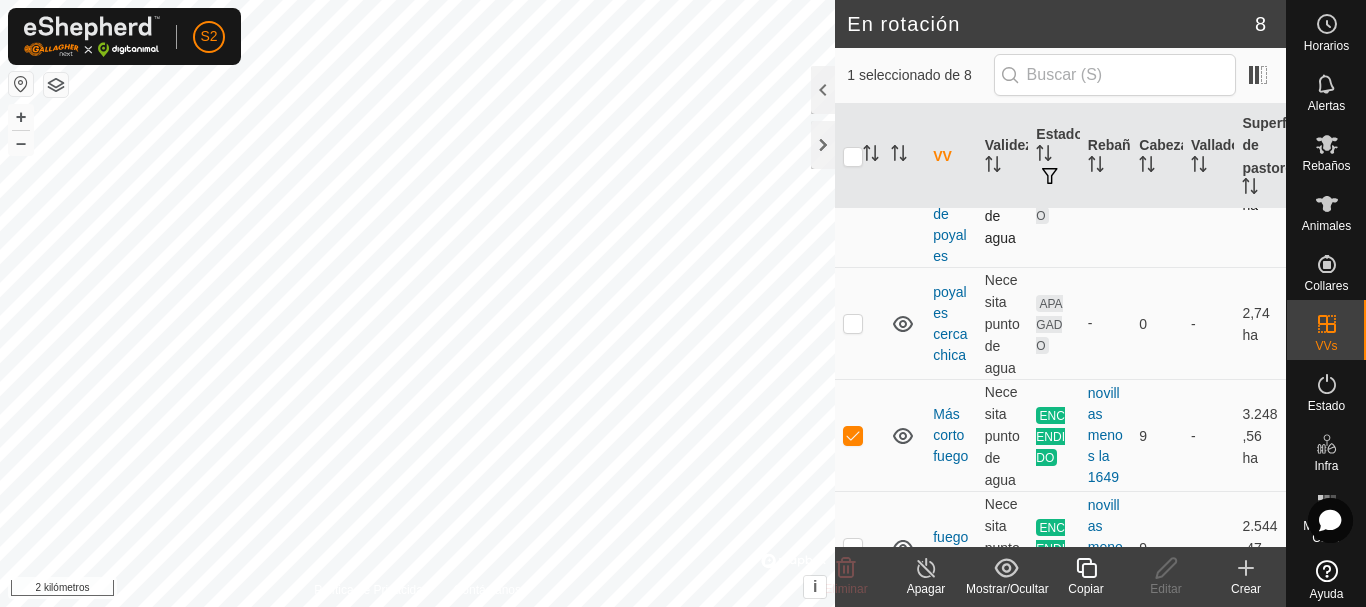 scroll, scrollTop: 300, scrollLeft: 0, axis: vertical 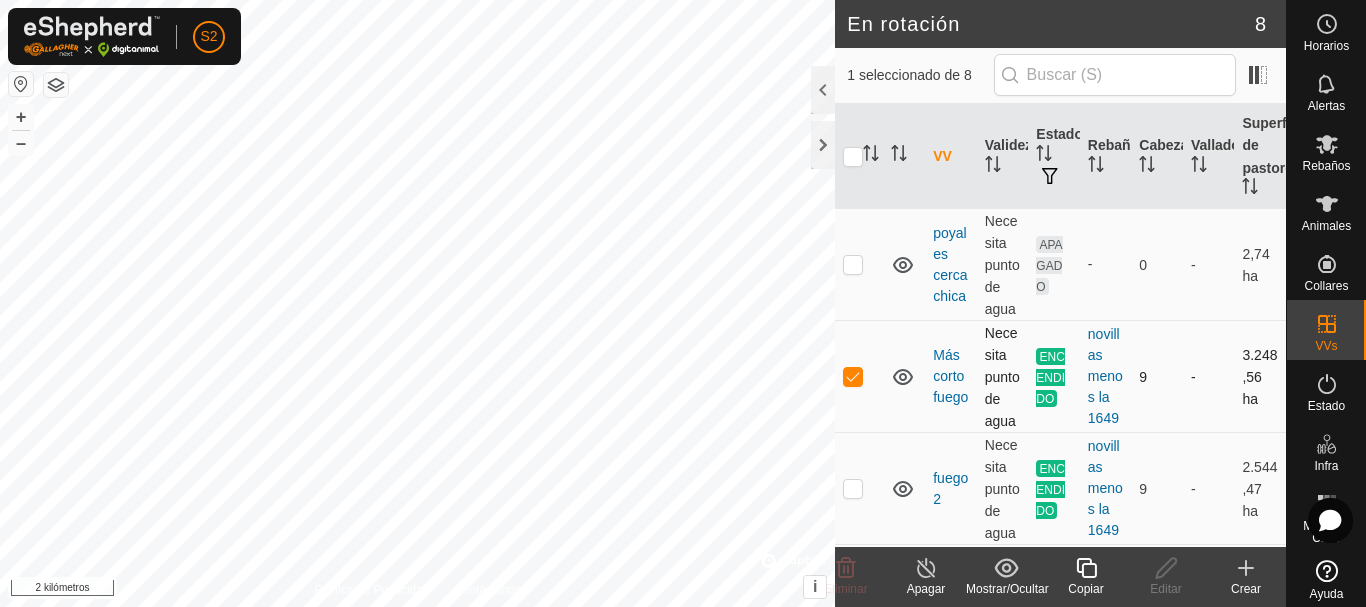 checkbox on "false" 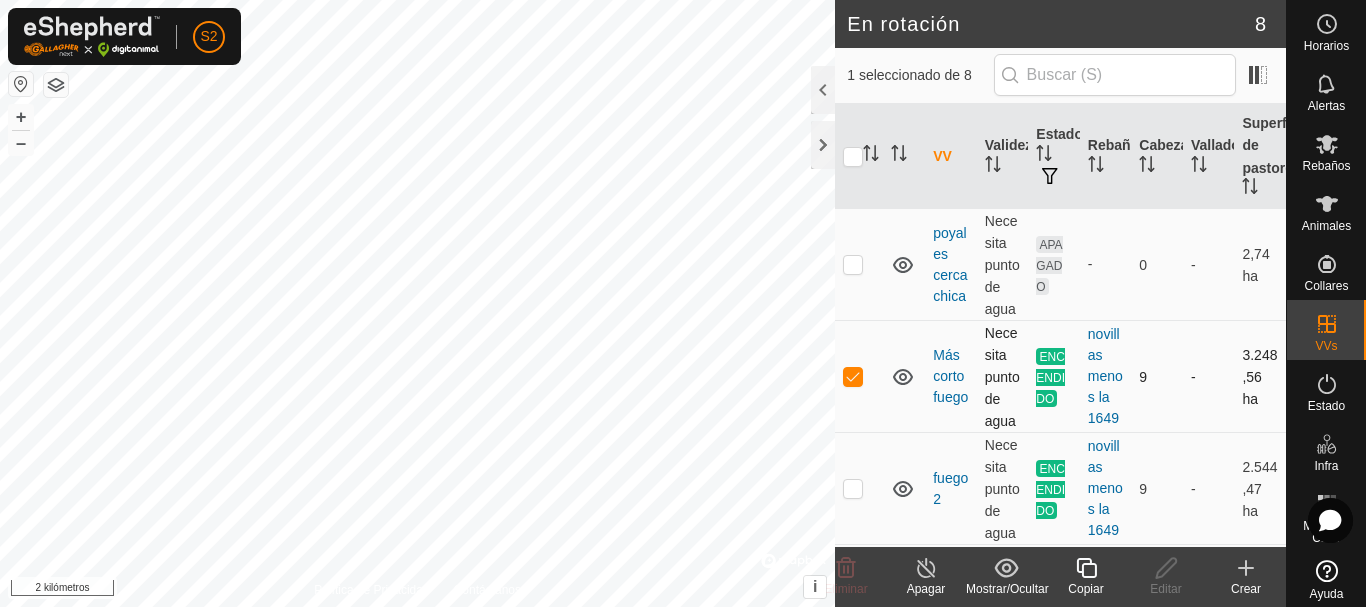 checkbox on "true" 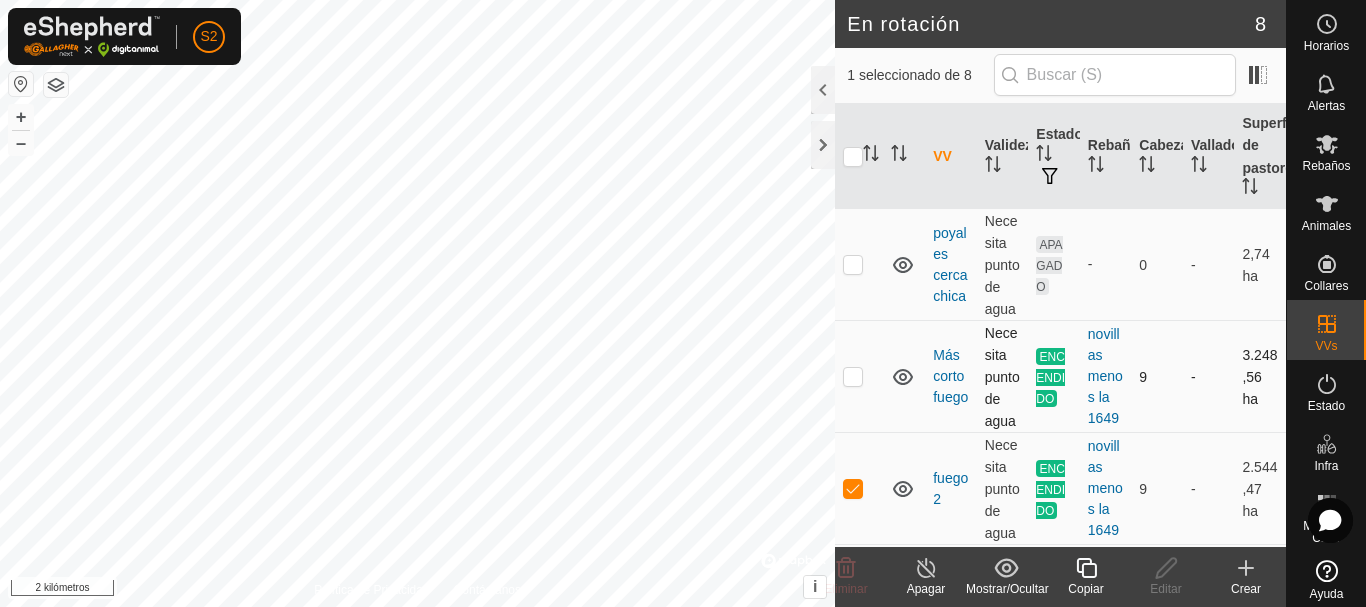 checkbox on "true" 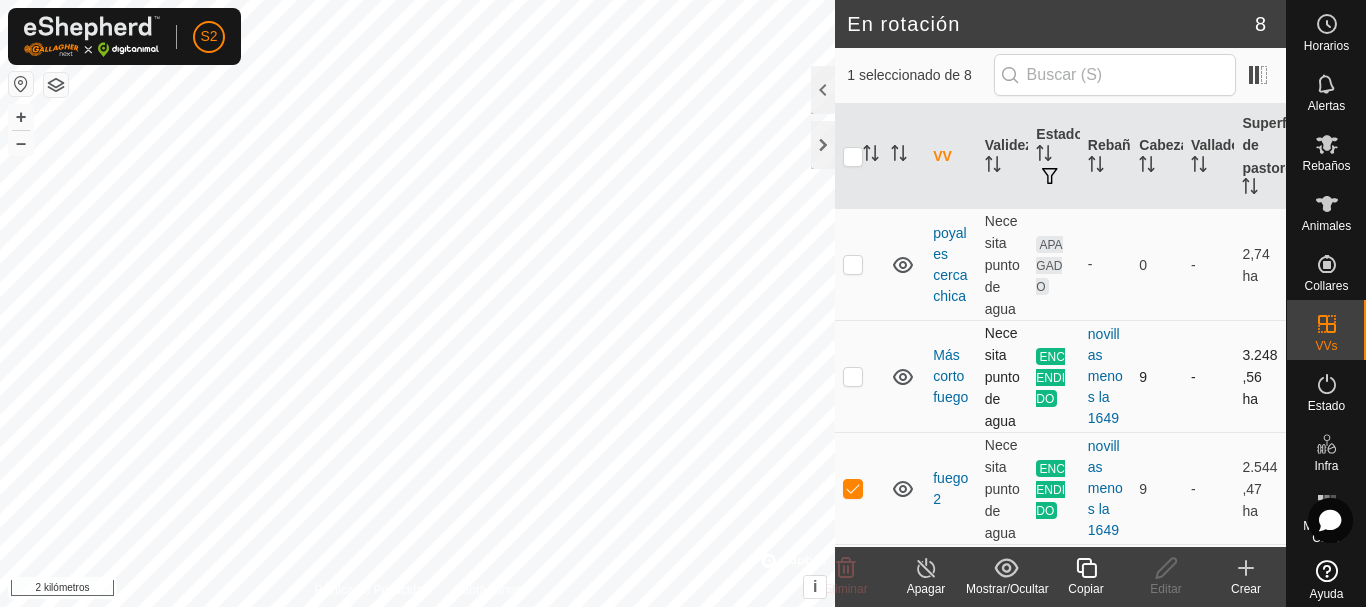 checkbox on "false" 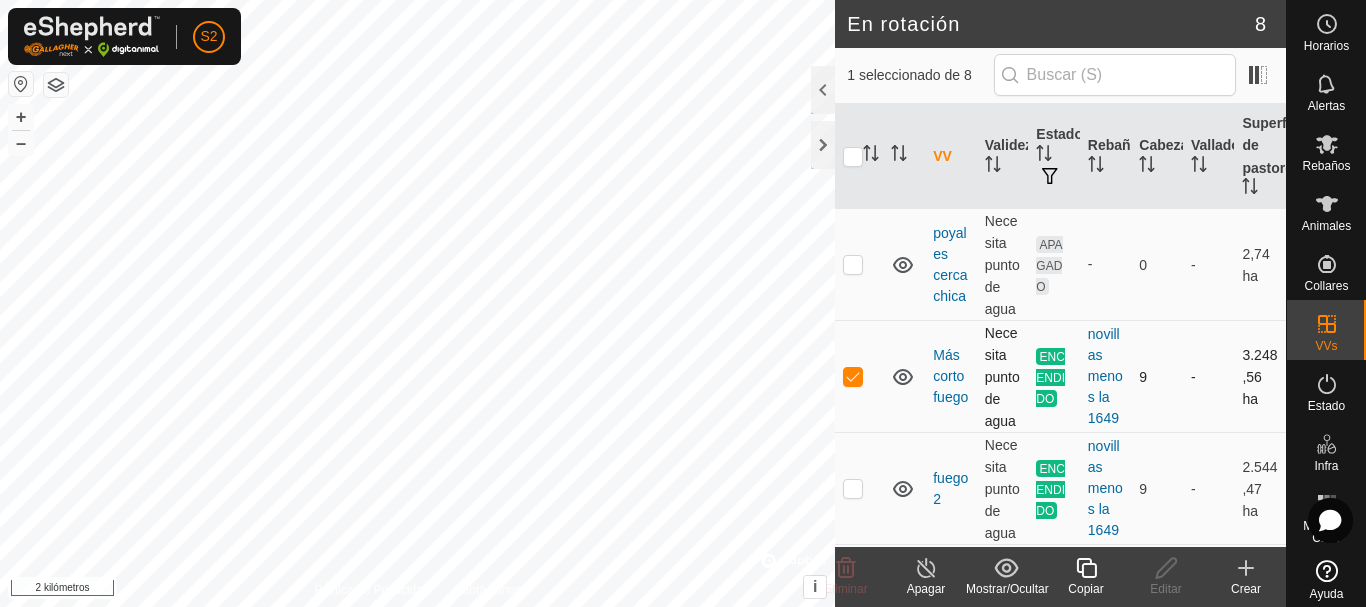 checkbox on "false" 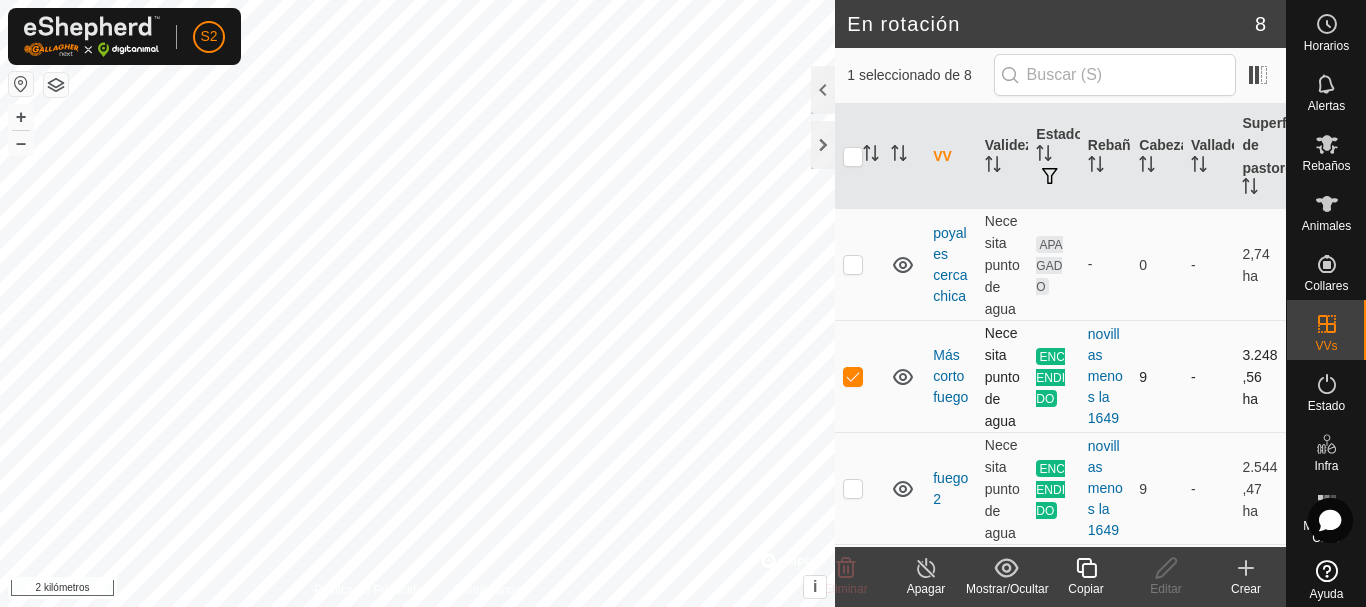 checkbox on "true" 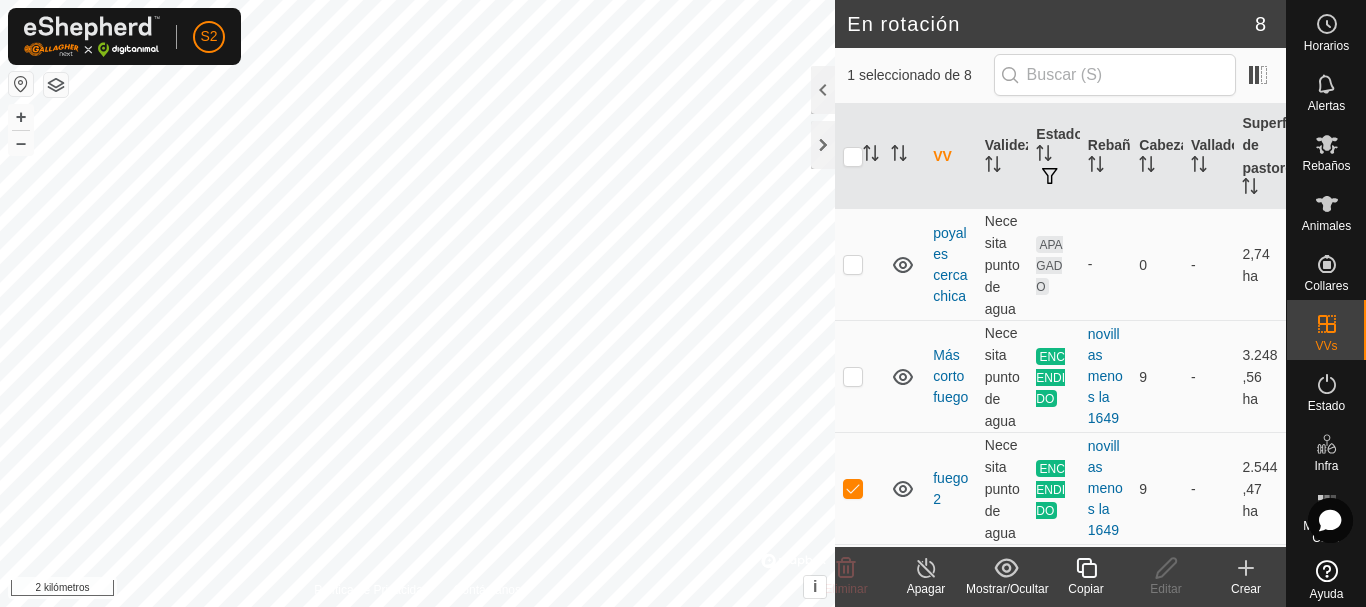 click 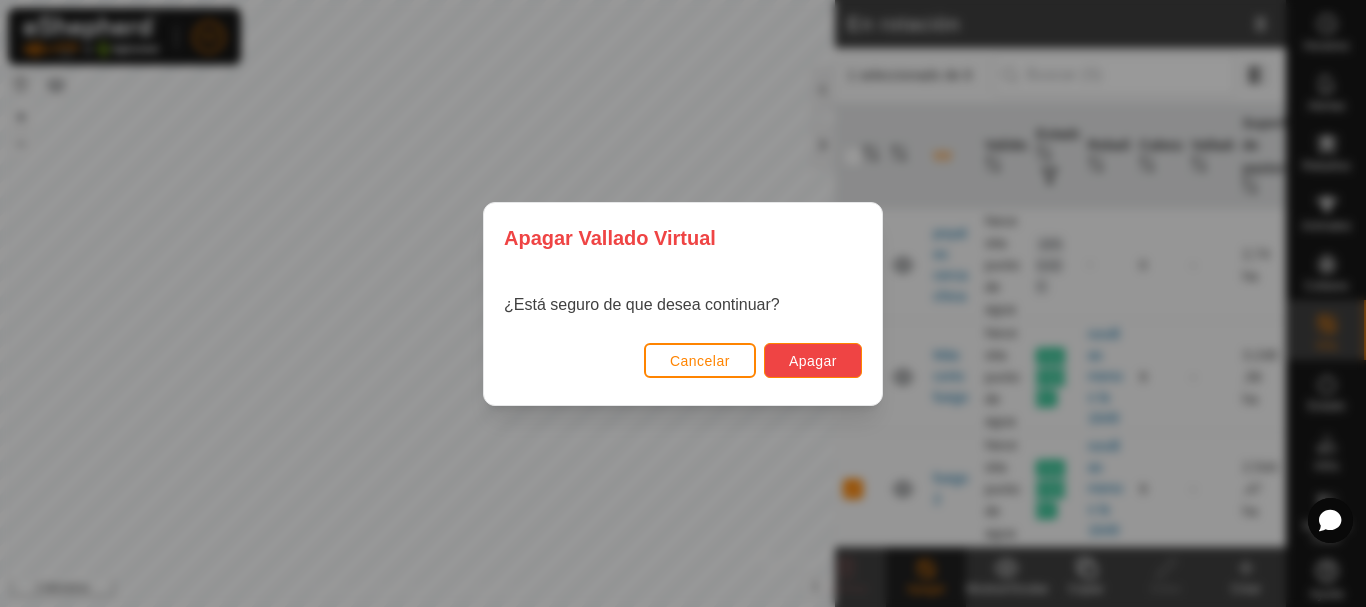 click on "Apagar" at bounding box center (813, 361) 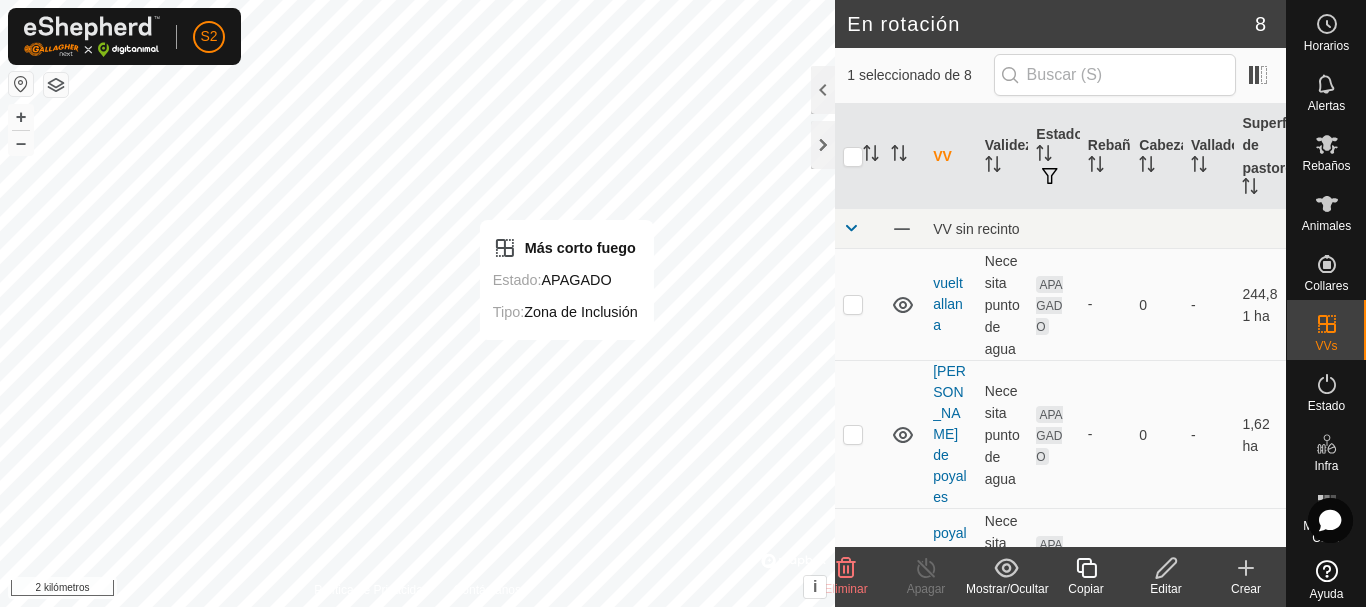 checkbox on "false" 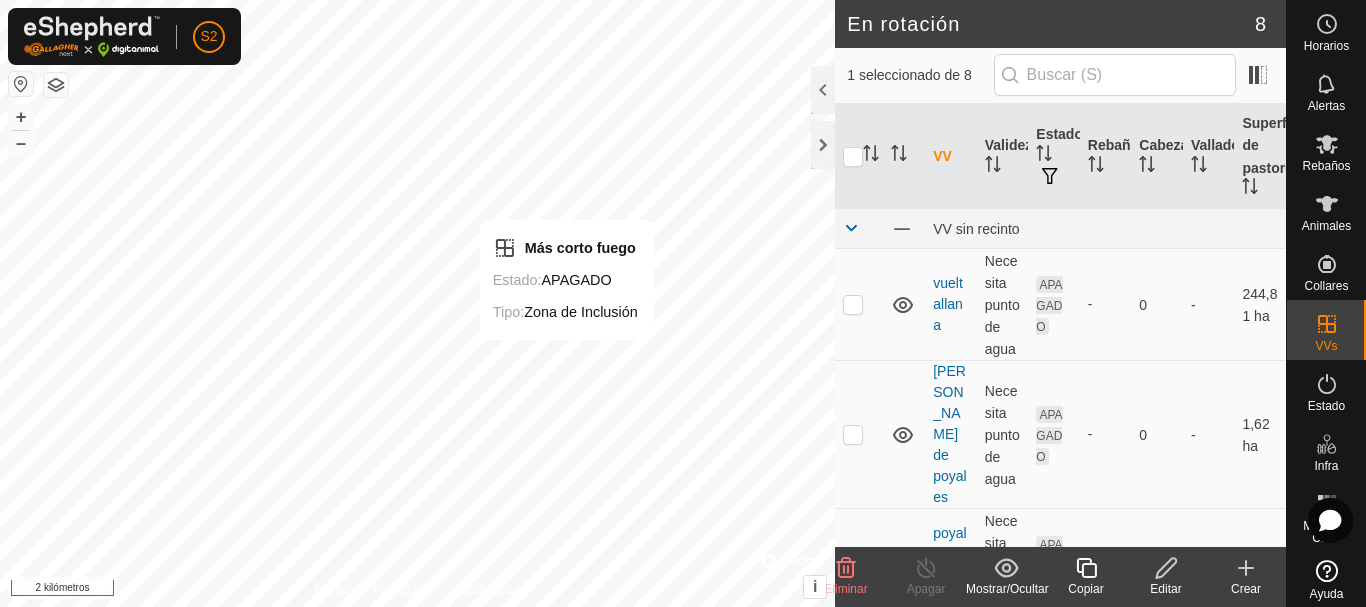 checkbox on "true" 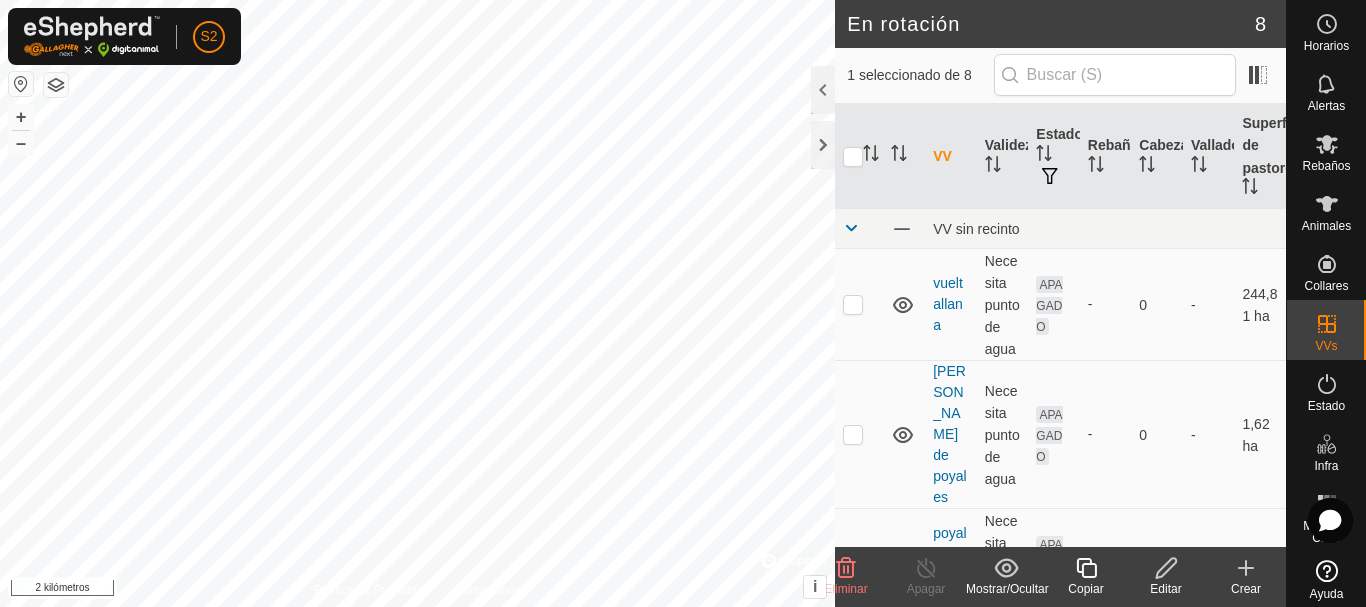 scroll, scrollTop: 500, scrollLeft: 0, axis: vertical 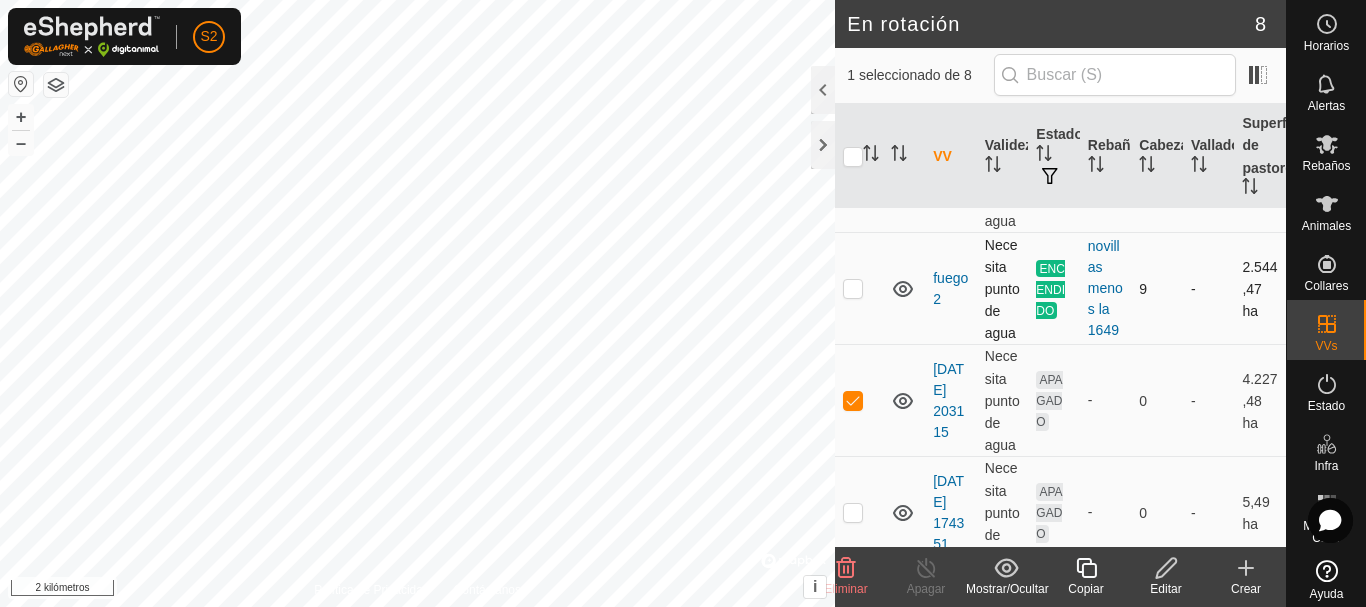 click at bounding box center [859, 289] 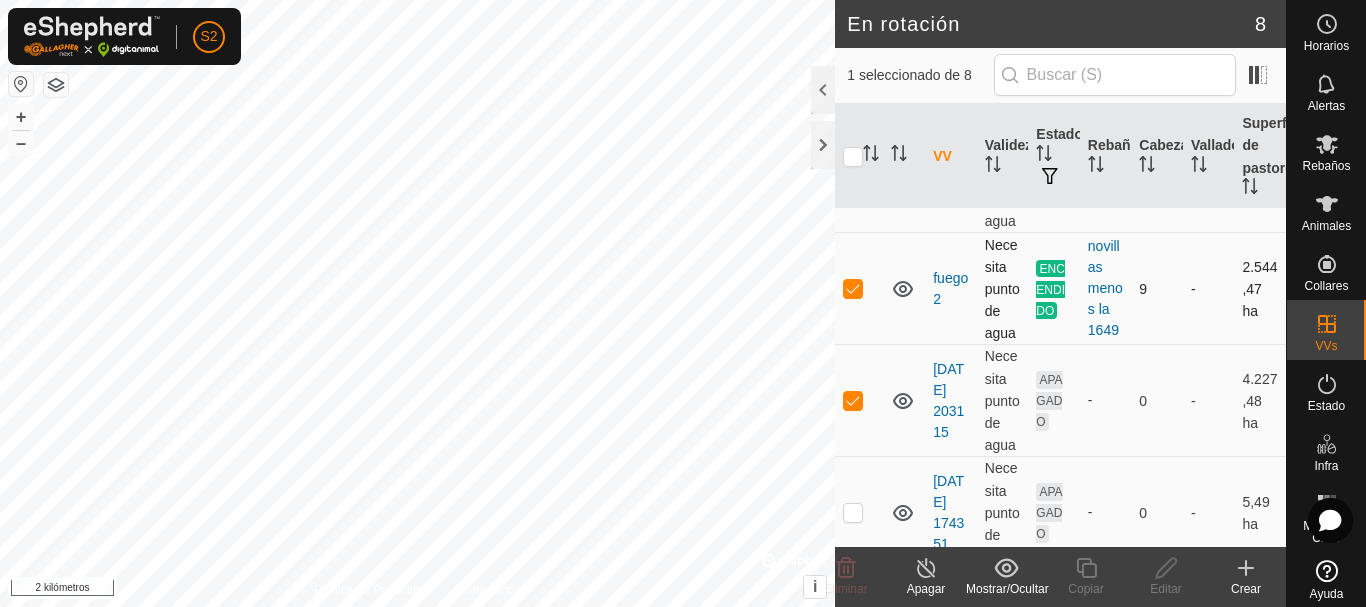 click at bounding box center [853, 288] 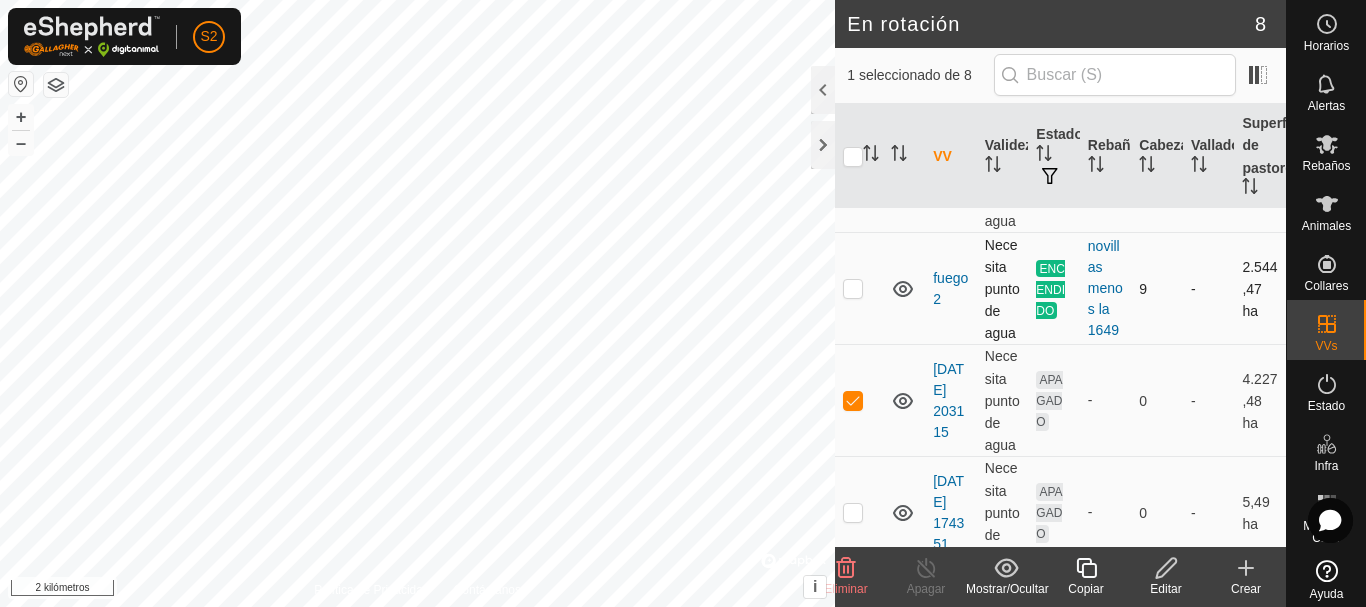 click at bounding box center [853, 288] 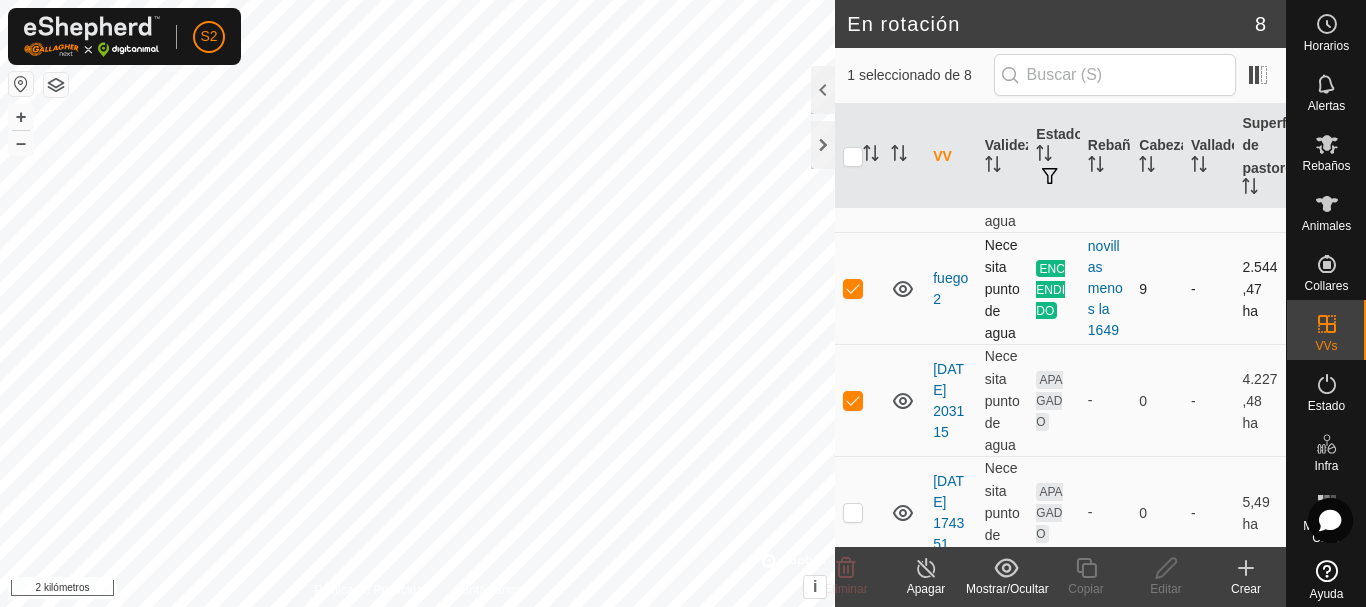 click at bounding box center [853, 288] 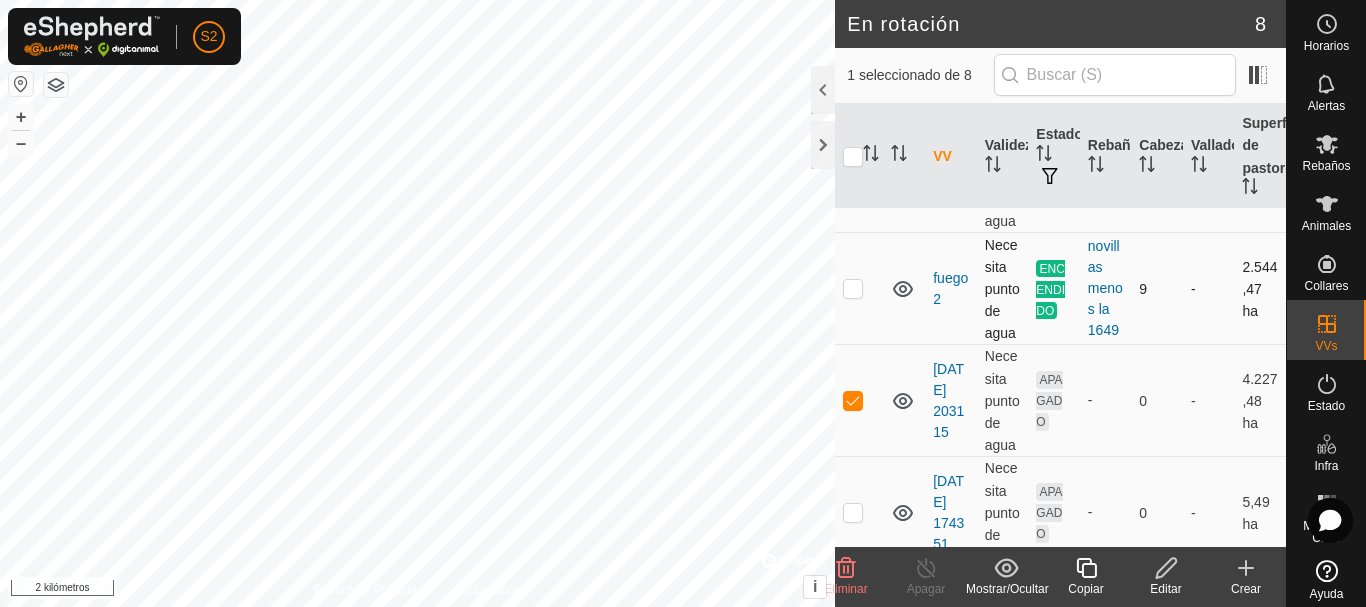 click at bounding box center [853, 288] 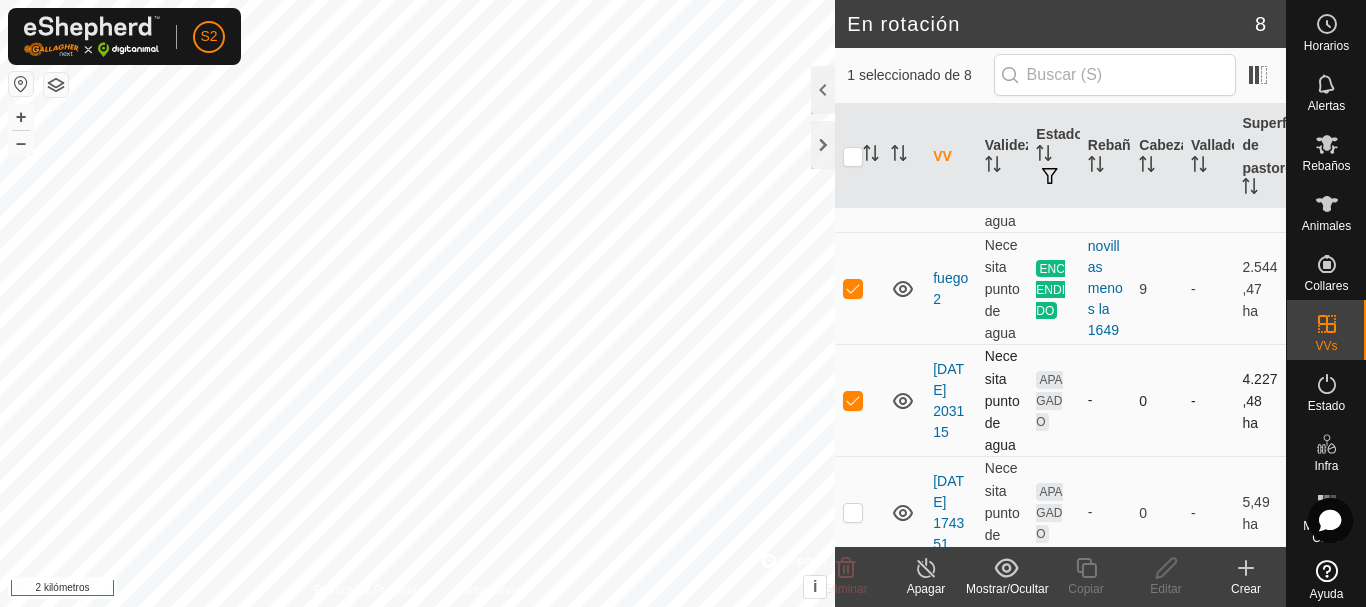 click at bounding box center [853, 400] 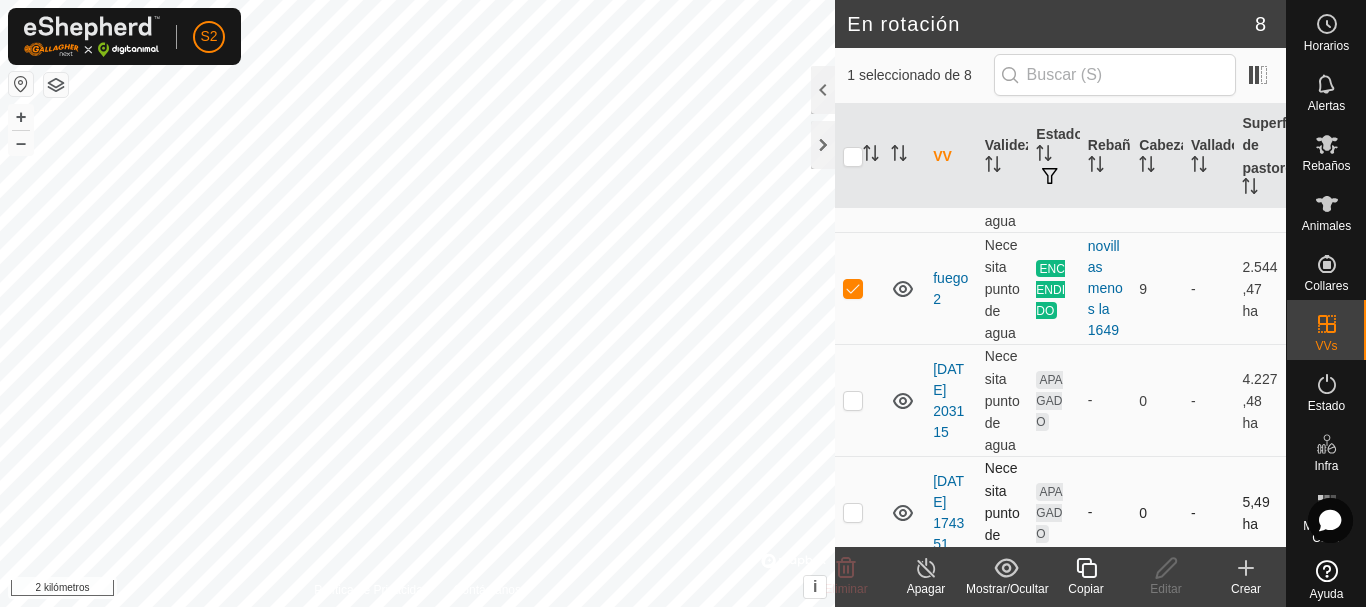 checkbox on "true" 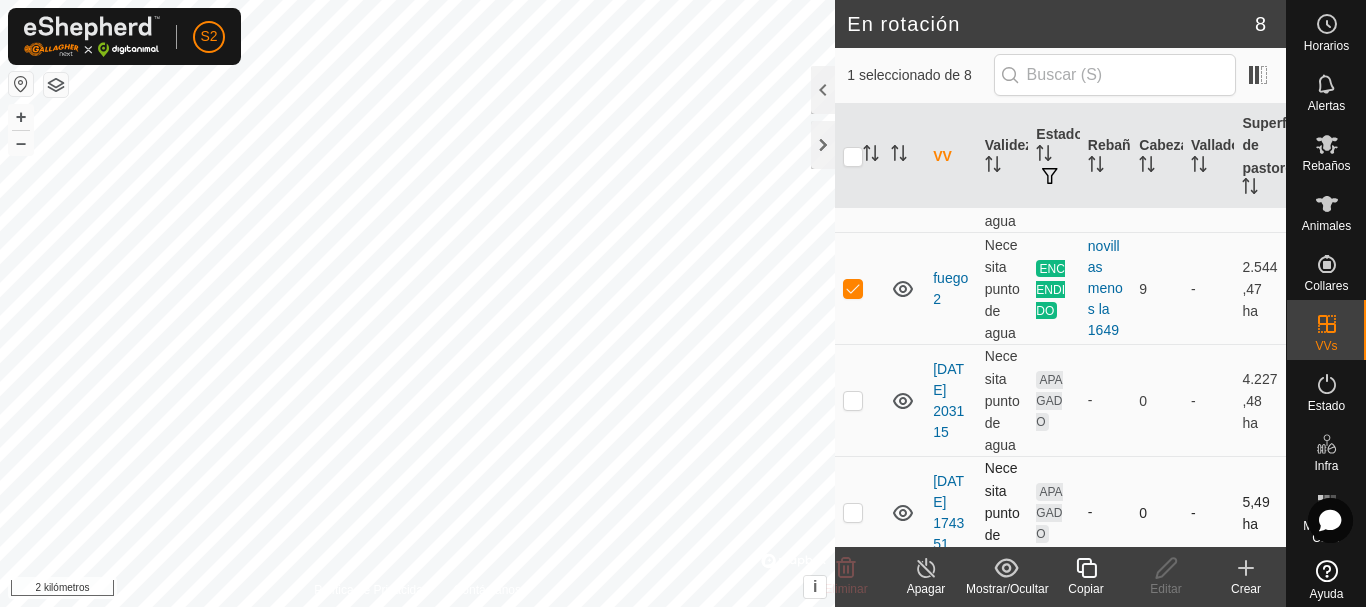 checkbox on "false" 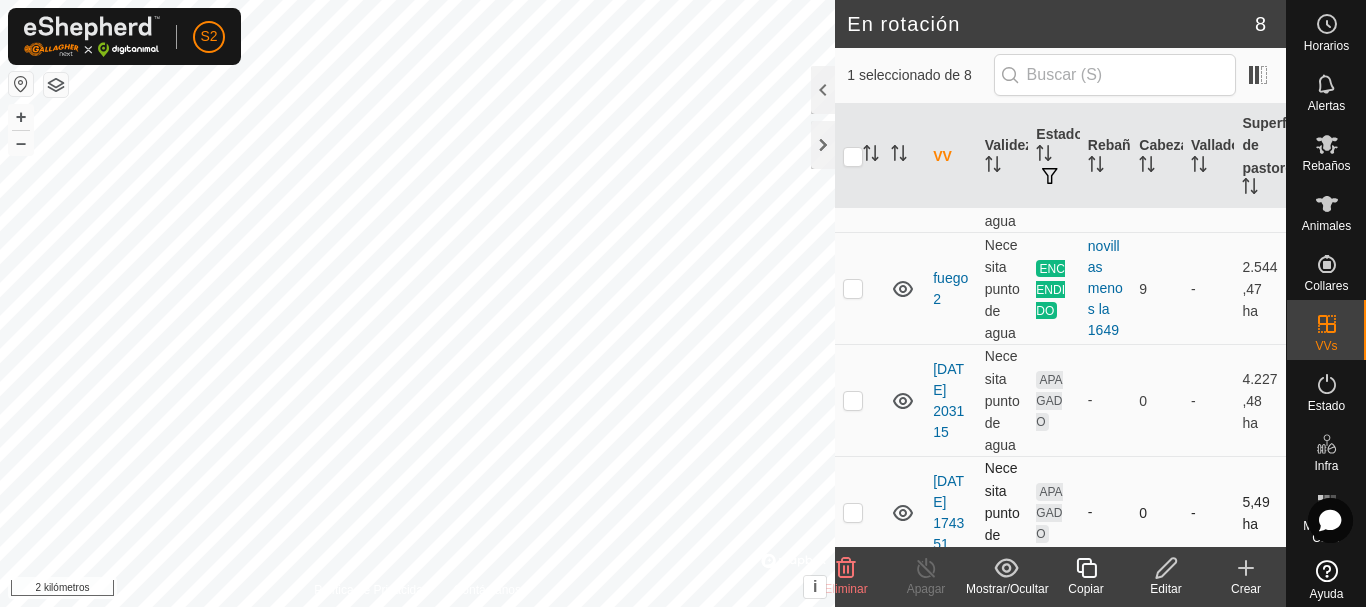 checkbox on "false" 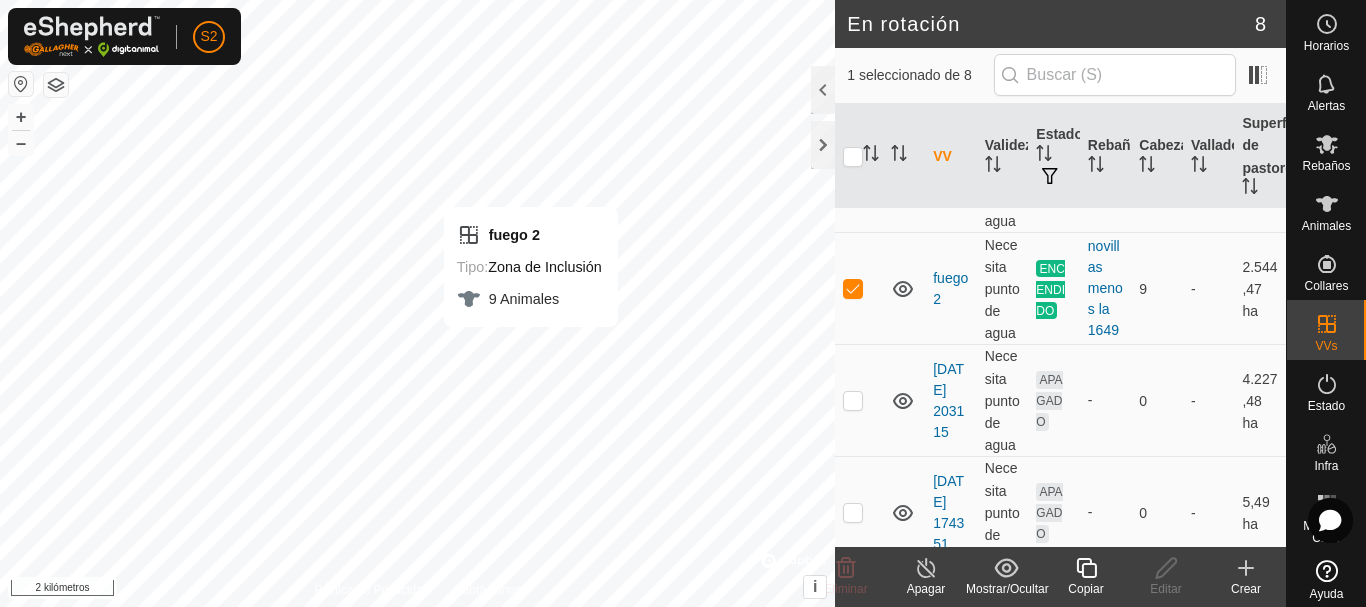 checkbox on "false" 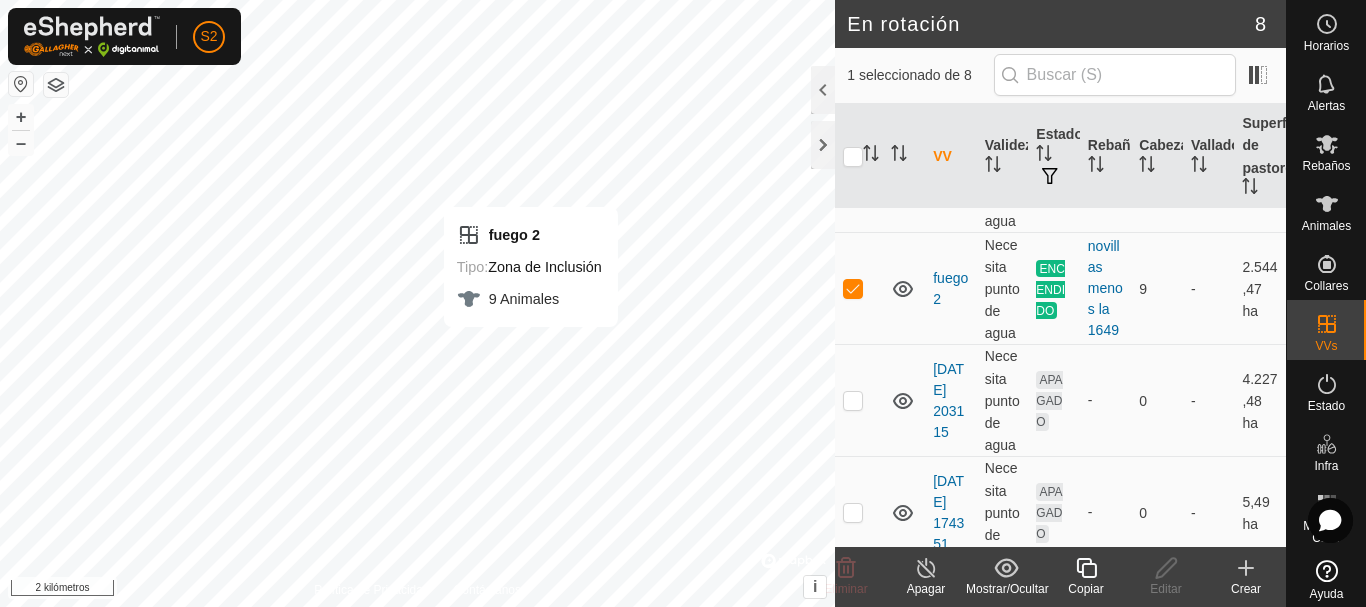 checkbox on "true" 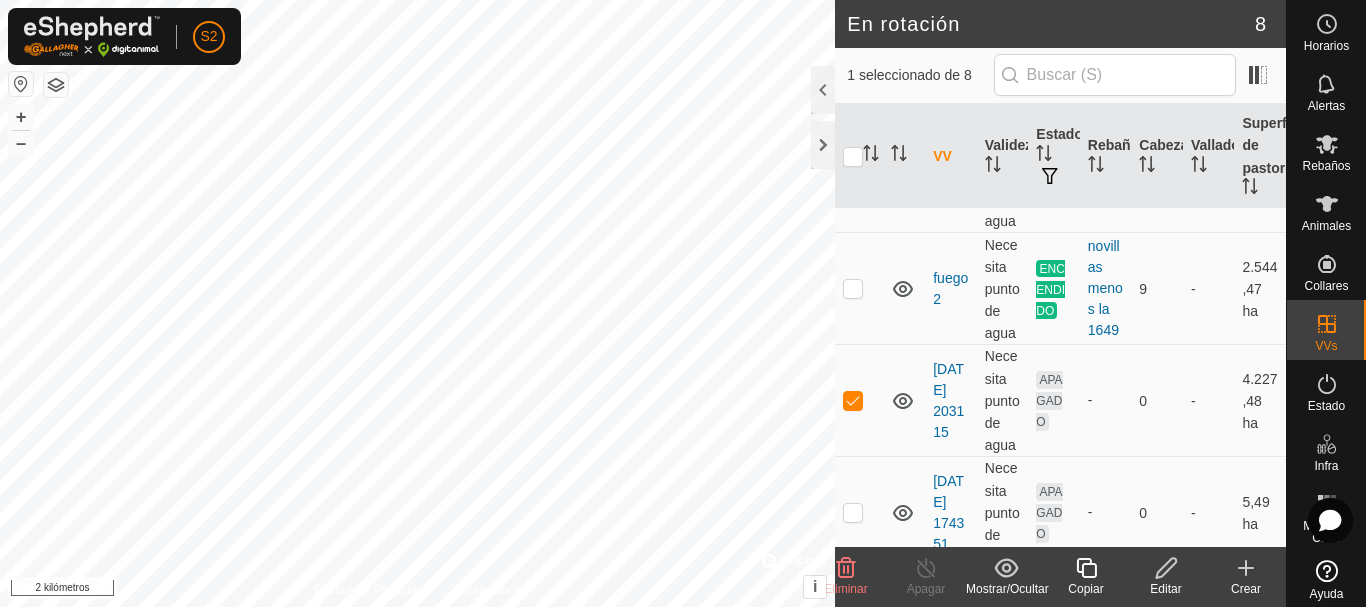 checkbox on "true" 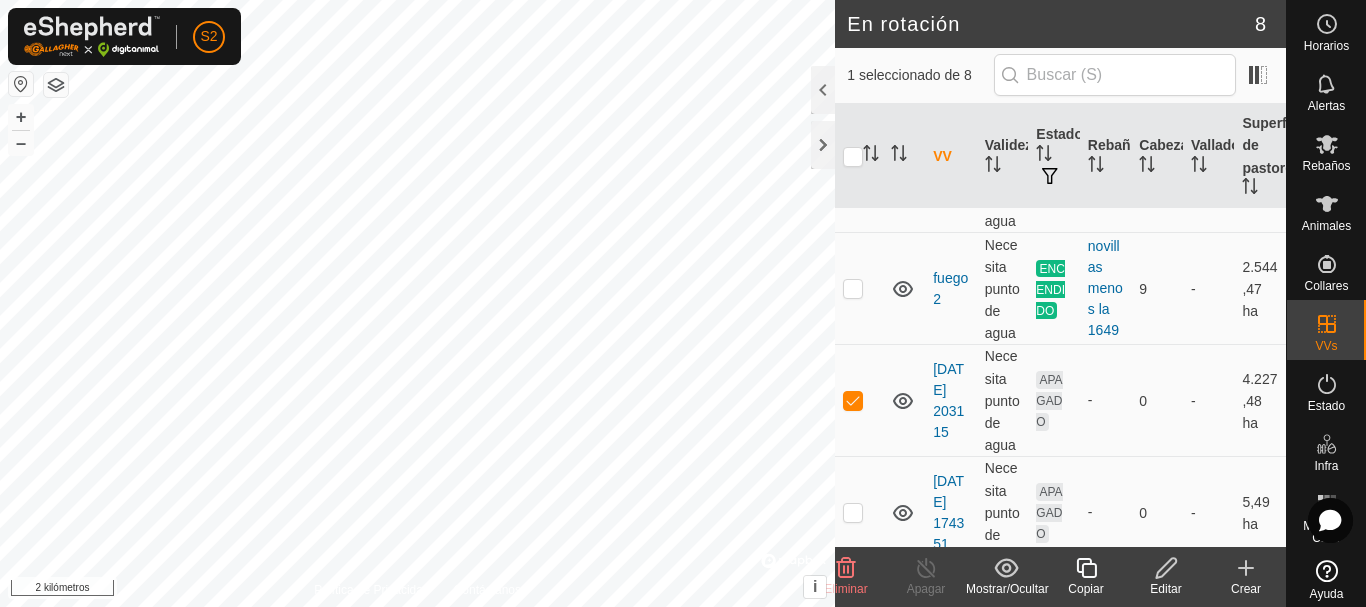 checkbox on "false" 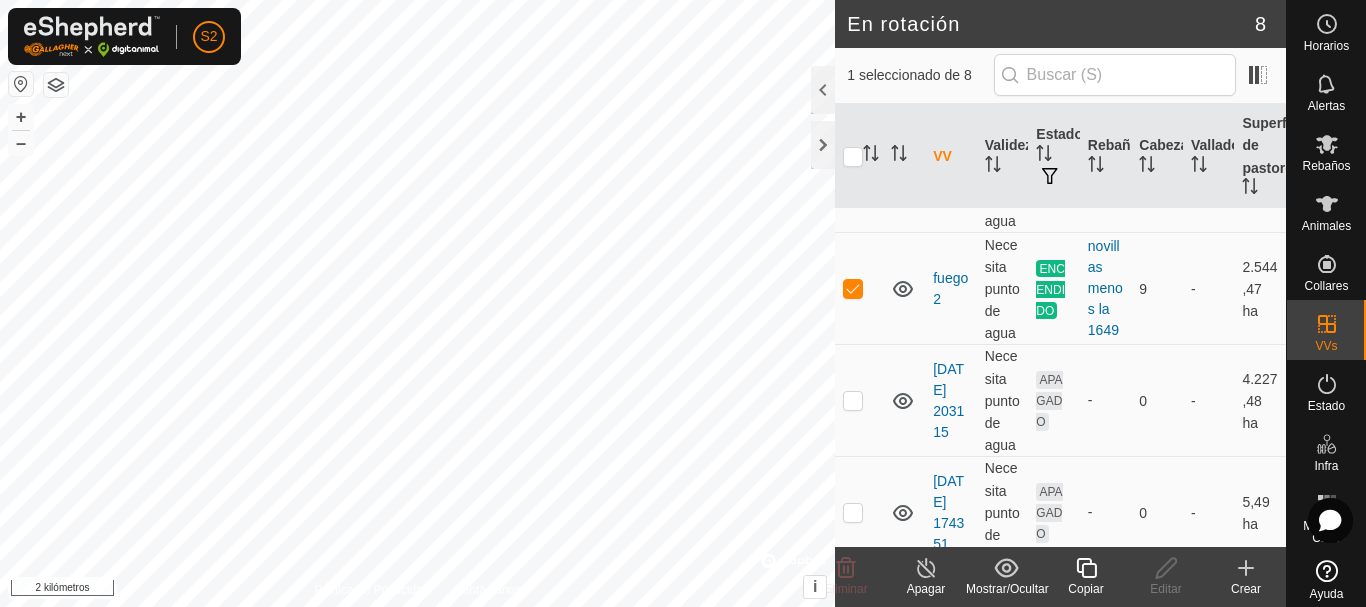checkbox on "true" 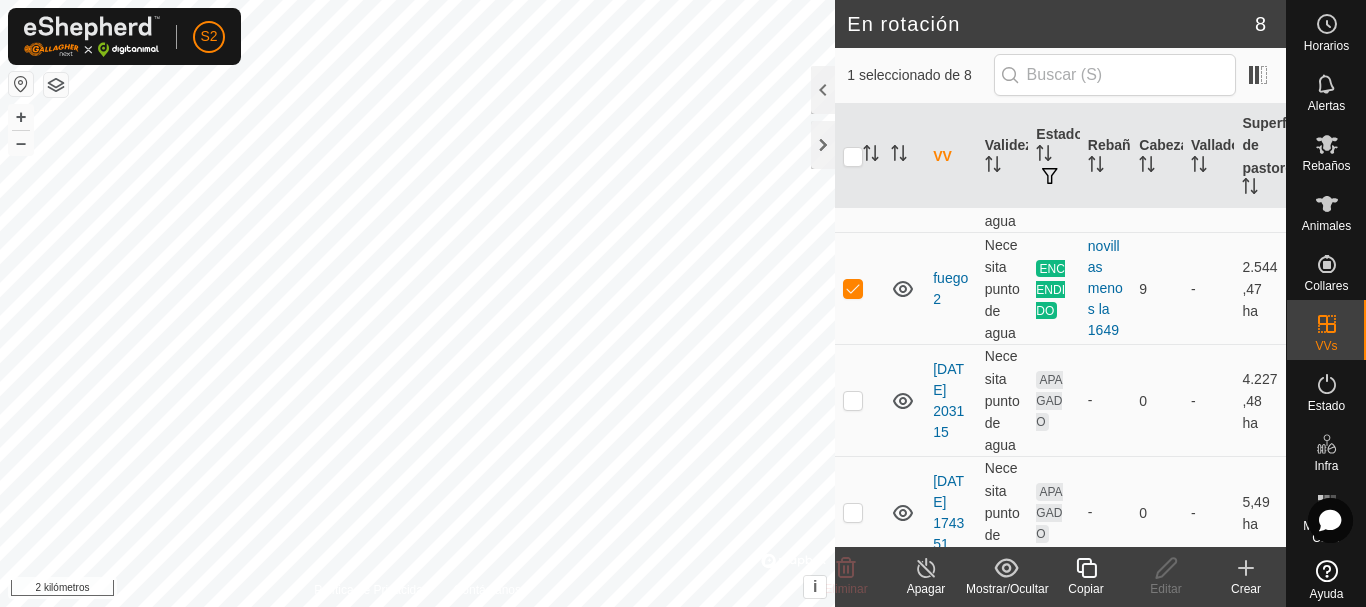 checkbox on "false" 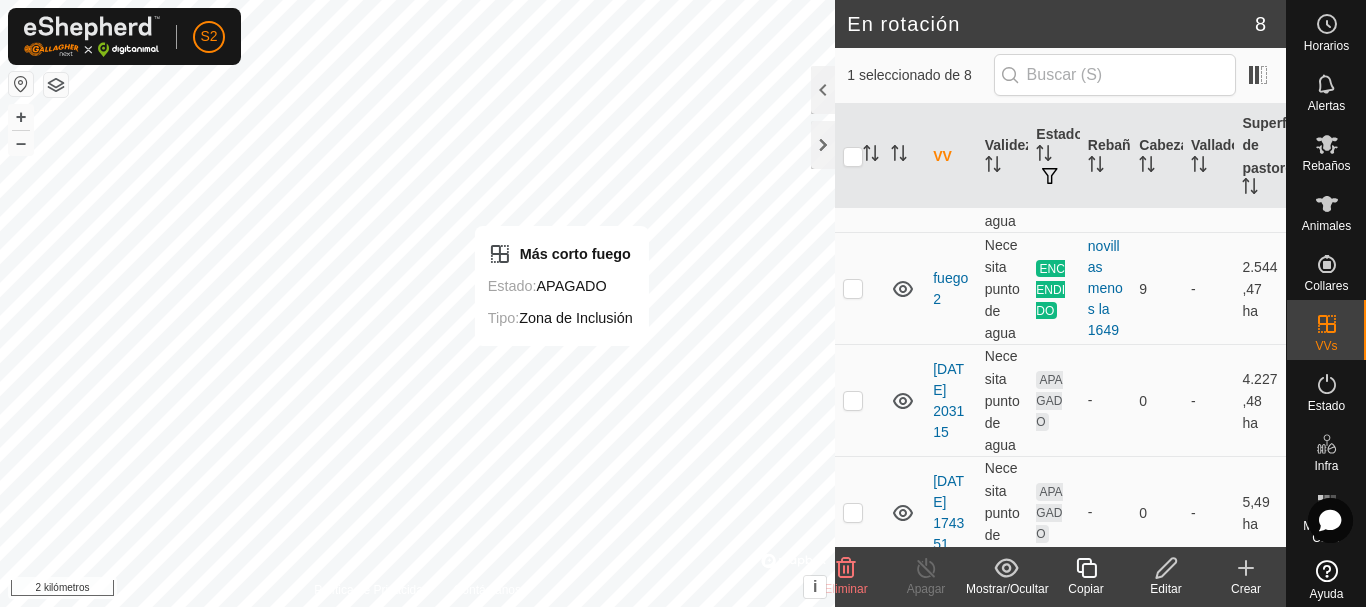 checkbox on "false" 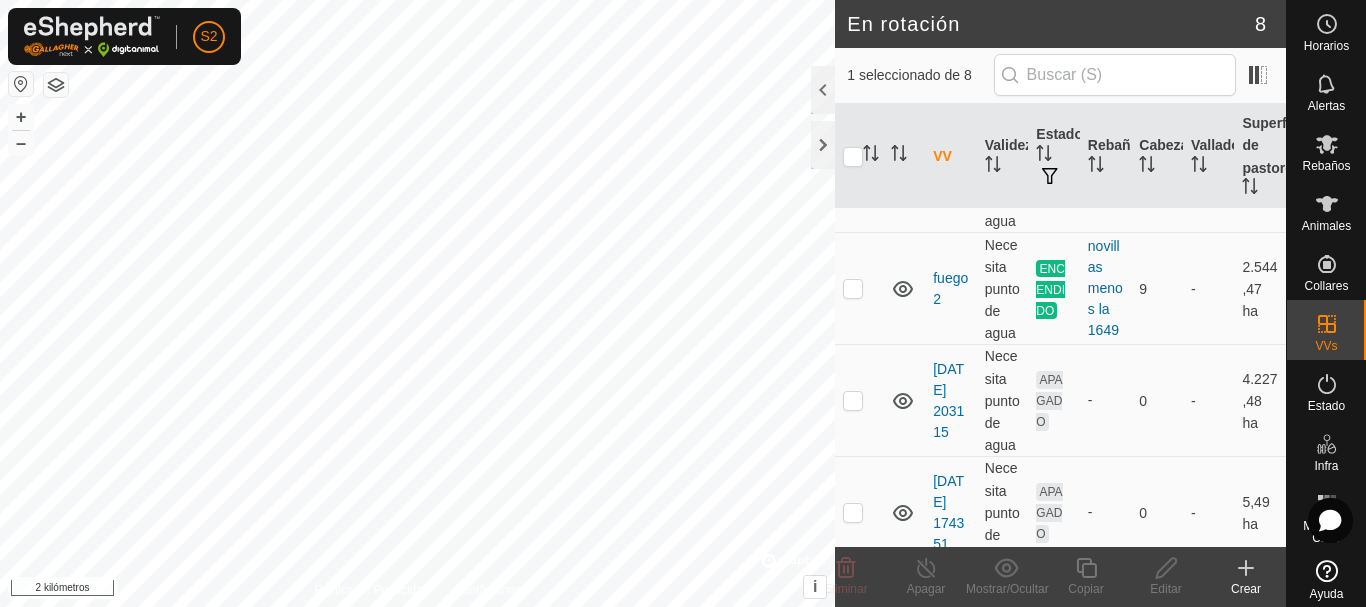 checkbox on "true" 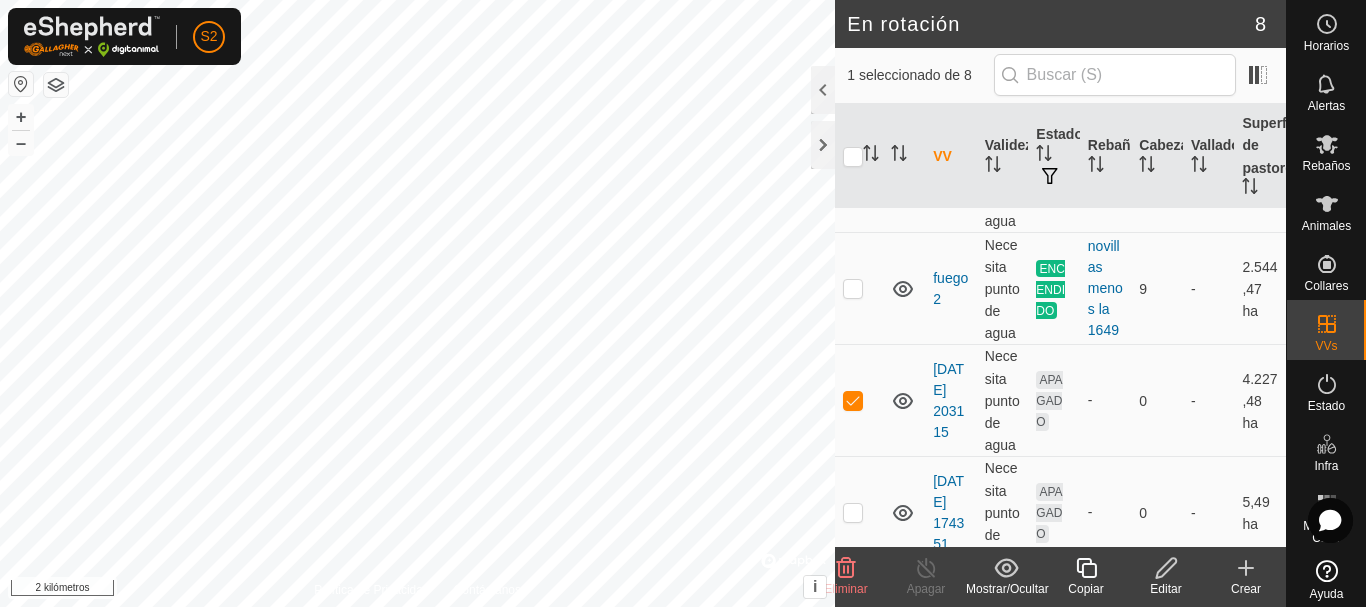 checkbox on "true" 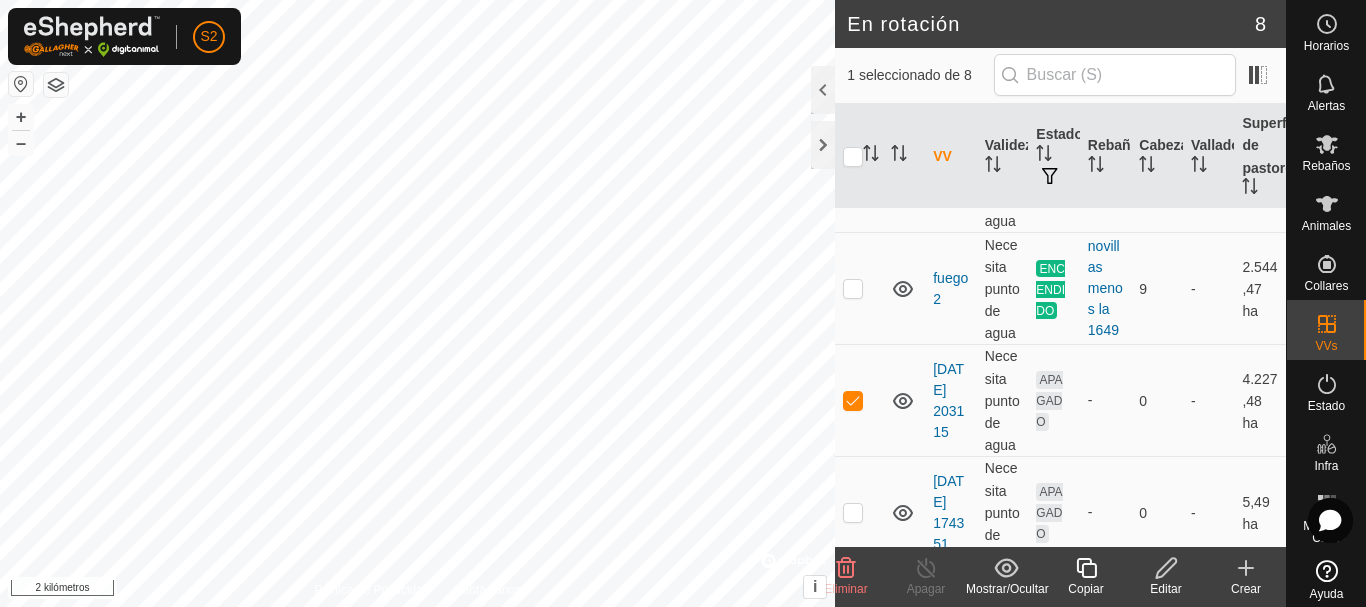 checkbox on "false" 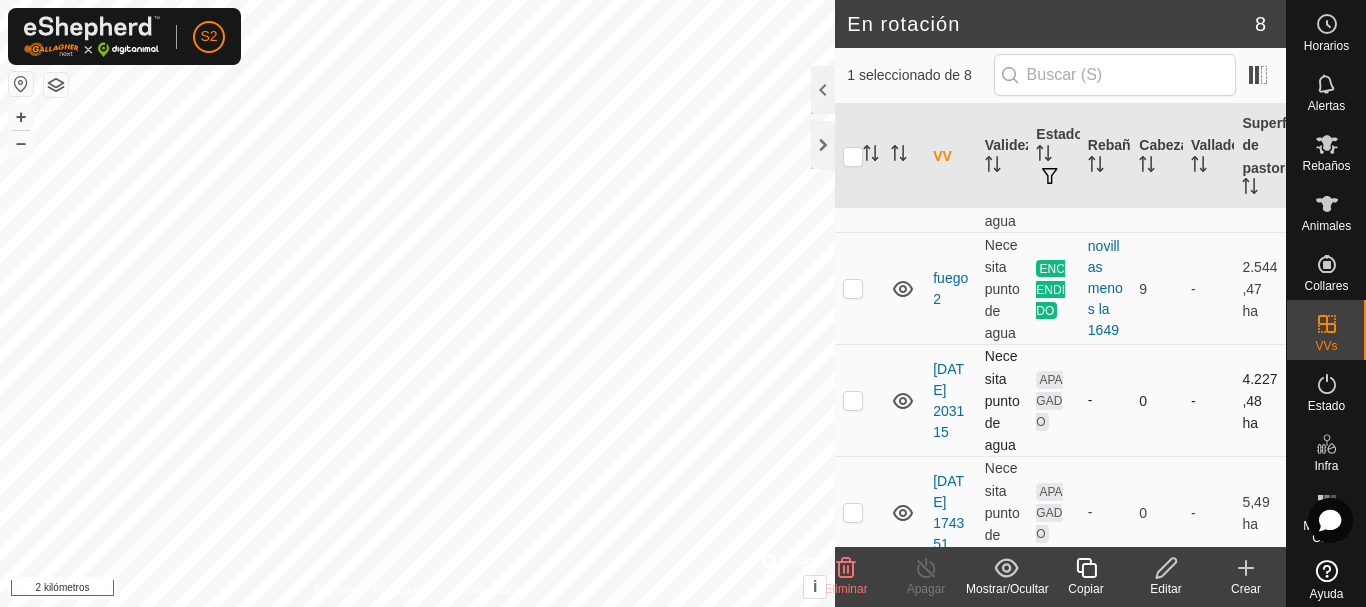 scroll, scrollTop: 603, scrollLeft: 0, axis: vertical 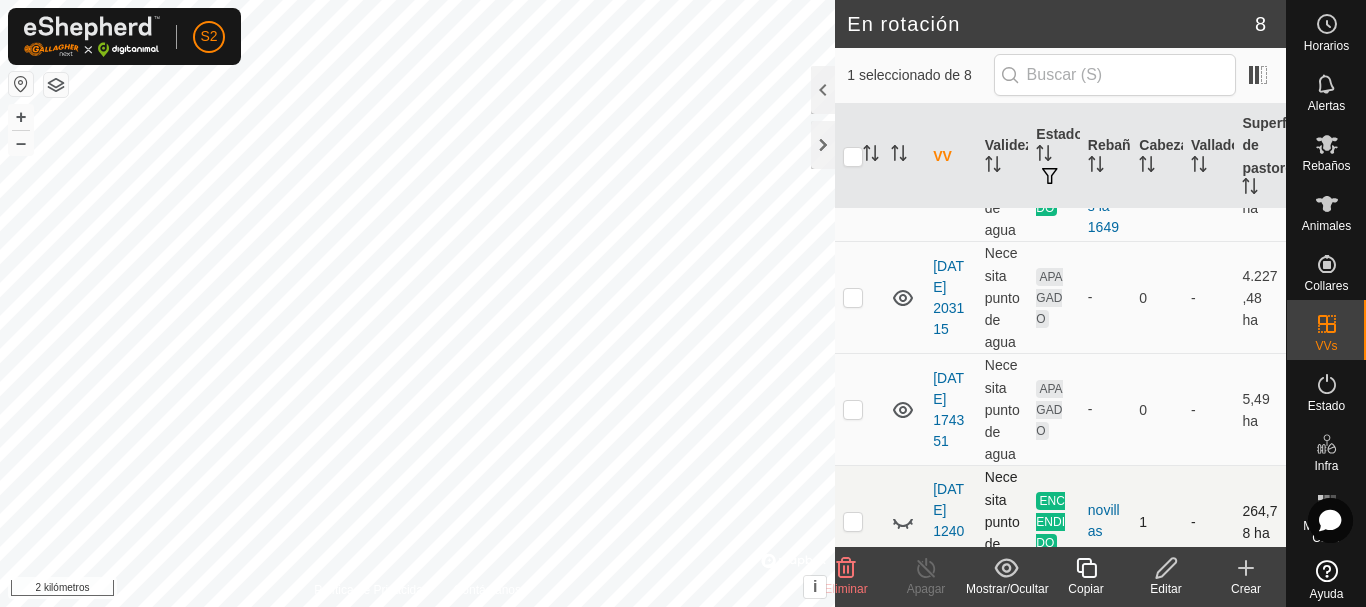 click 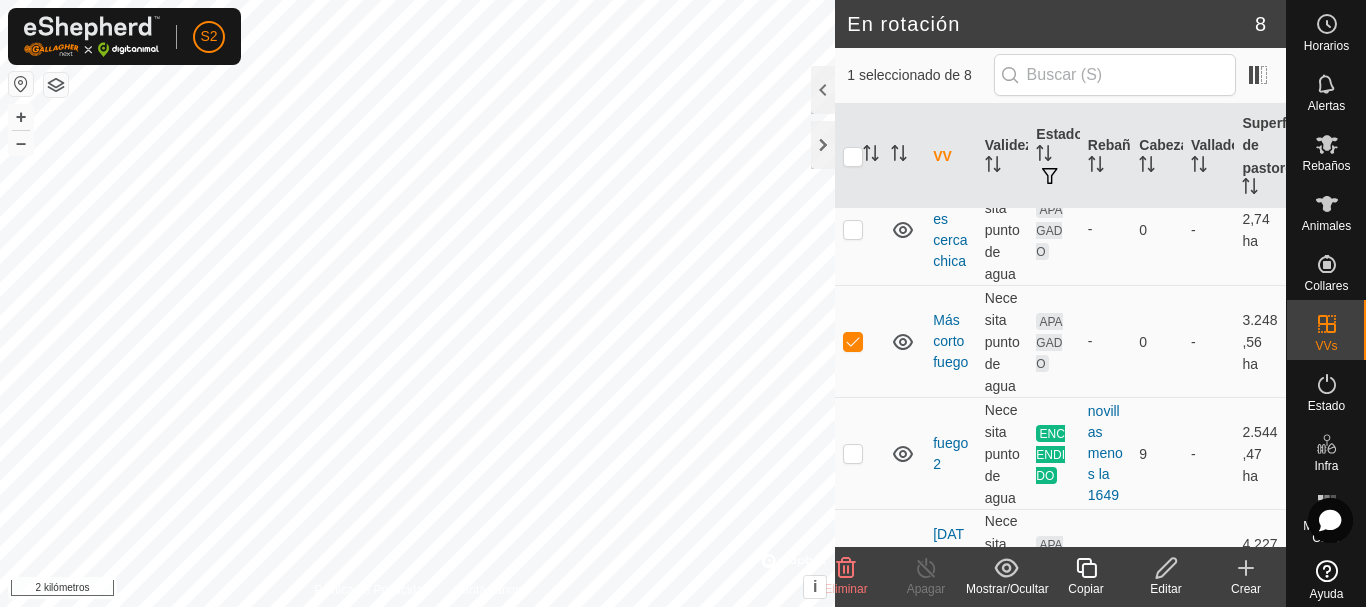 scroll, scrollTop: 303, scrollLeft: 0, axis: vertical 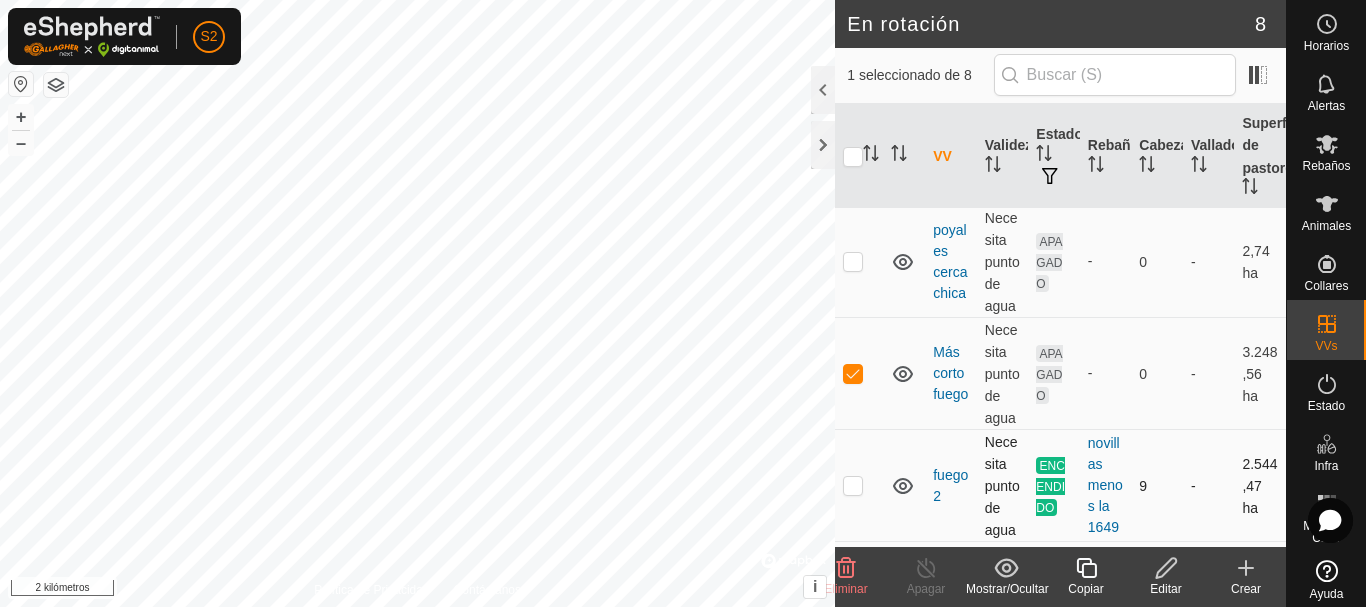 click at bounding box center (853, 485) 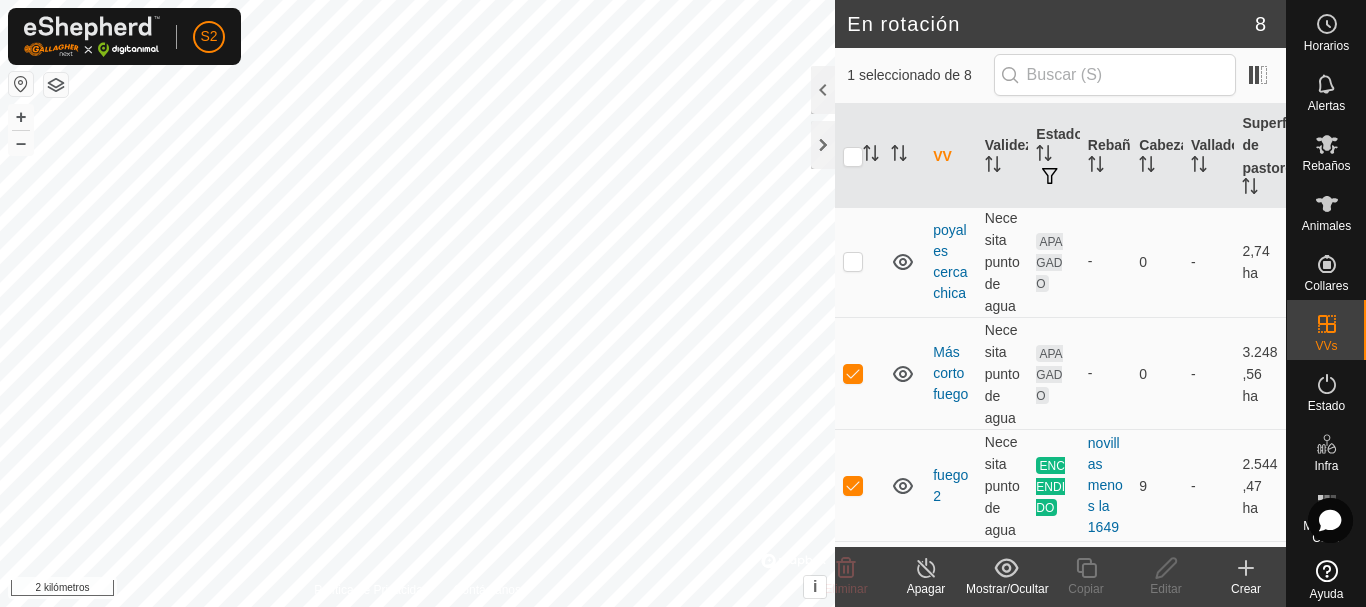 click 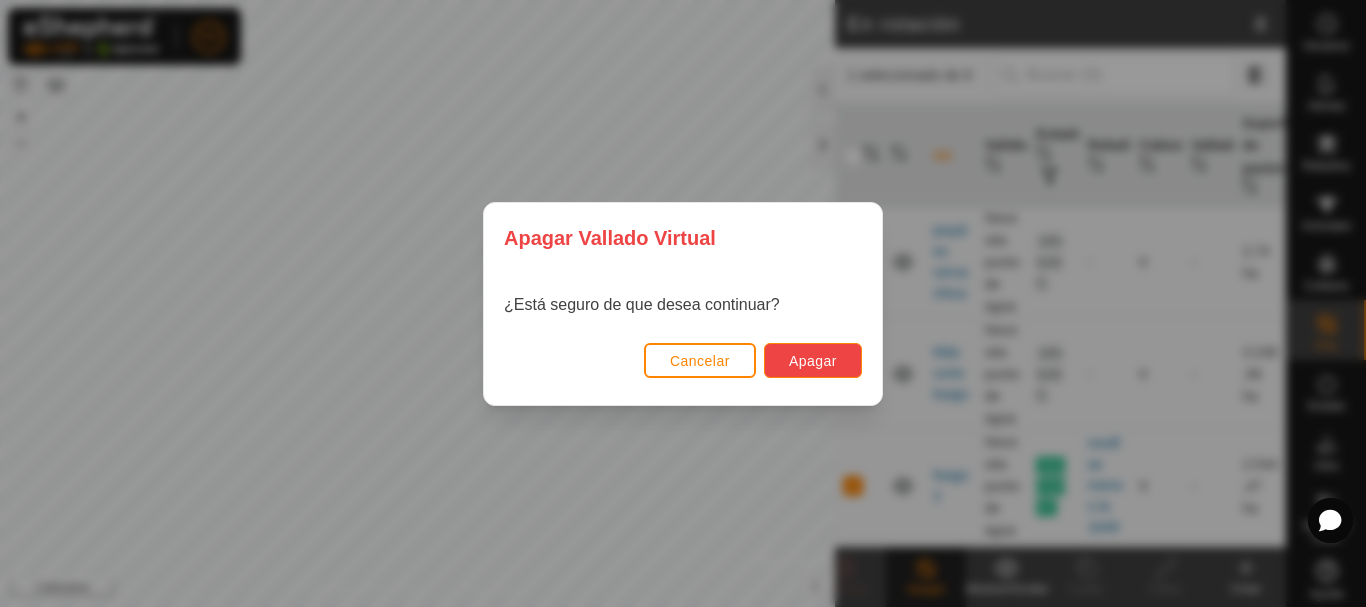 click on "Apagar" at bounding box center (813, 361) 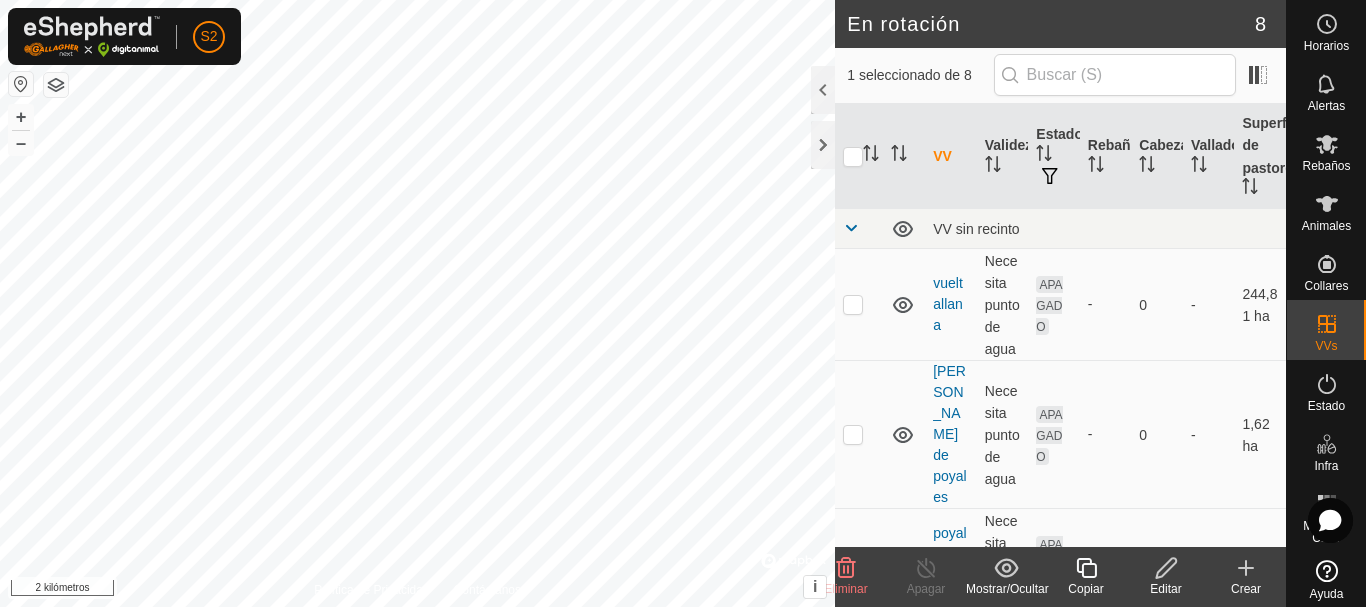 checkbox on "true" 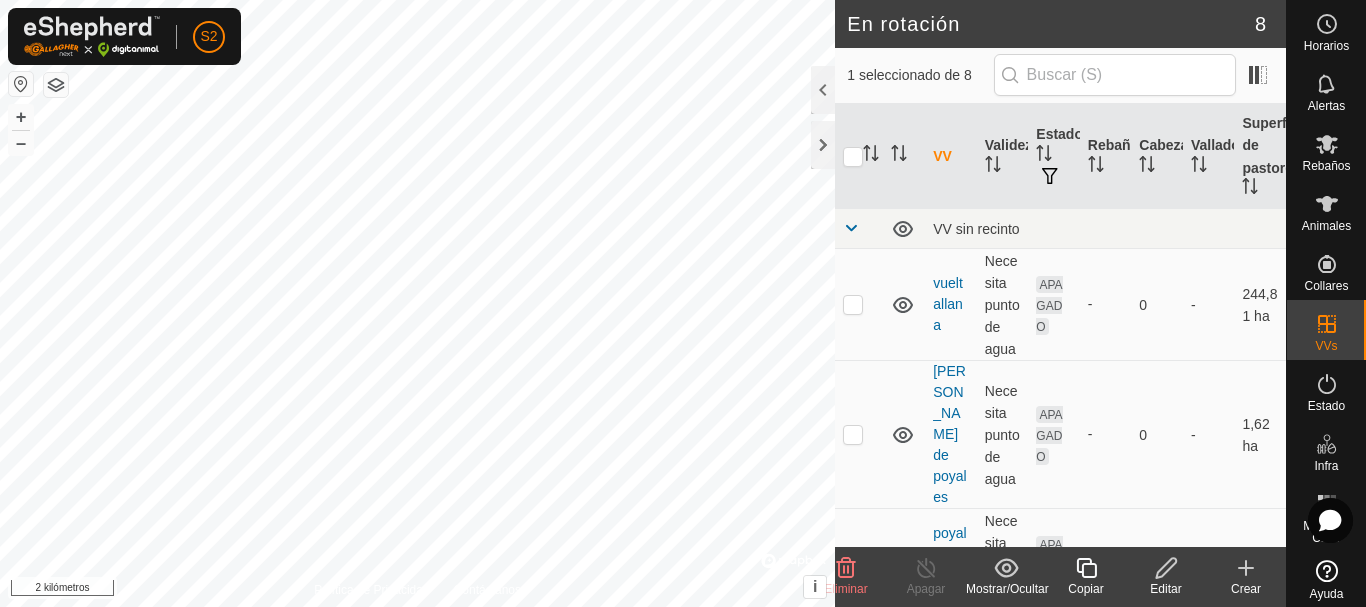 checkbox on "false" 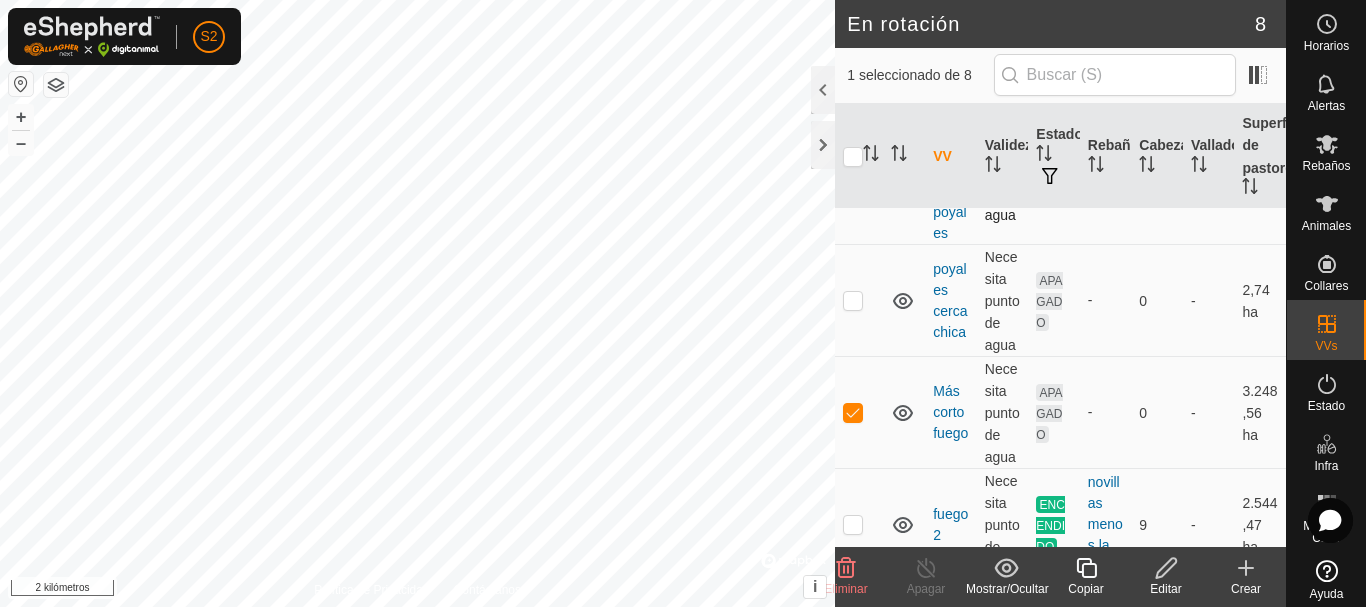 scroll, scrollTop: 300, scrollLeft: 0, axis: vertical 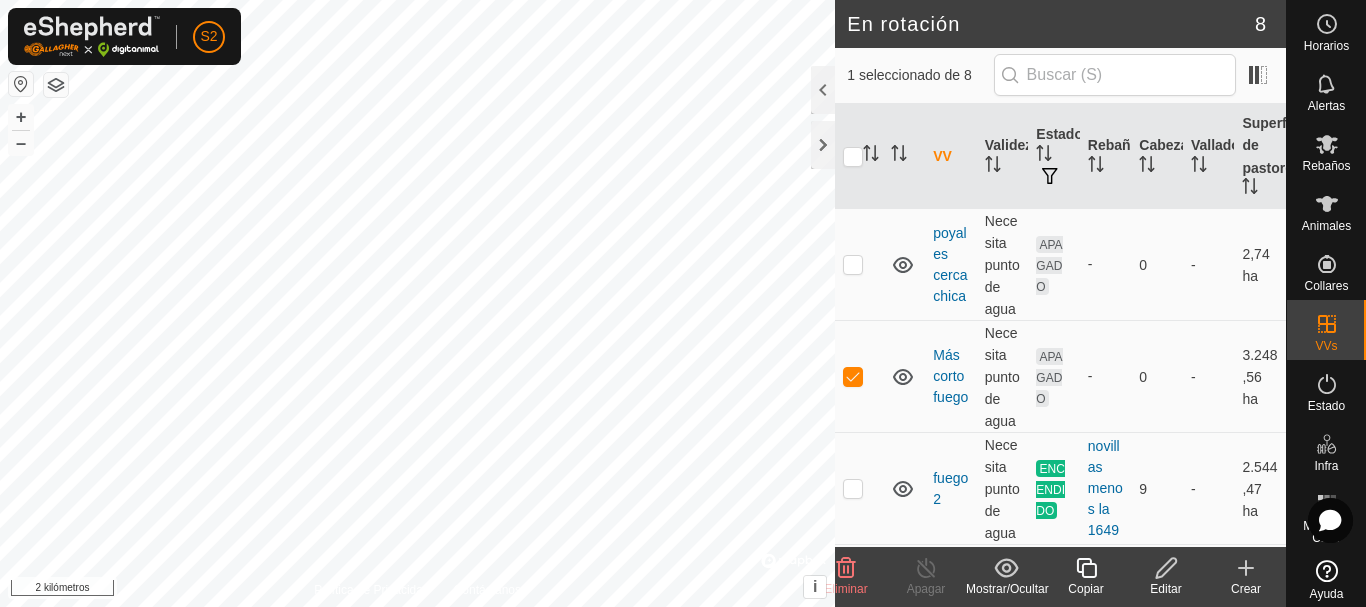 click 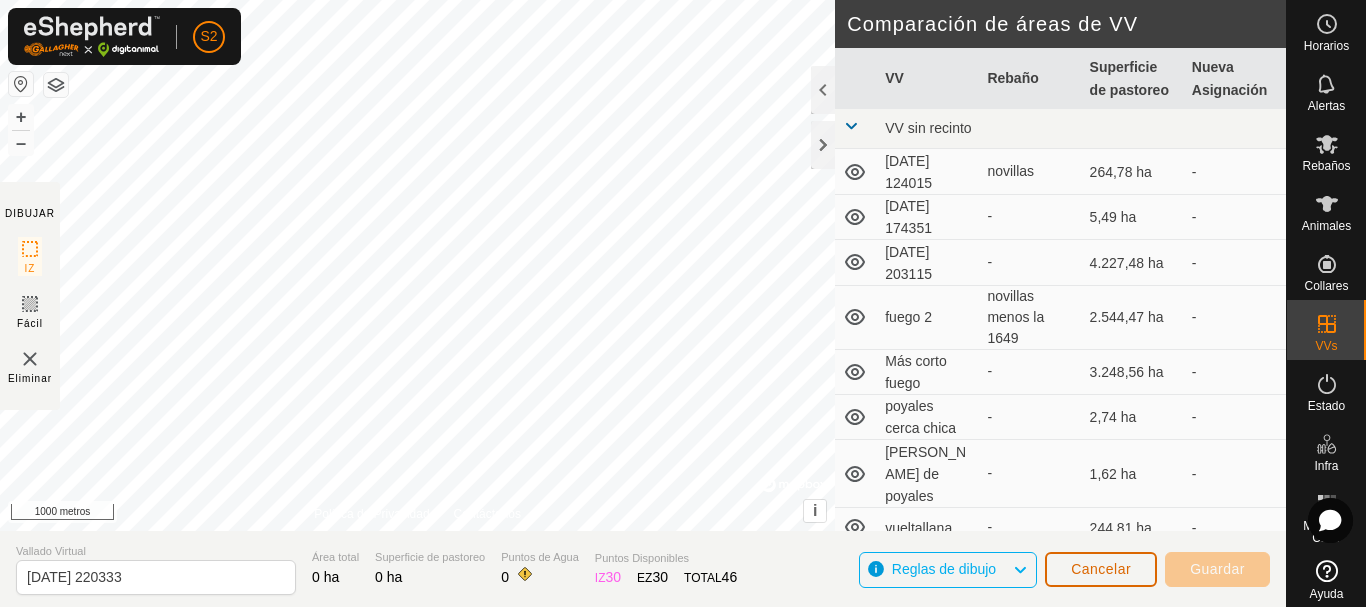 click on "Cancelar" 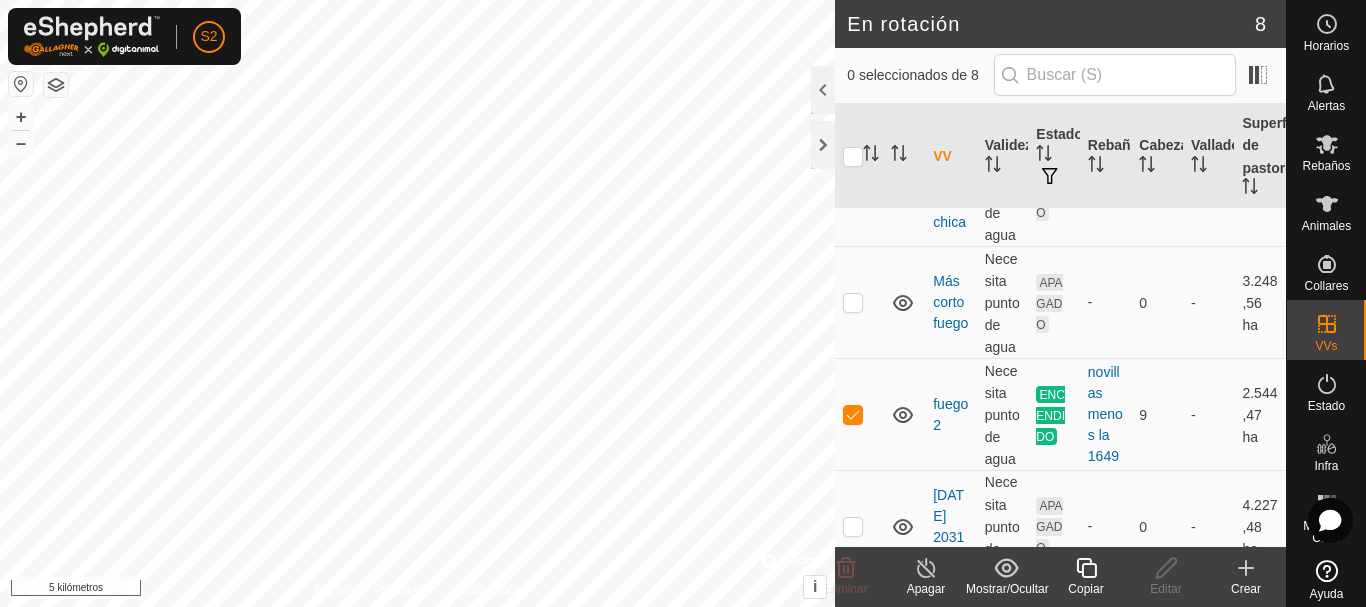 scroll, scrollTop: 400, scrollLeft: 0, axis: vertical 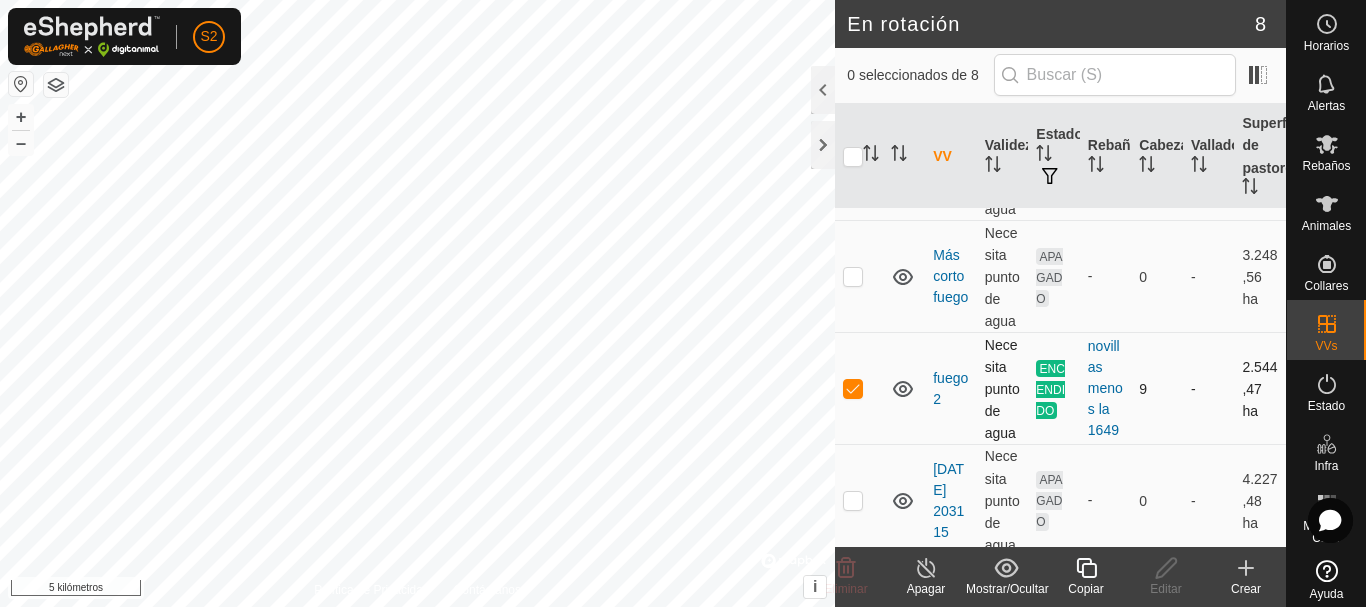 click at bounding box center (853, 388) 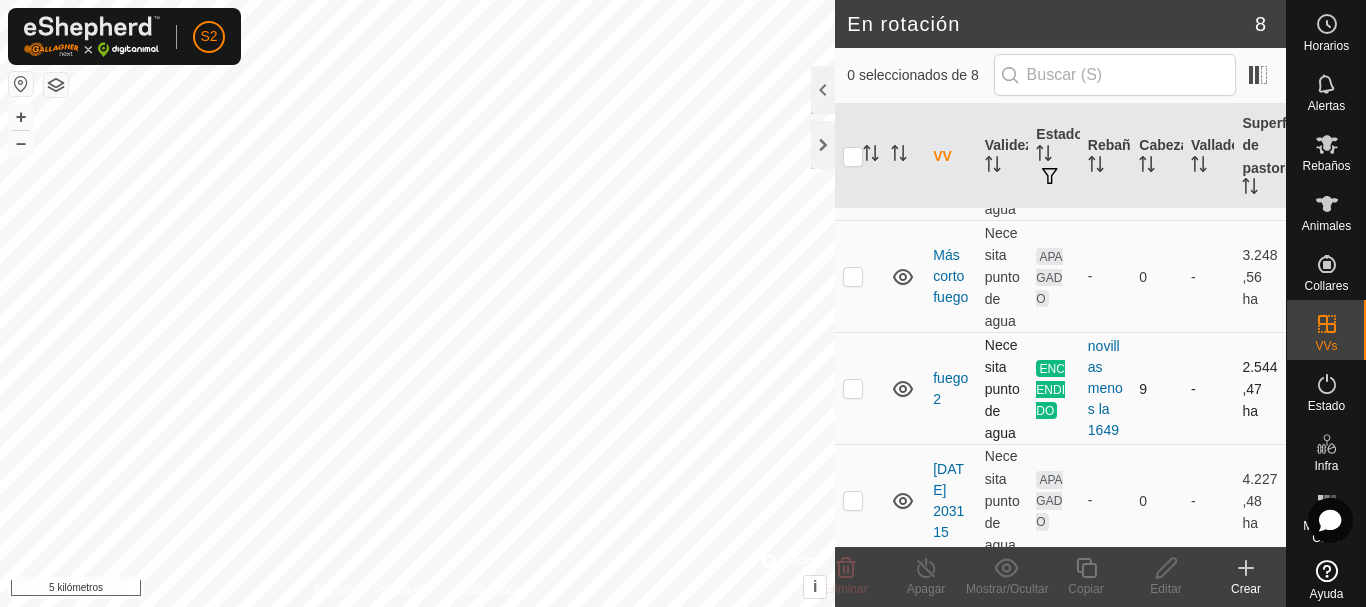 click at bounding box center [853, 388] 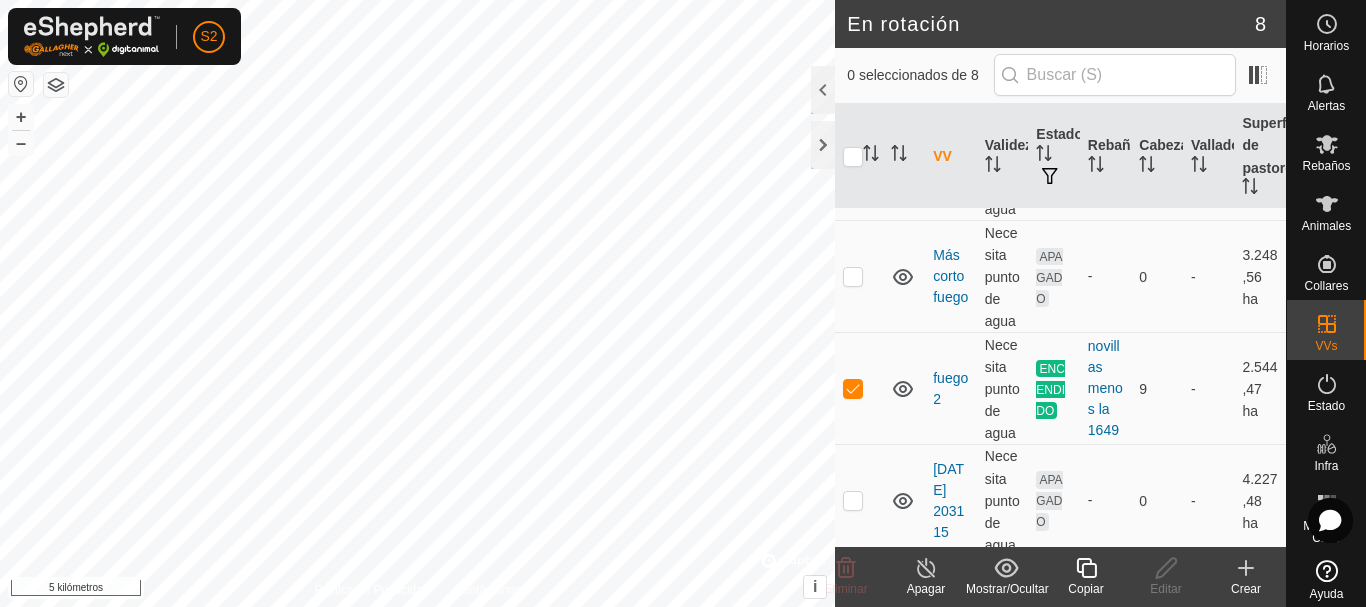 click 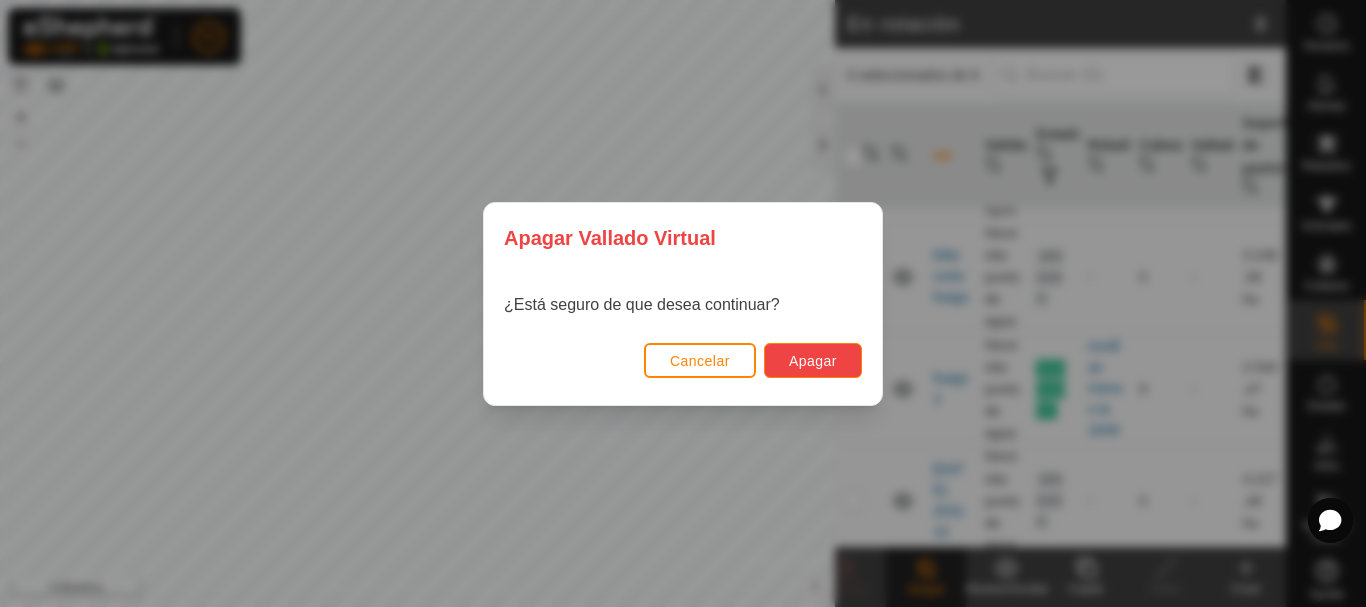 click on "Apagar" at bounding box center [813, 361] 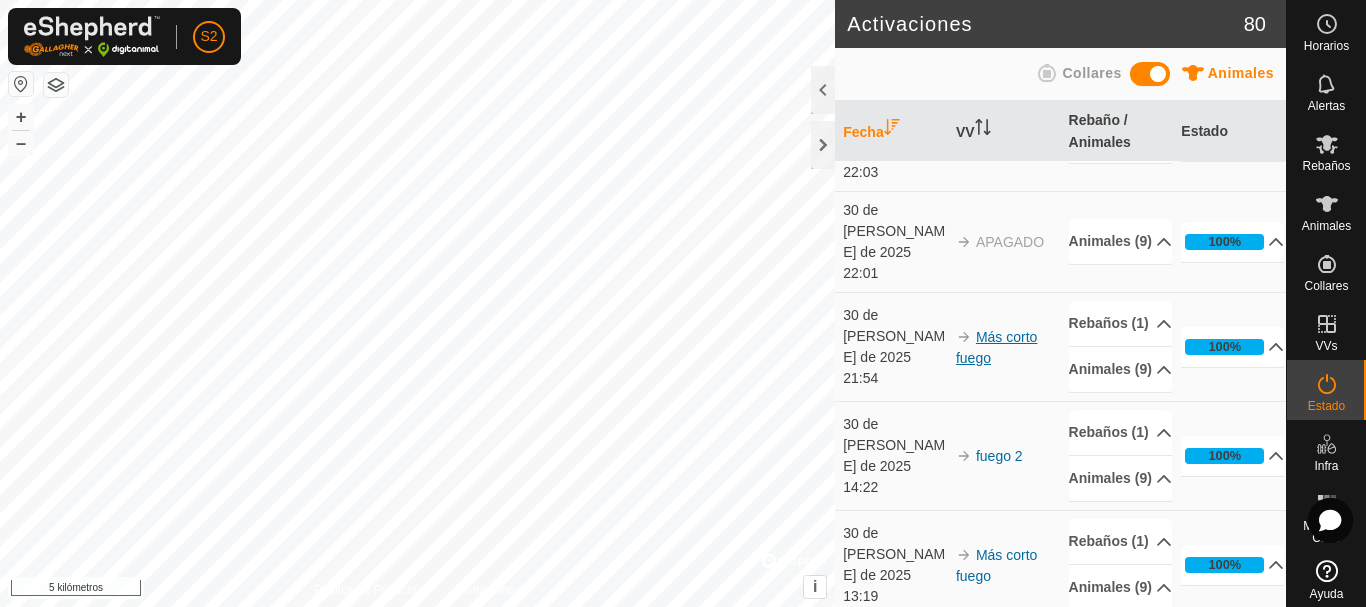 scroll, scrollTop: 200, scrollLeft: 0, axis: vertical 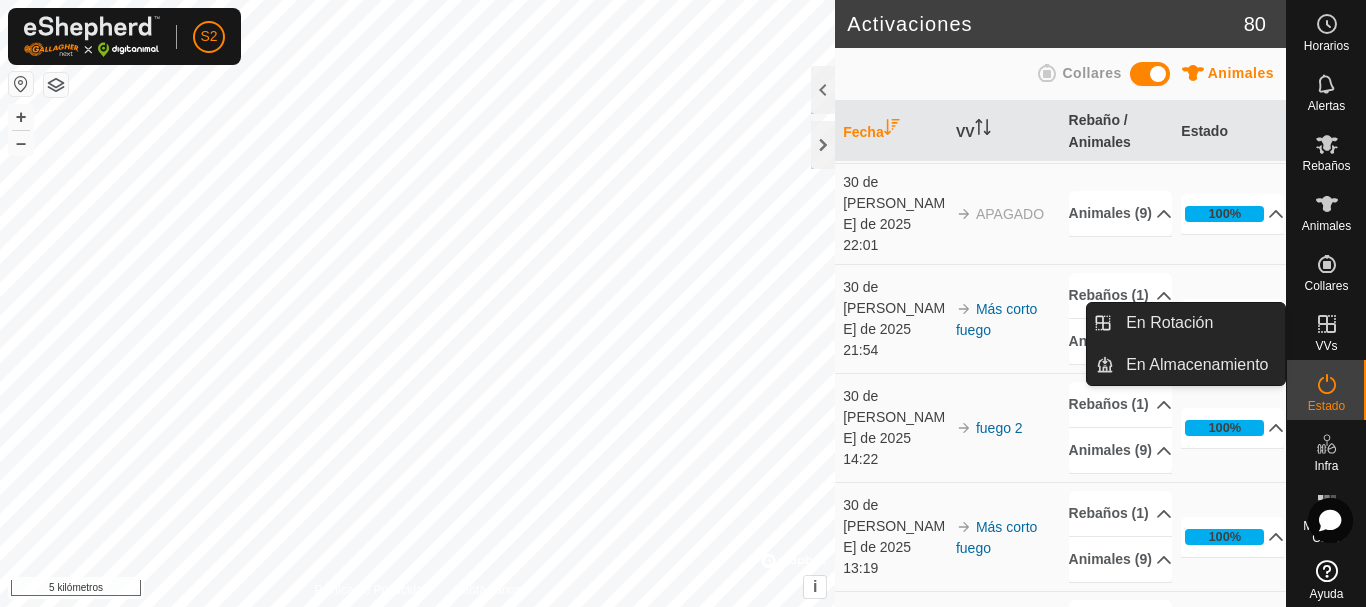 click 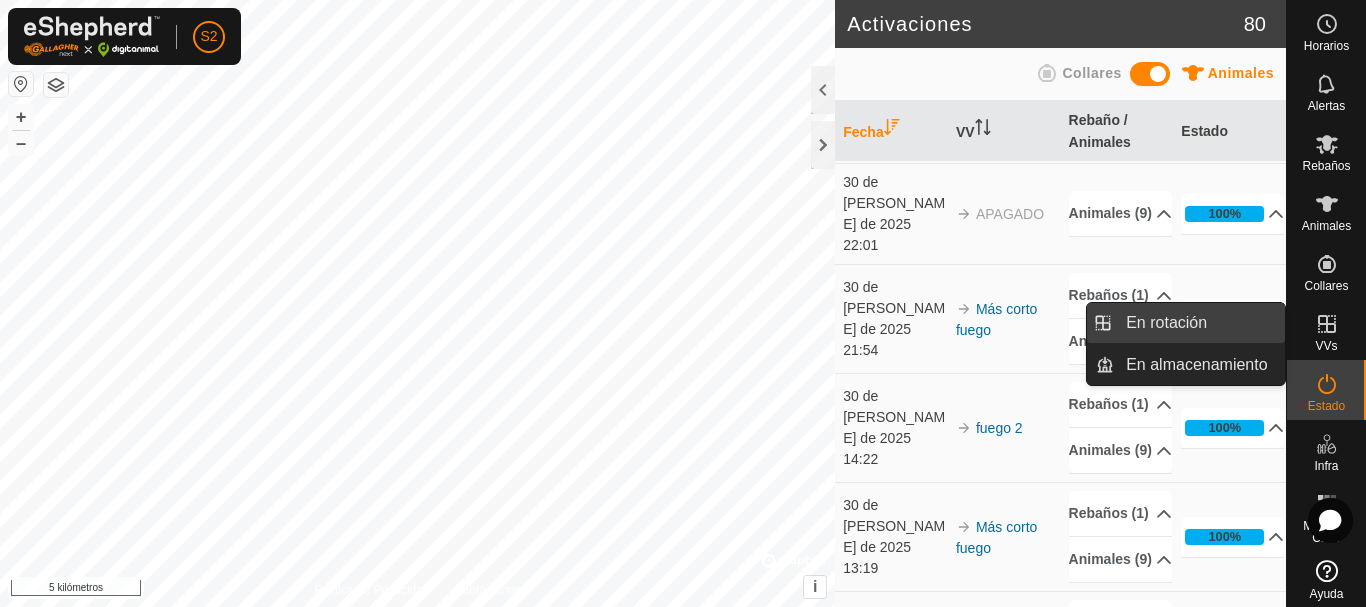 click on "En rotación" at bounding box center (1199, 323) 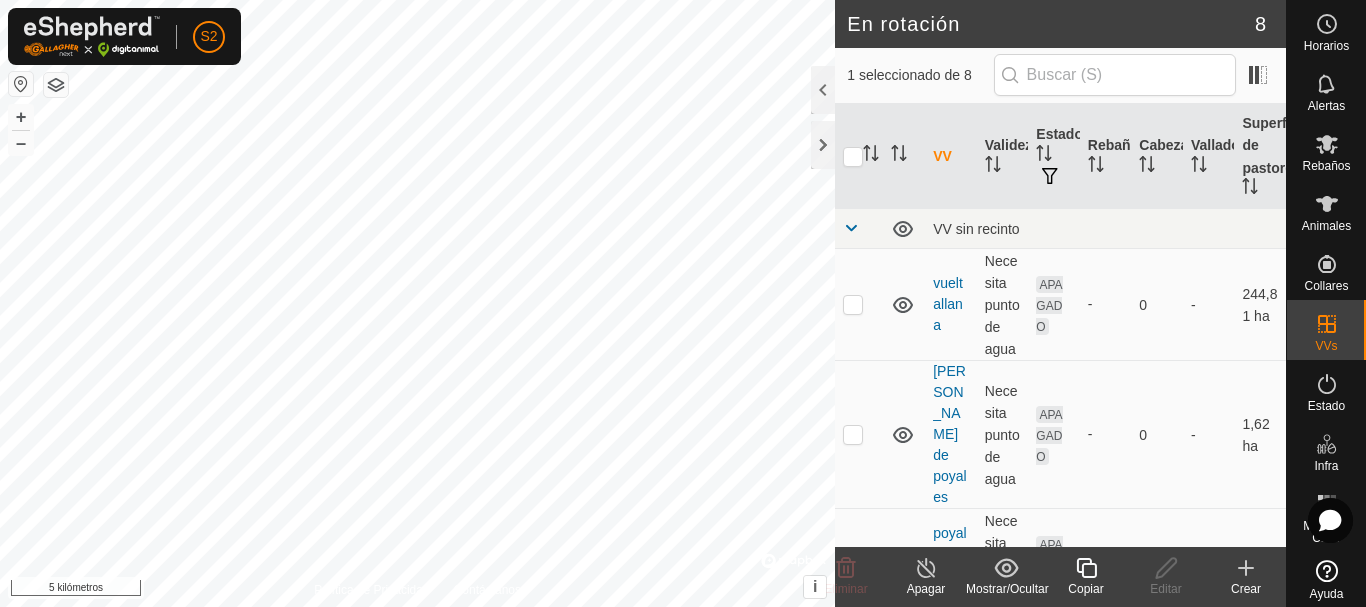 click 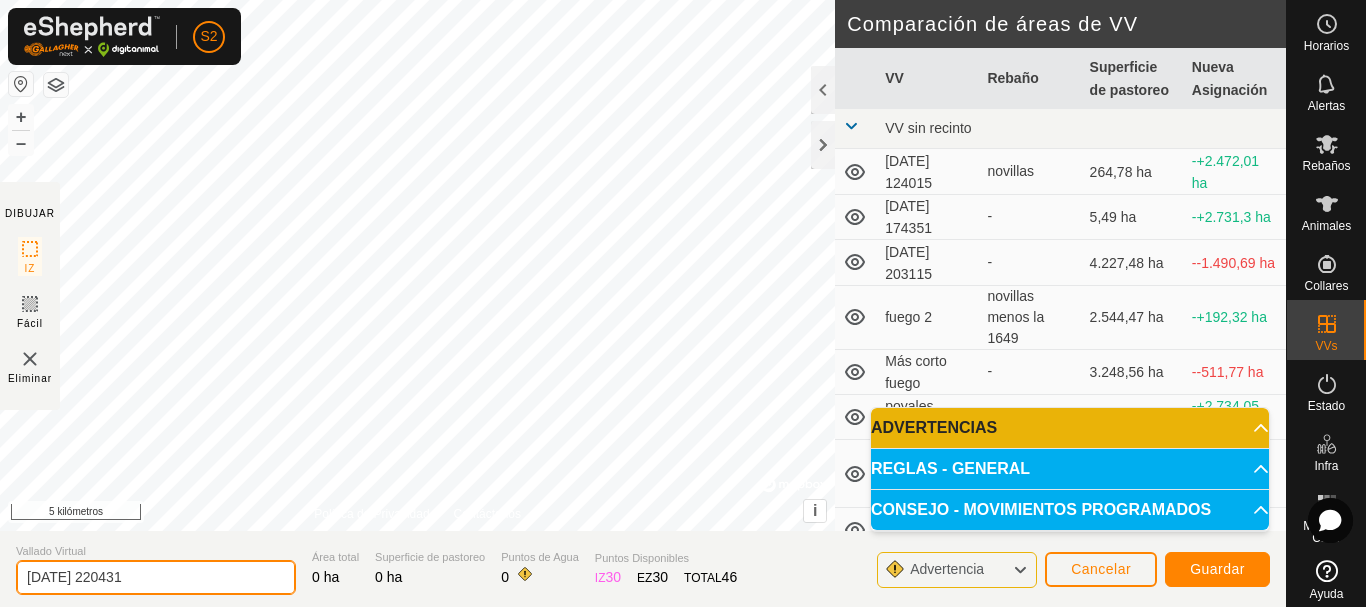 drag, startPoint x: 177, startPoint y: 582, endPoint x: 0, endPoint y: 592, distance: 177.28226 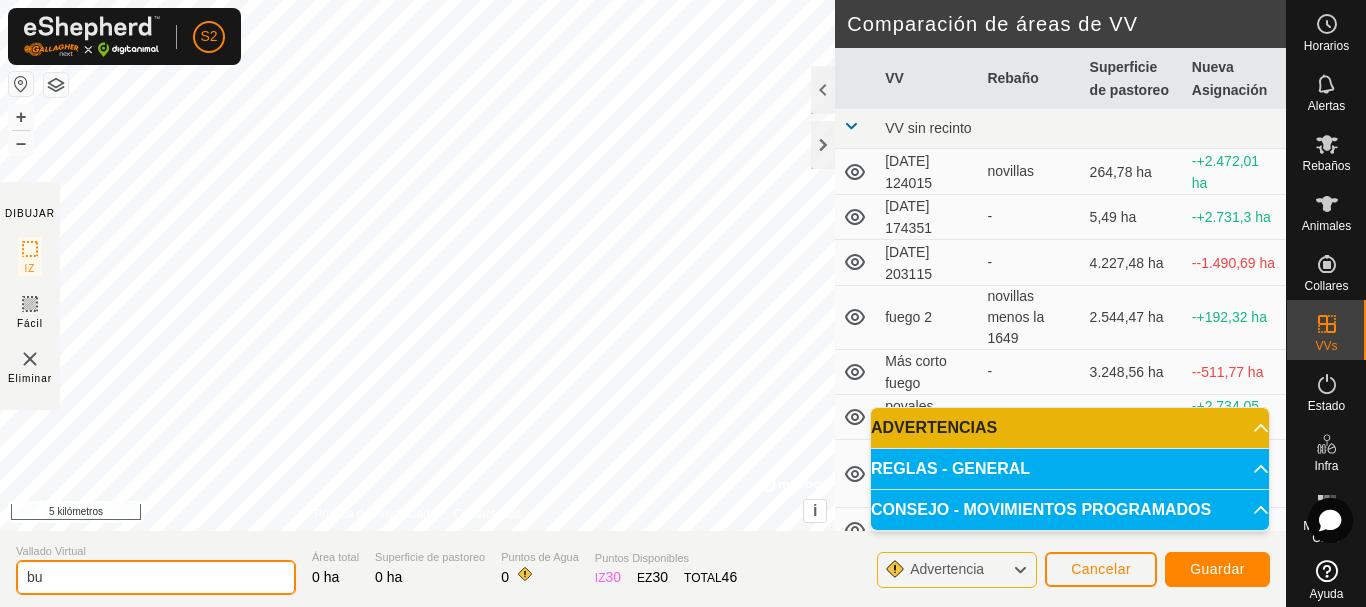 type on "b" 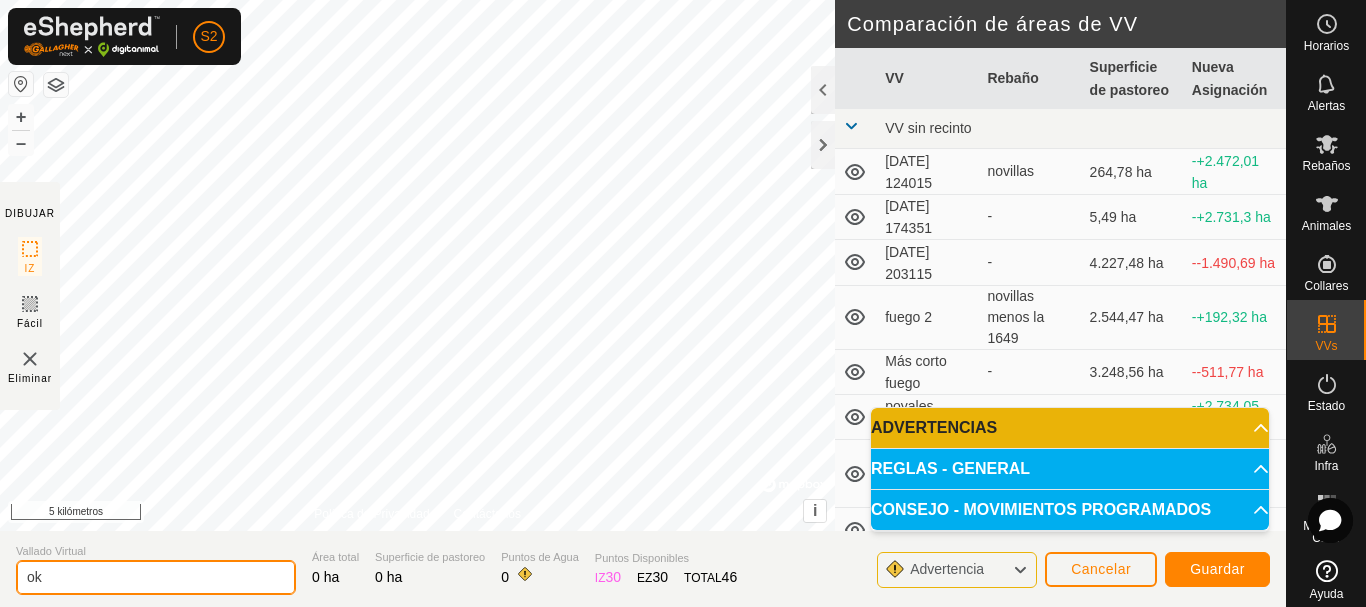 type on "o" 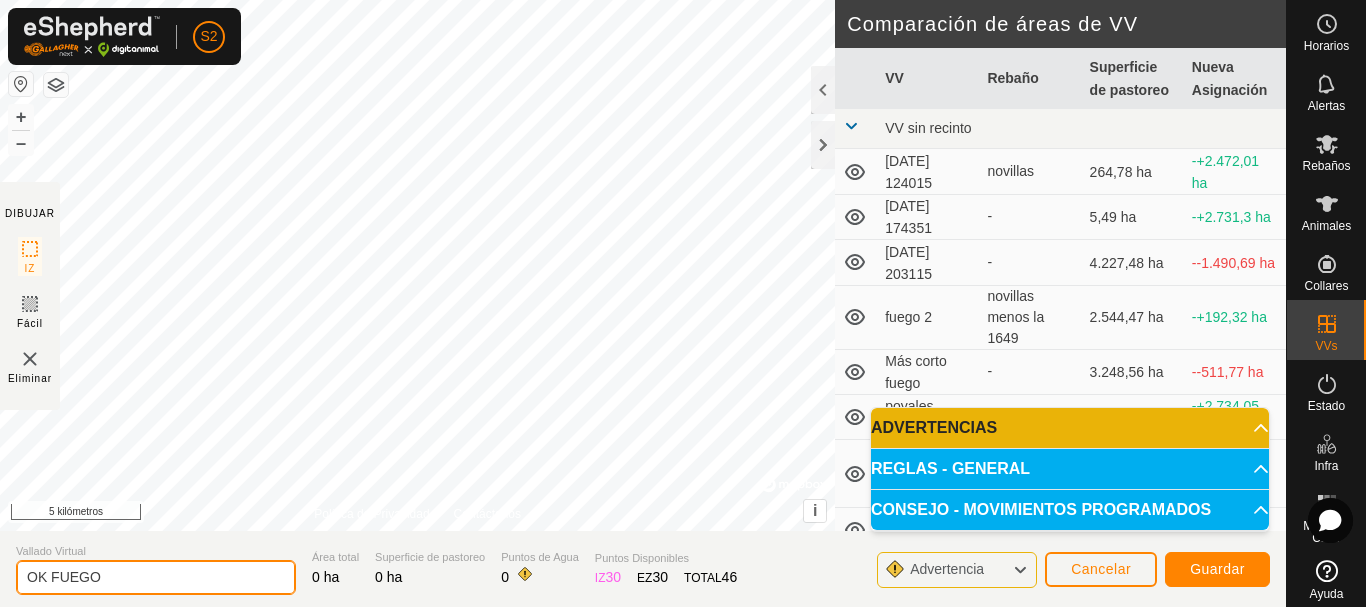 type on "OK FUEGO" 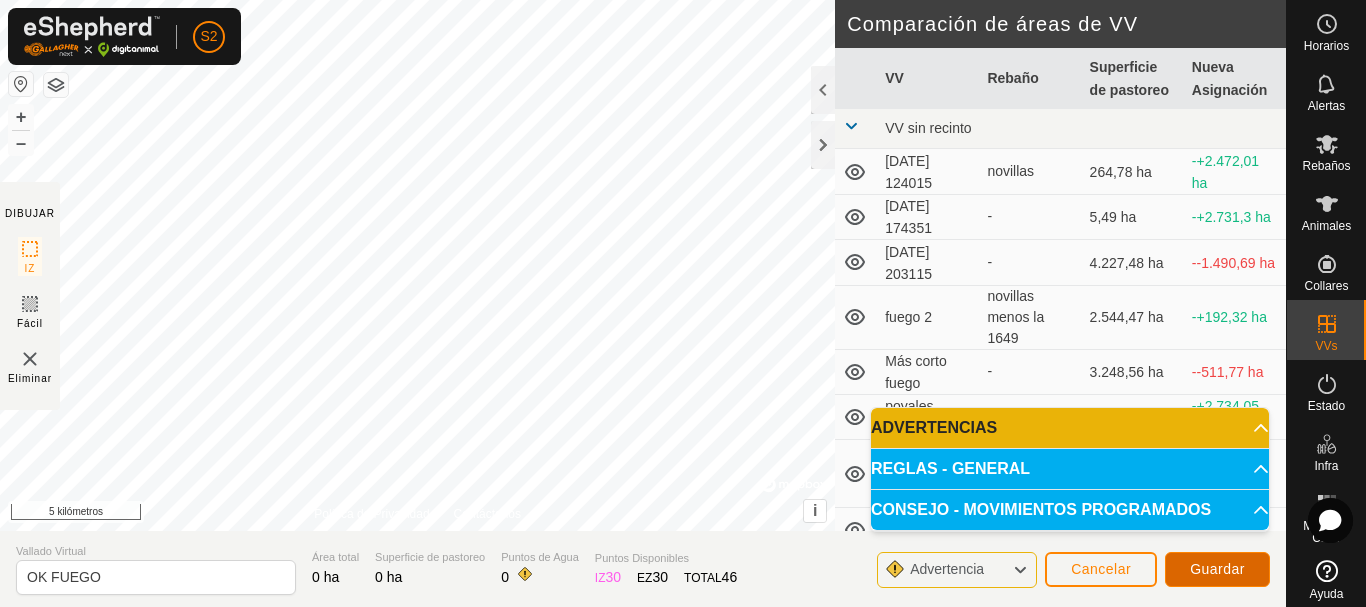 click on "Guardar" 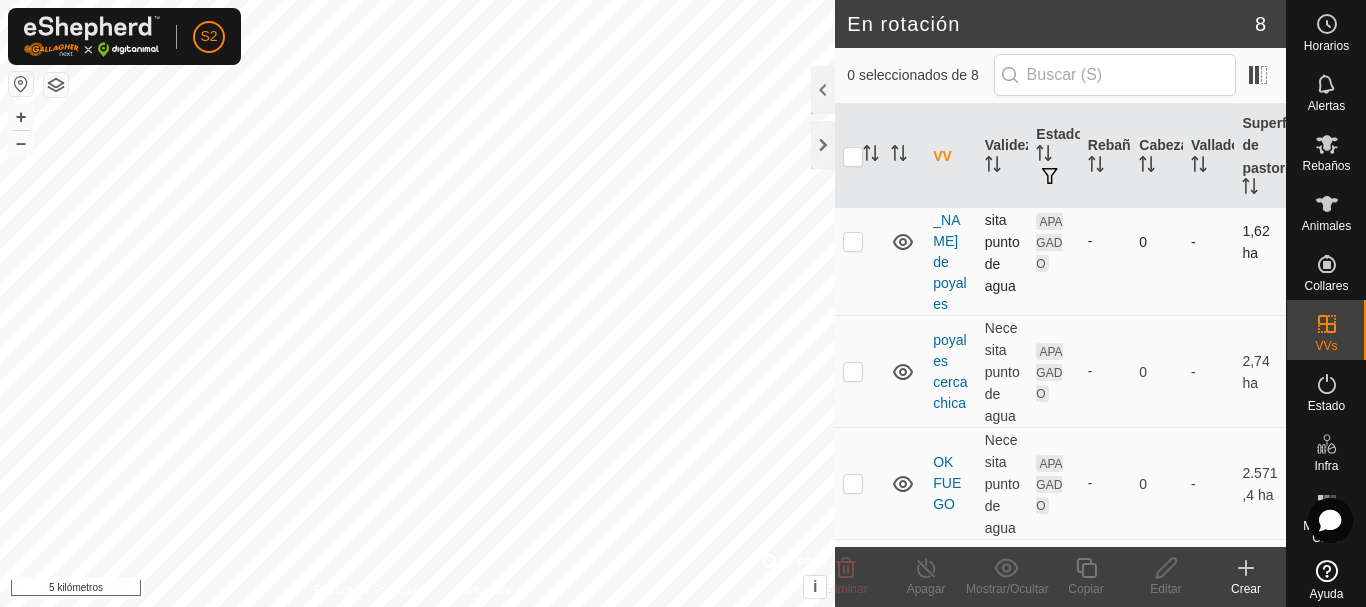 scroll, scrollTop: 200, scrollLeft: 0, axis: vertical 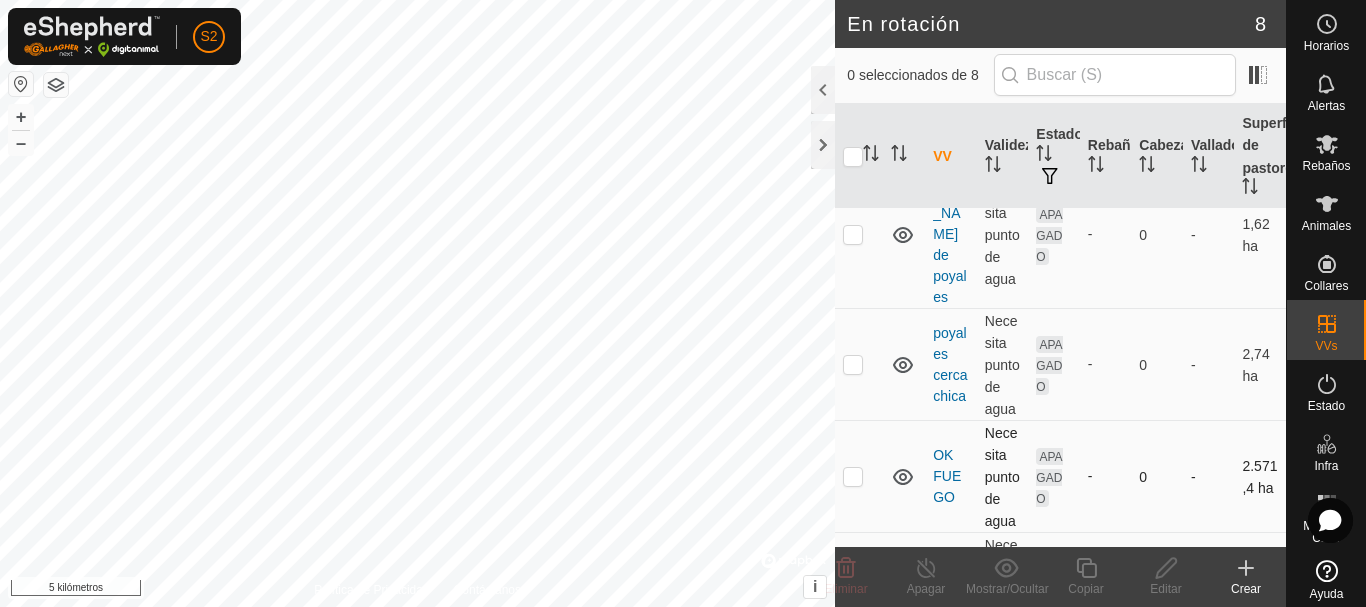 click at bounding box center [853, 476] 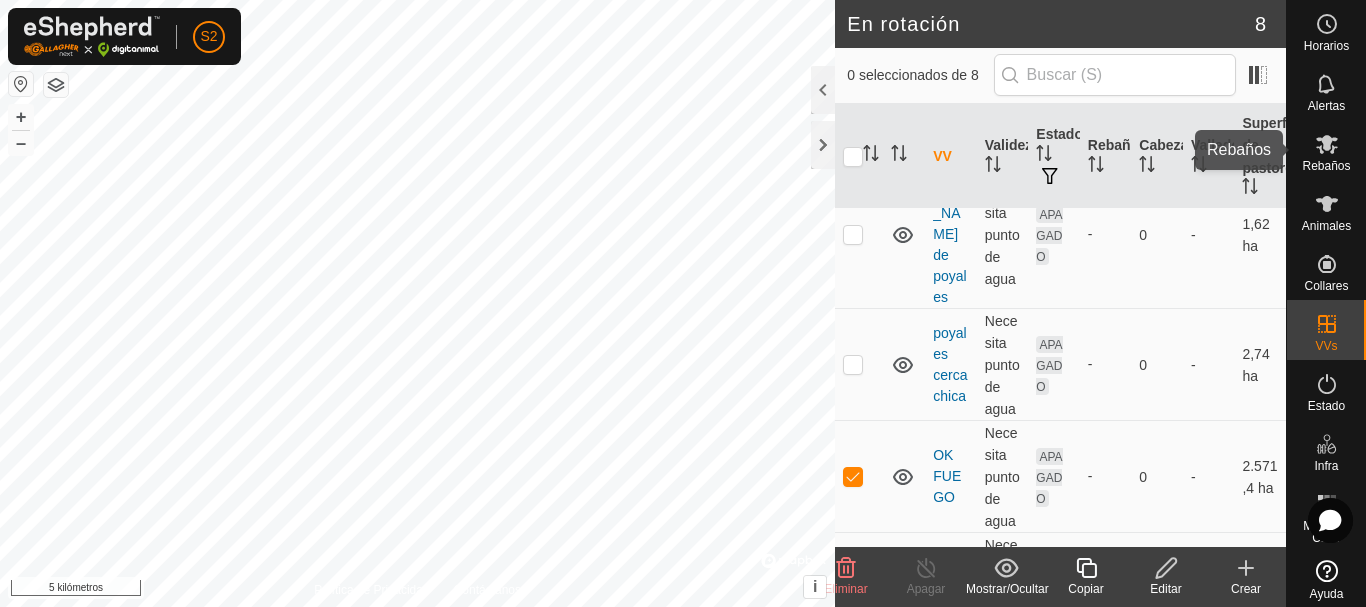 click on "Rebaños" at bounding box center [1326, 166] 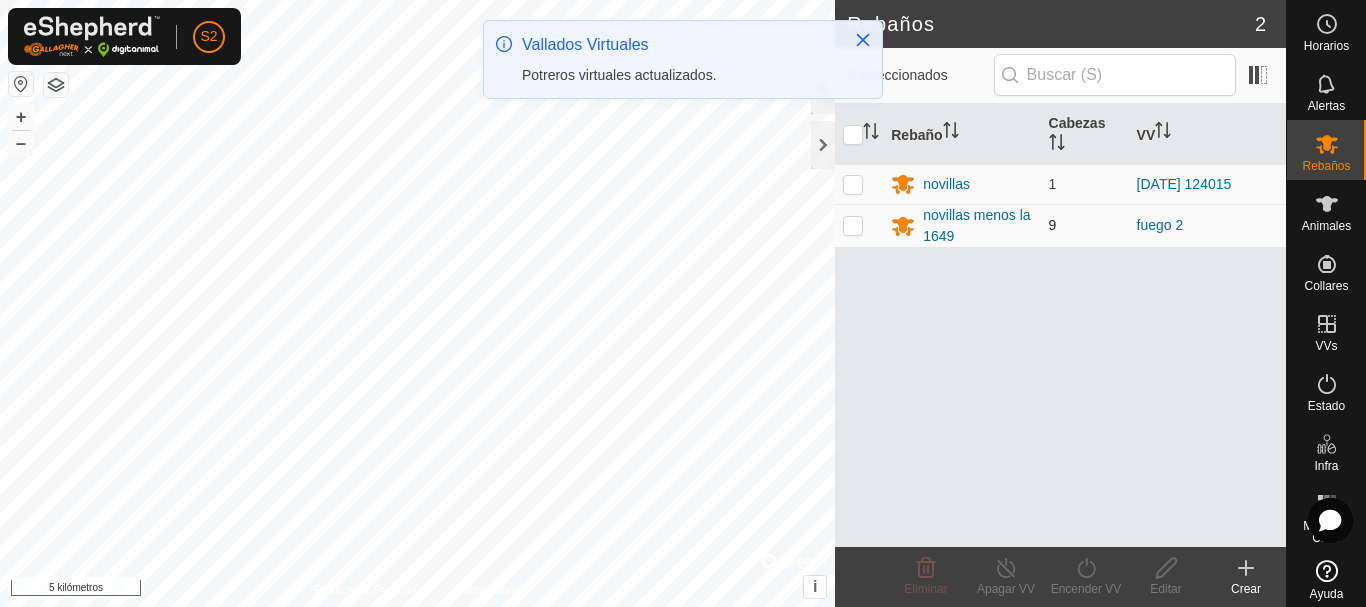 click at bounding box center [859, 225] 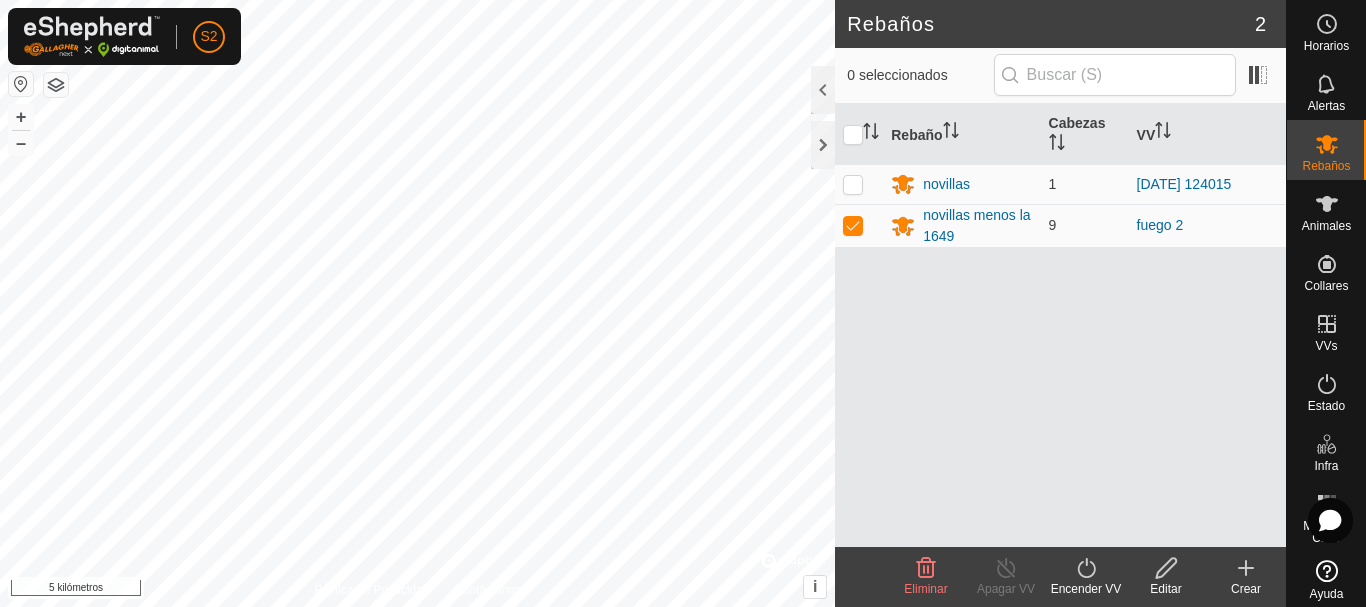 click on "Encender VV" 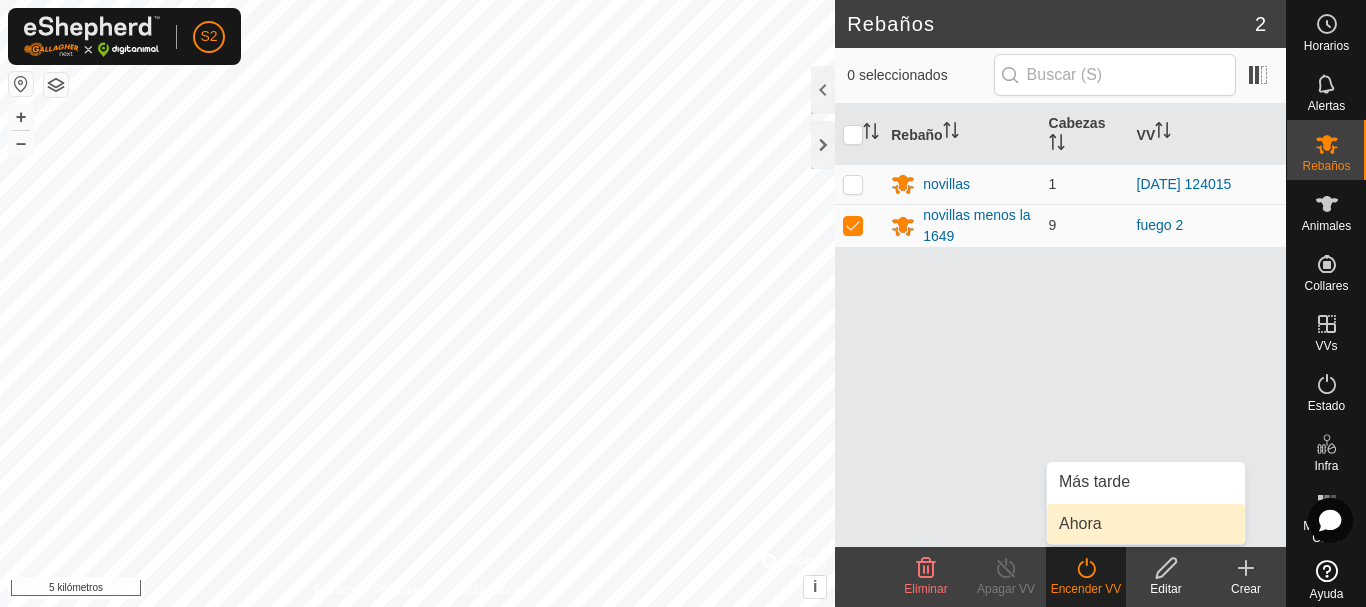 click on "Ahora" at bounding box center (1146, 524) 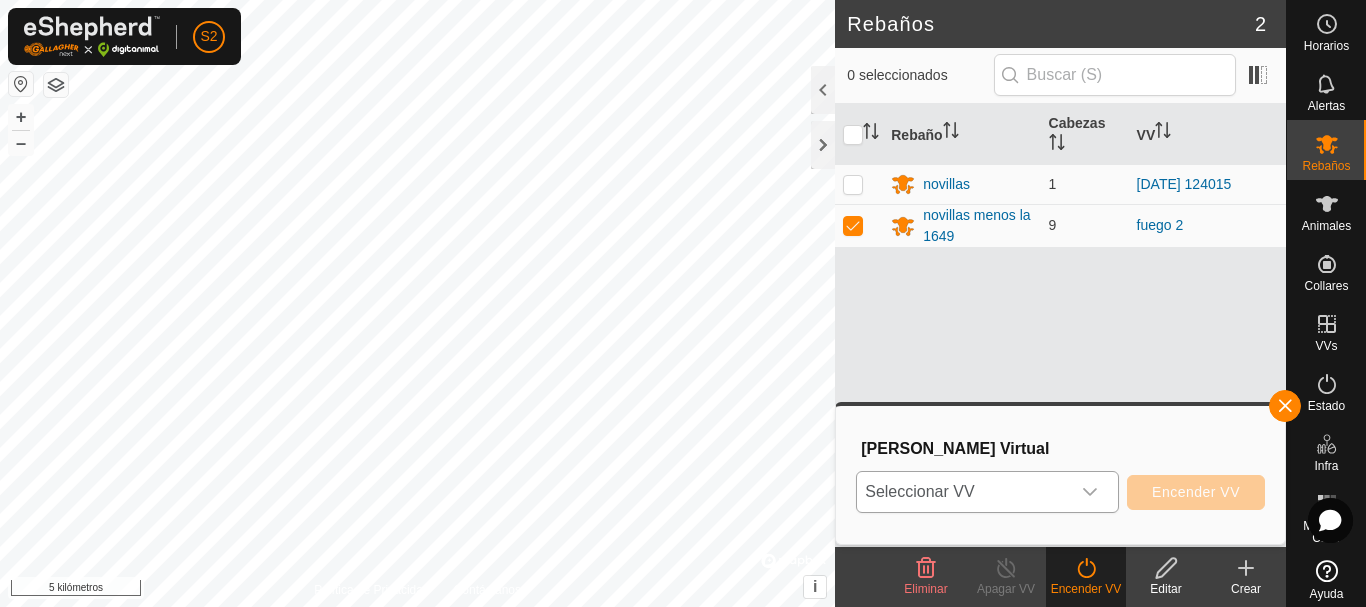 click on "Seleccionar VV" at bounding box center [963, 492] 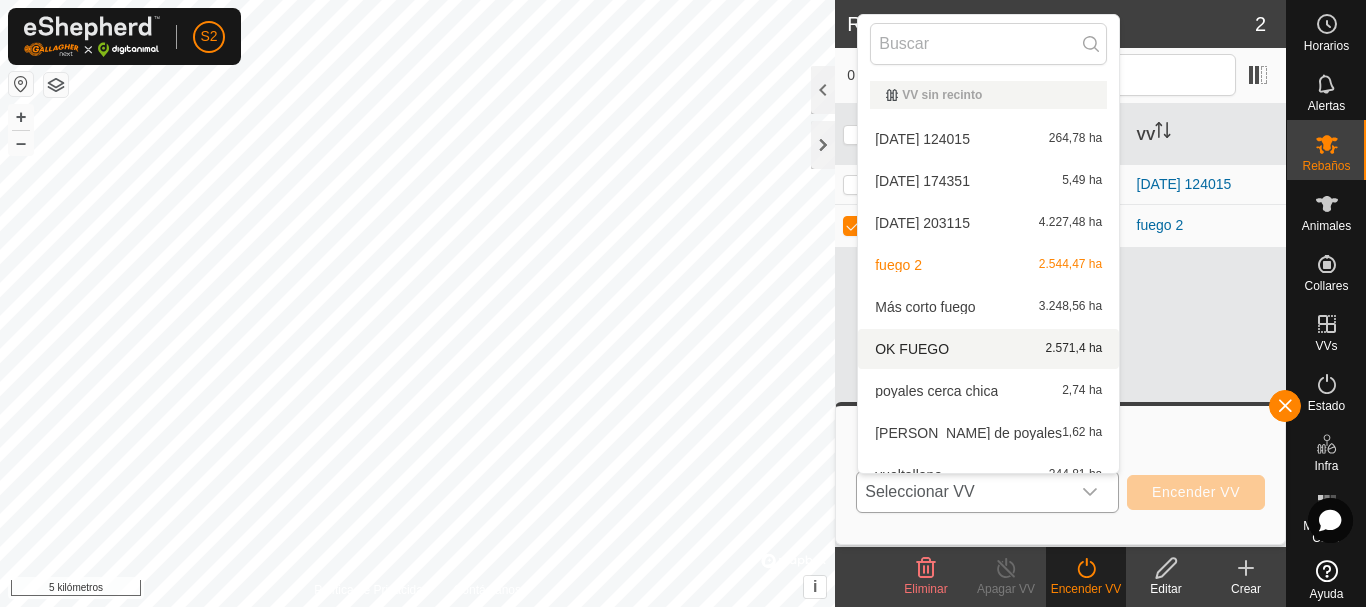 click on "OK FUEGO 2.571,4 ha" at bounding box center [988, 349] 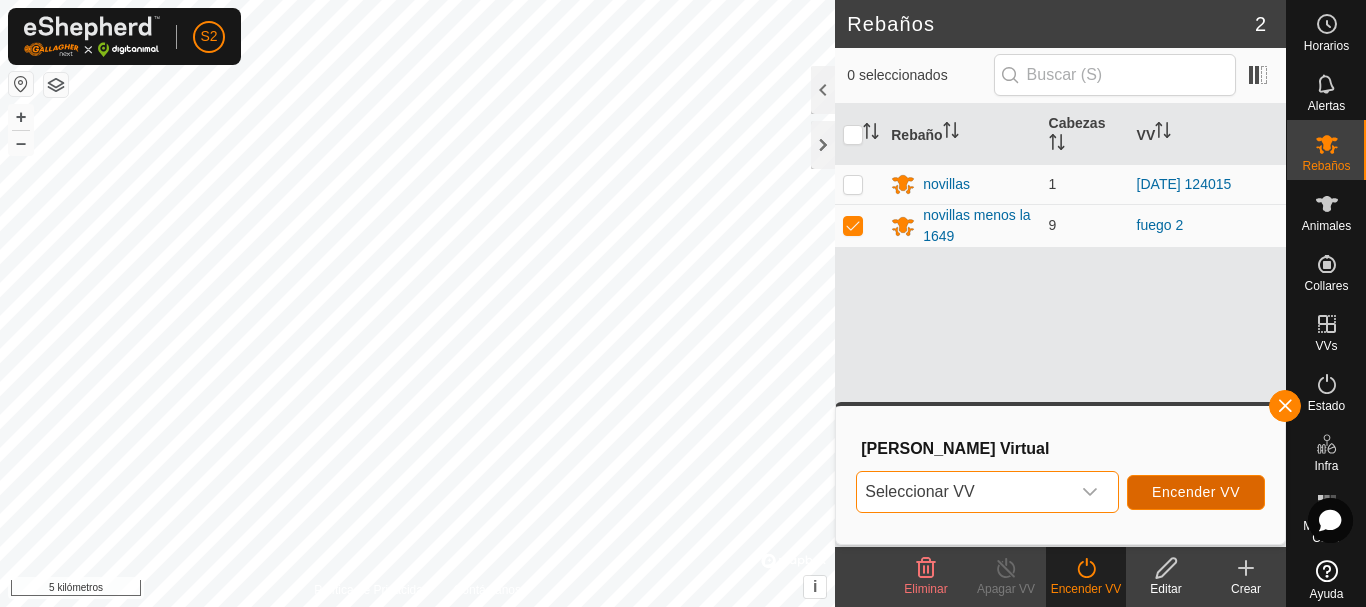 click on "Encender VV" at bounding box center [1196, 492] 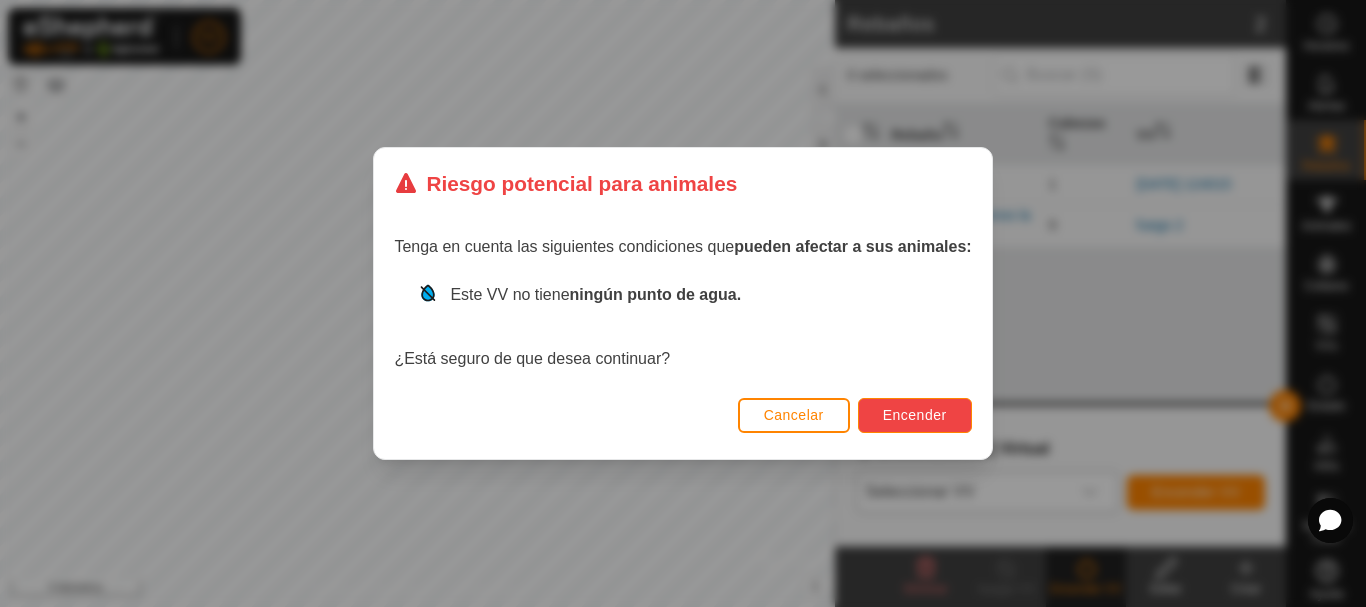 click on "Encender" at bounding box center (915, 415) 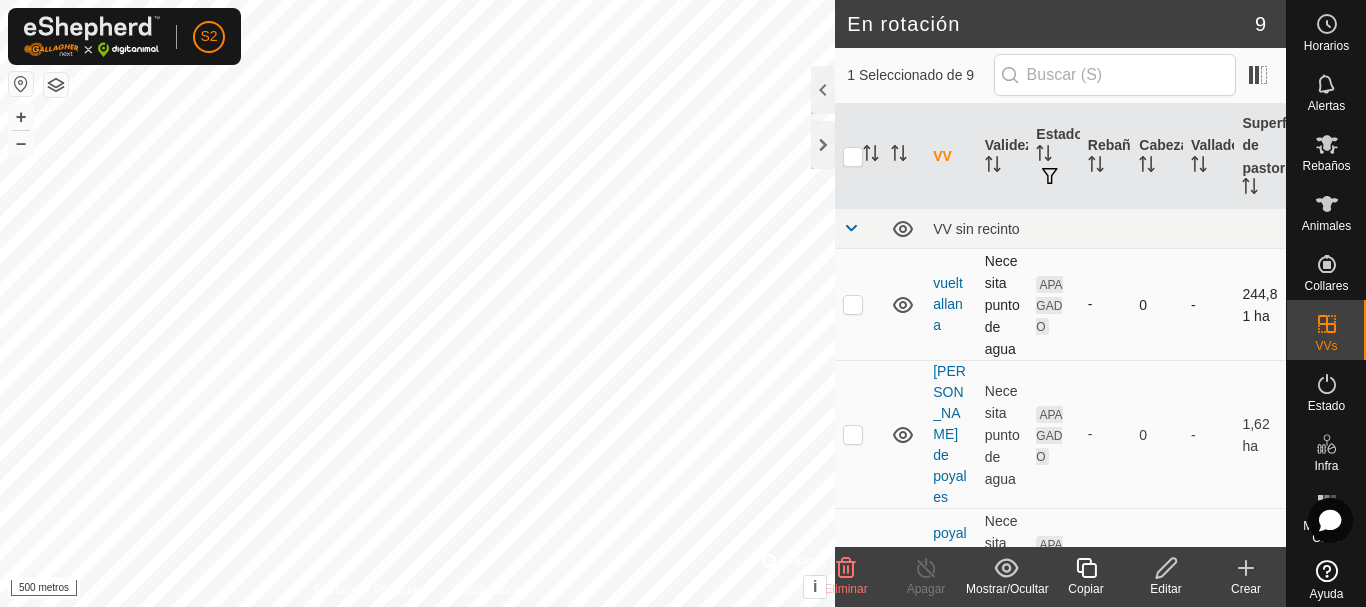 click at bounding box center (853, 304) 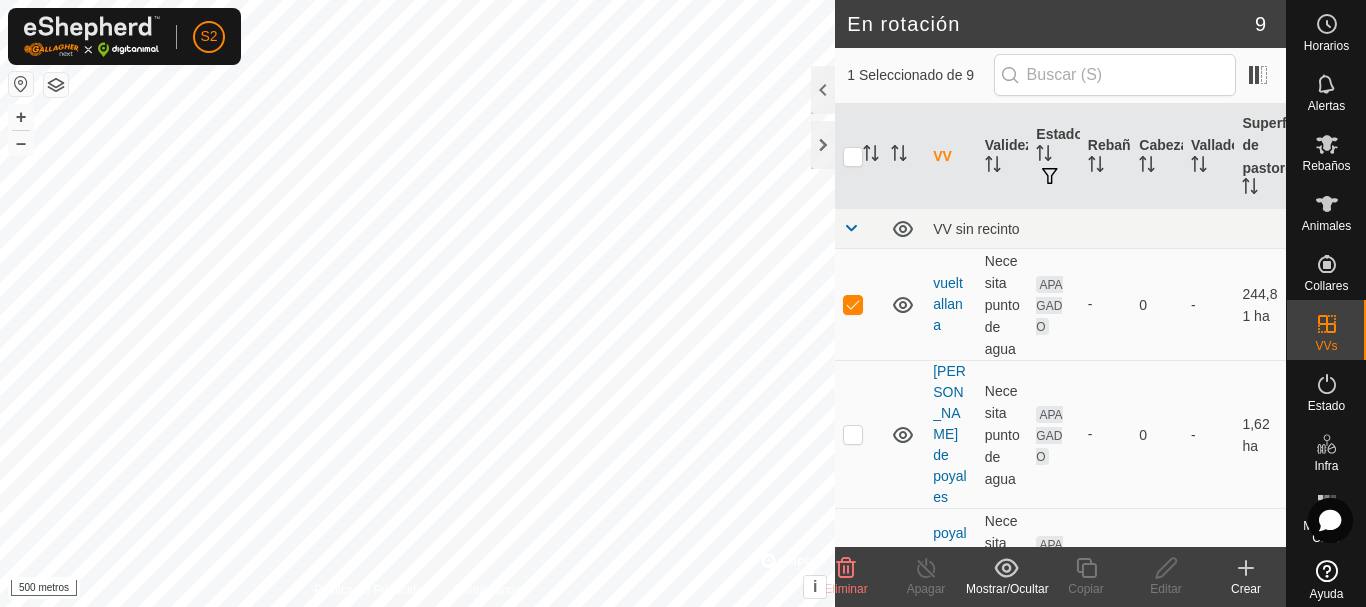 click 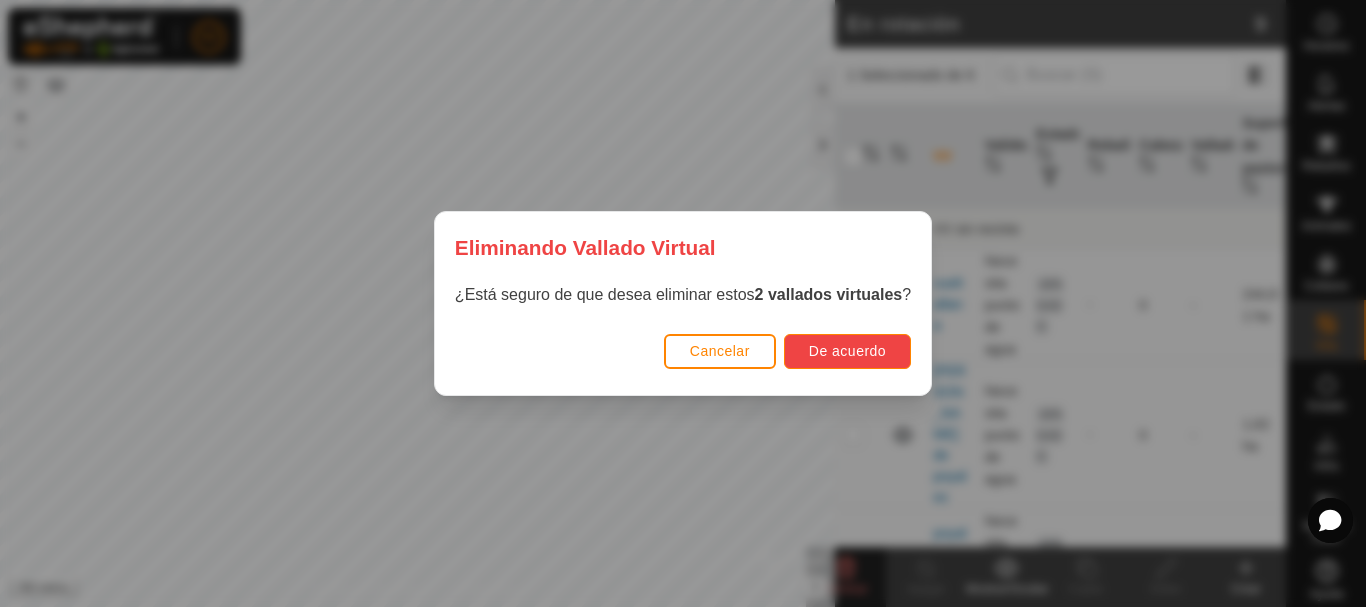 click on "De acuerdo" at bounding box center [847, 351] 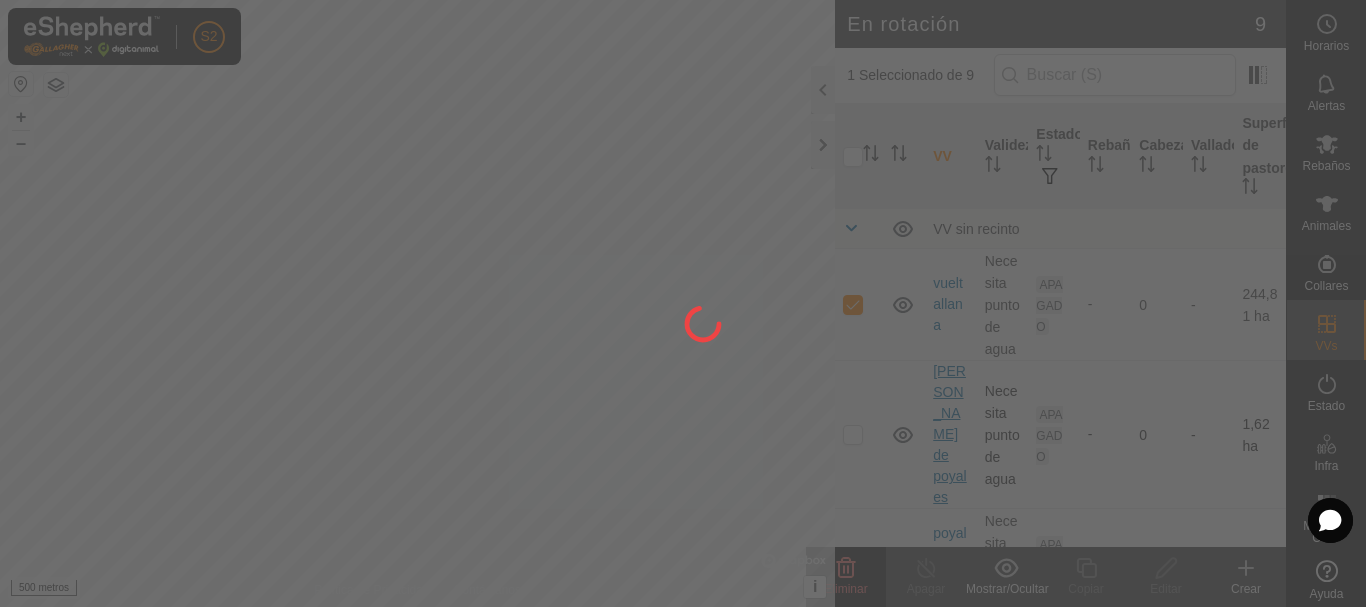 checkbox on "false" 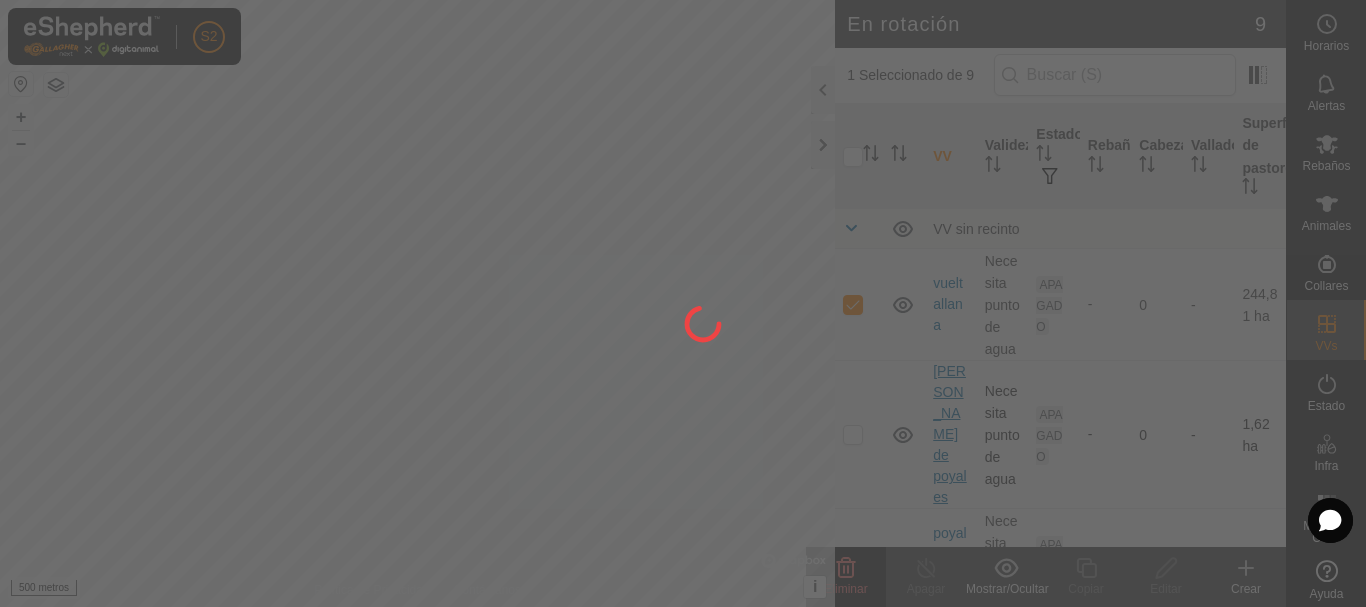 checkbox on "false" 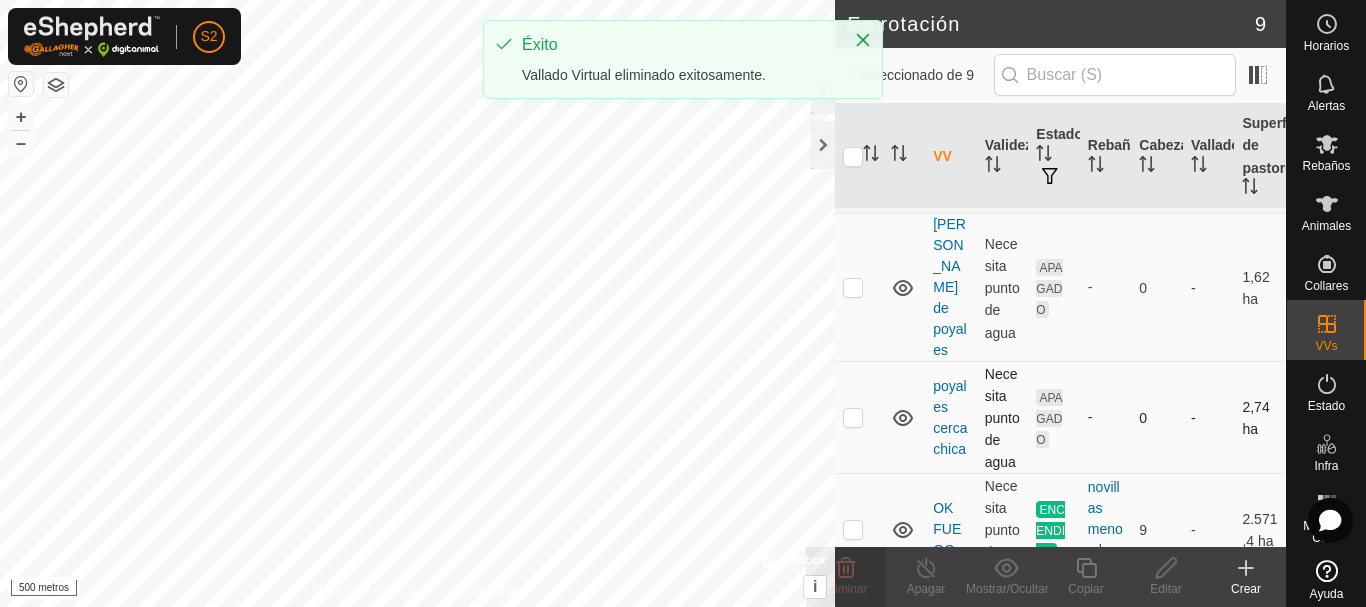 scroll, scrollTop: 0, scrollLeft: 0, axis: both 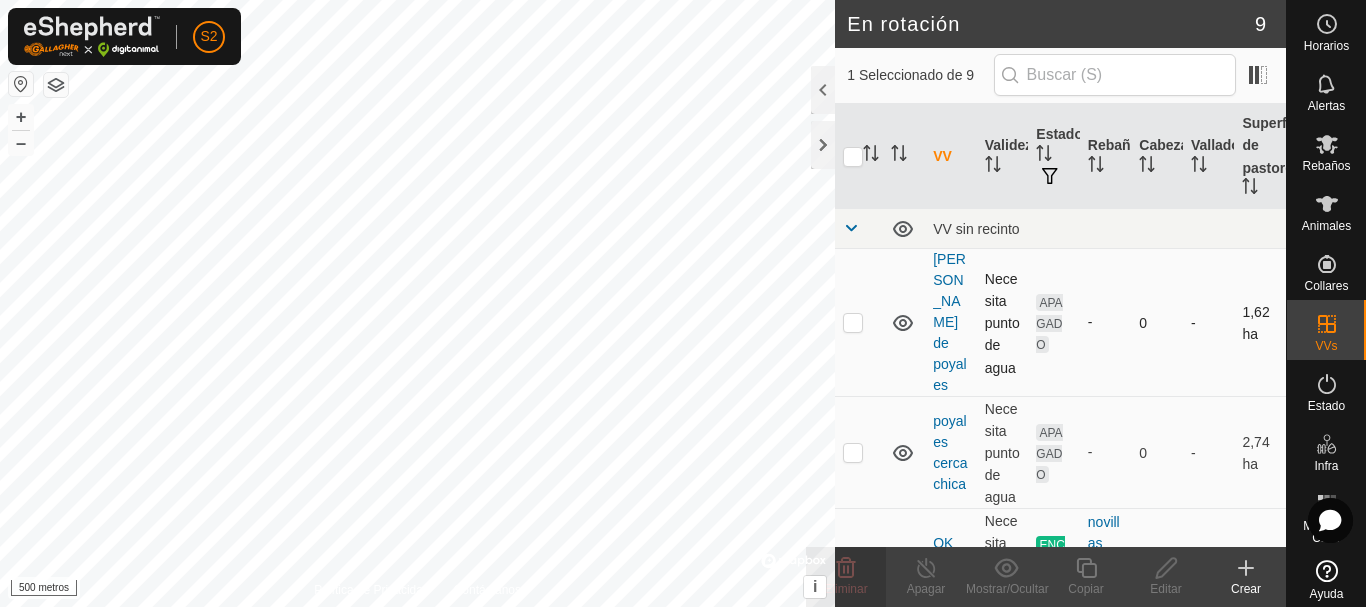click at bounding box center (859, 323) 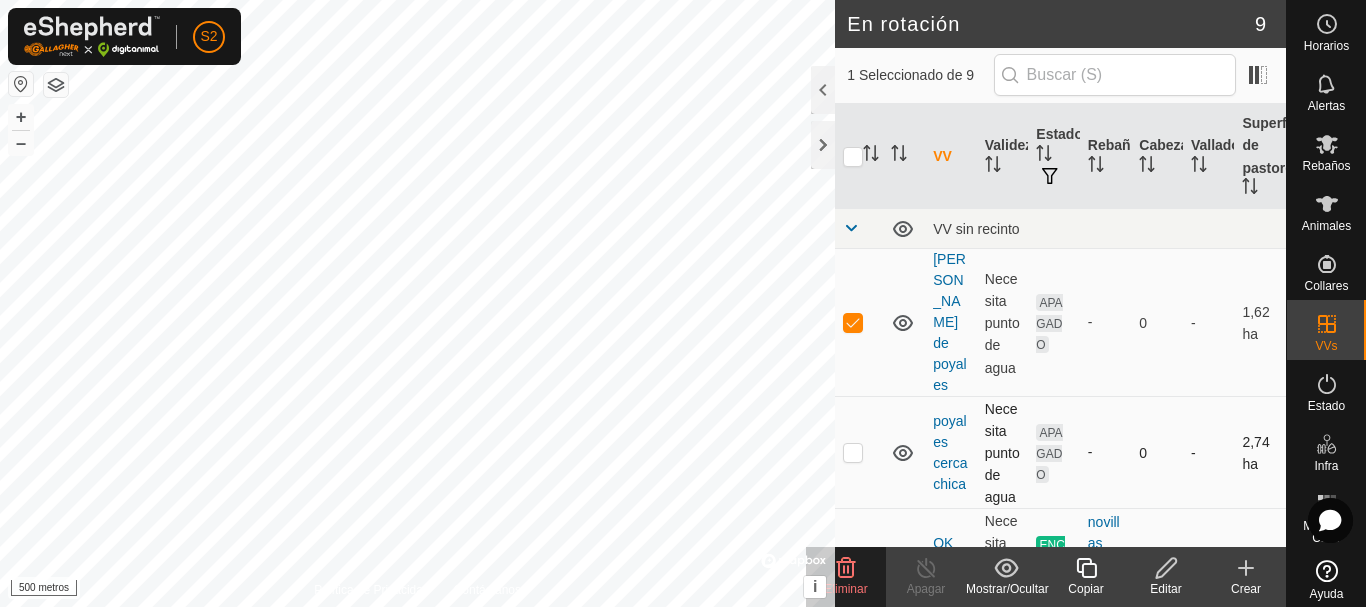 click at bounding box center (853, 452) 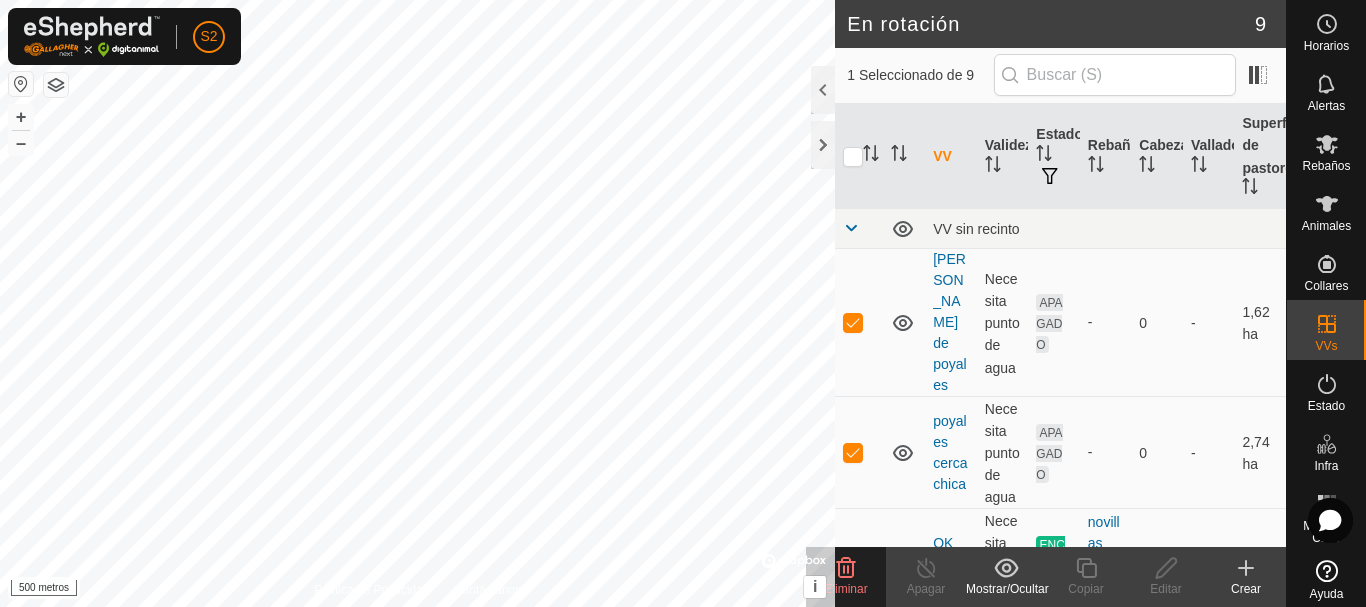 click 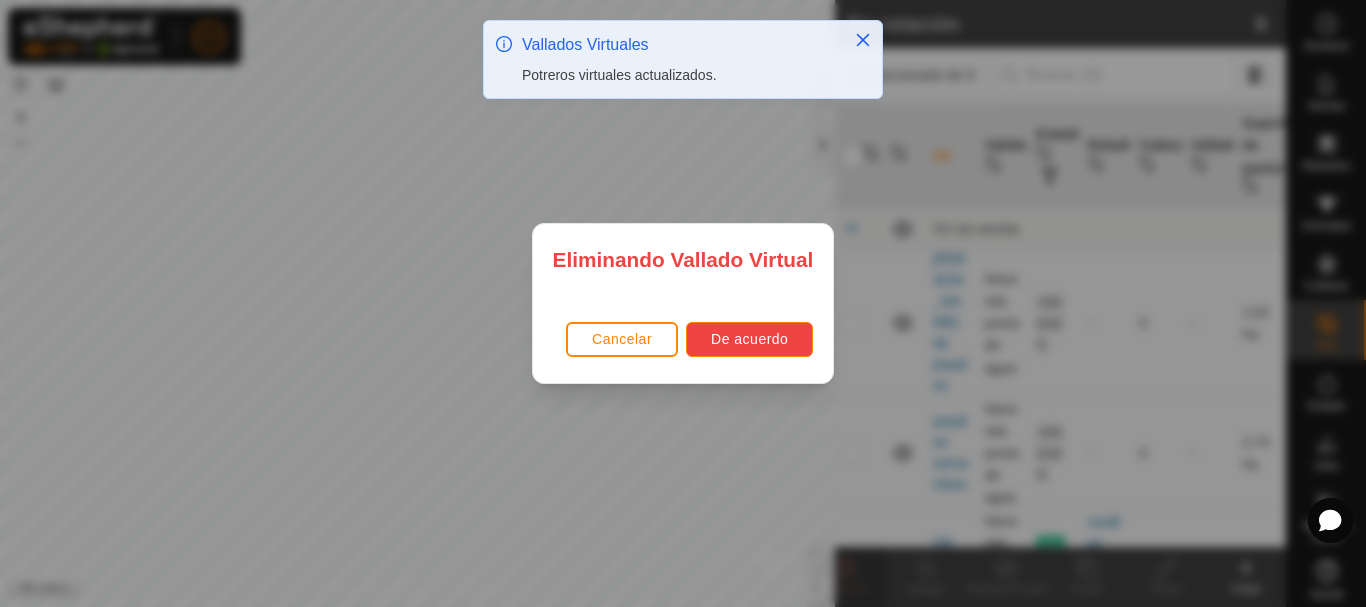click on "De acuerdo" at bounding box center (749, 339) 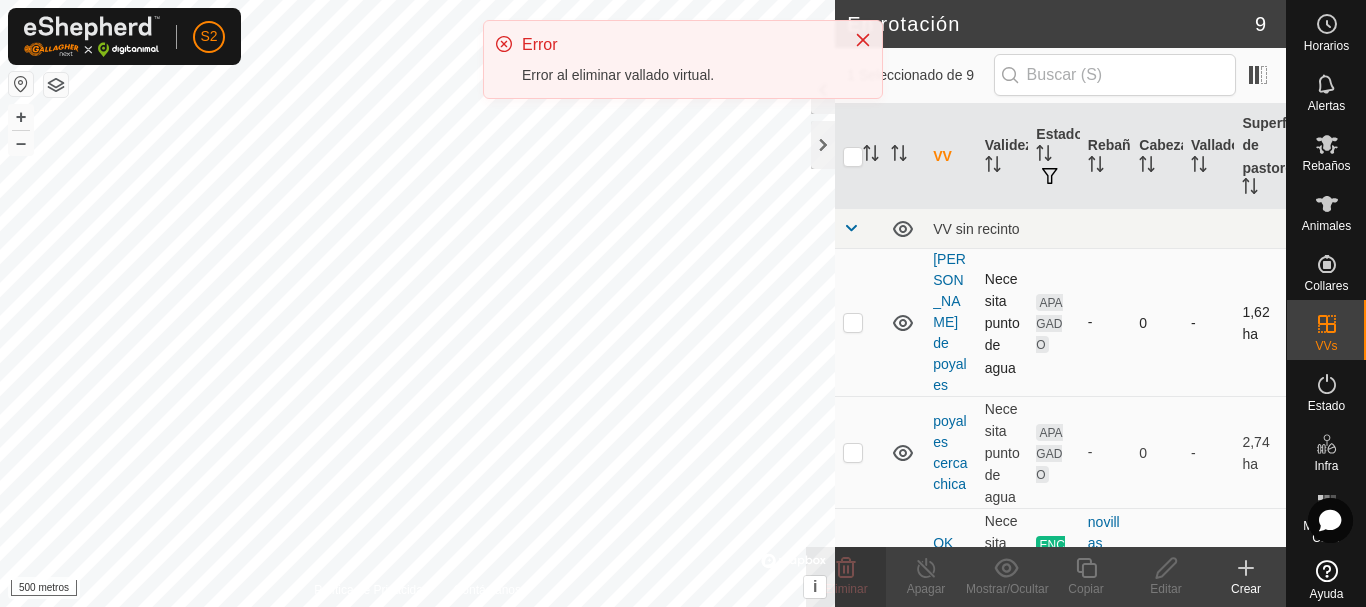 click at bounding box center [853, 322] 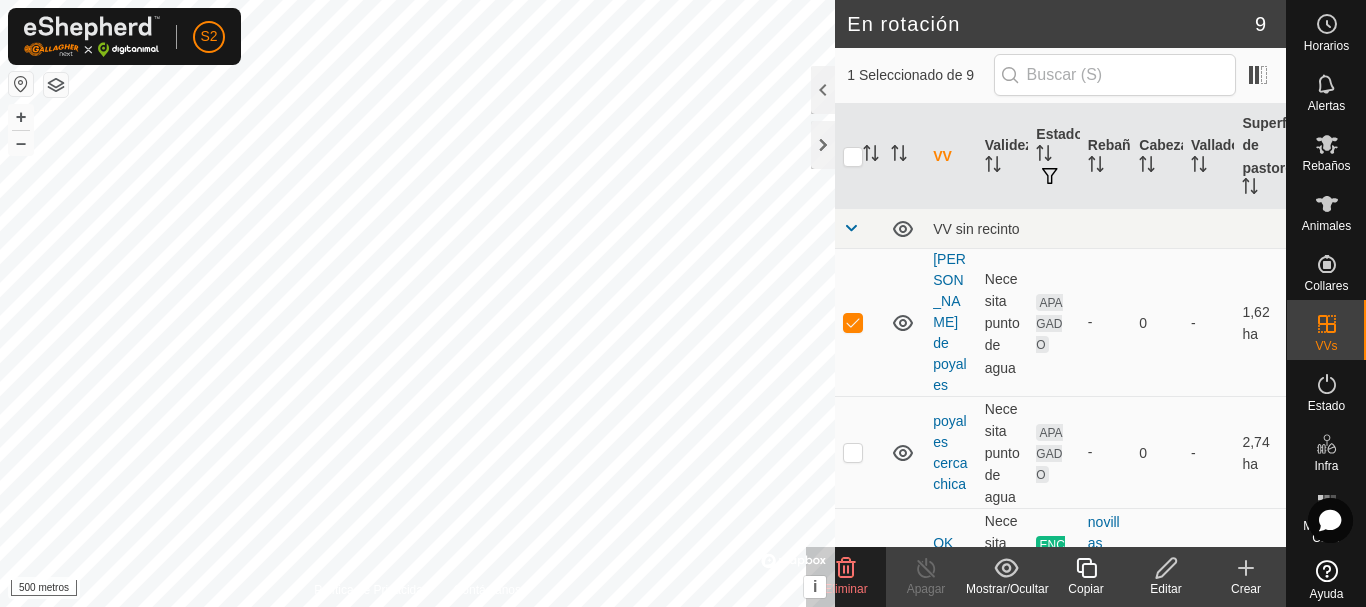 click on "Eliminar" 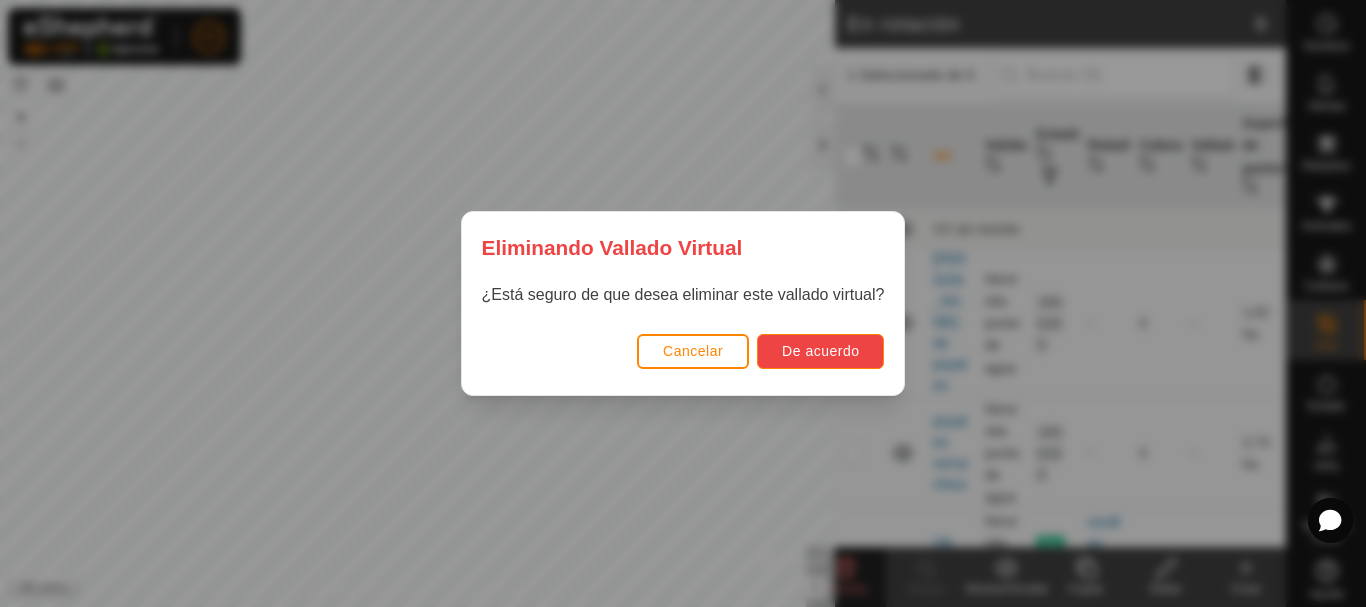 click on "De acuerdo" at bounding box center [820, 351] 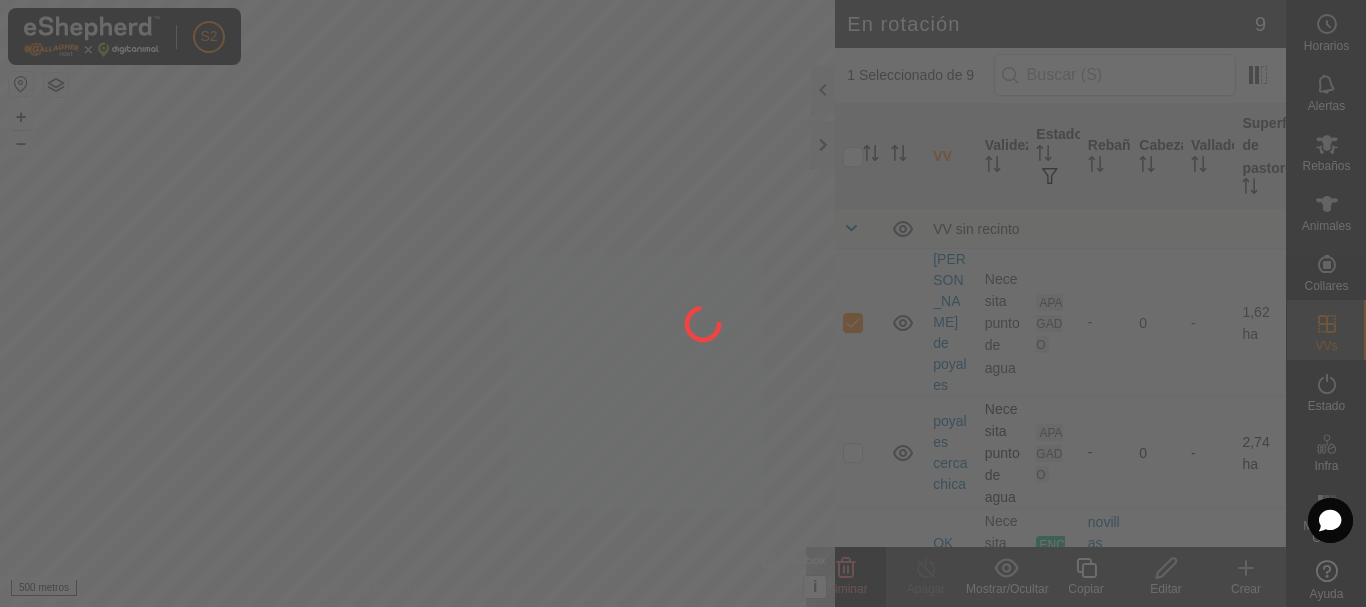 checkbox on "false" 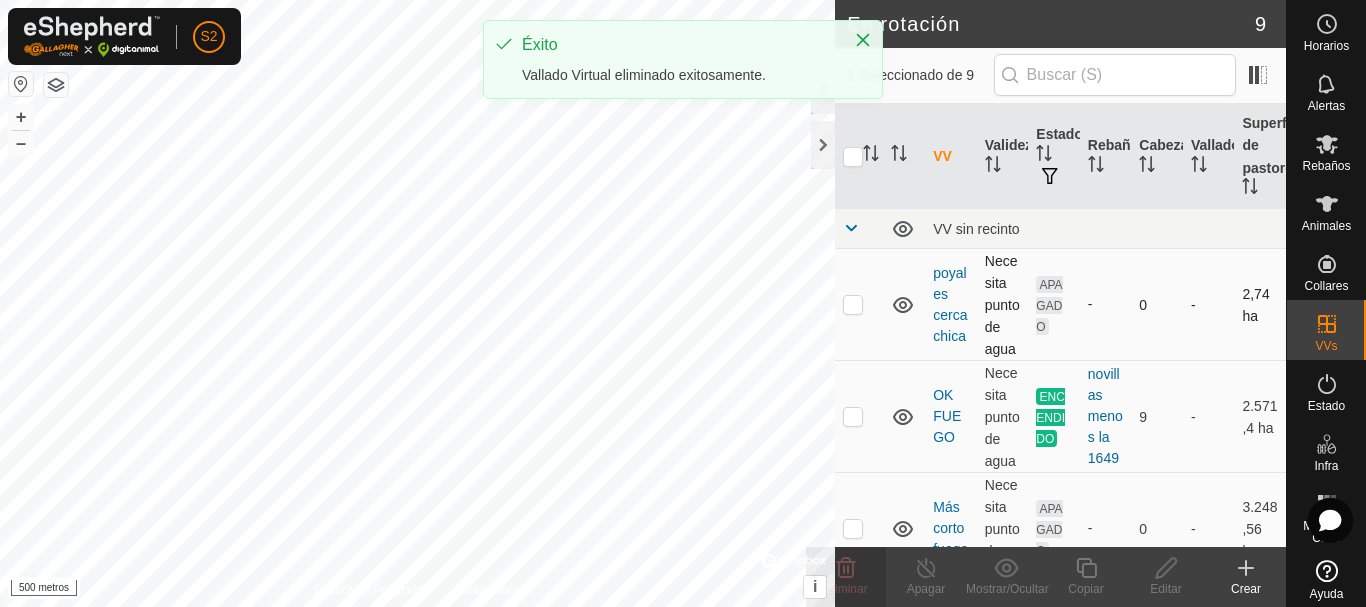 click at bounding box center [853, 304] 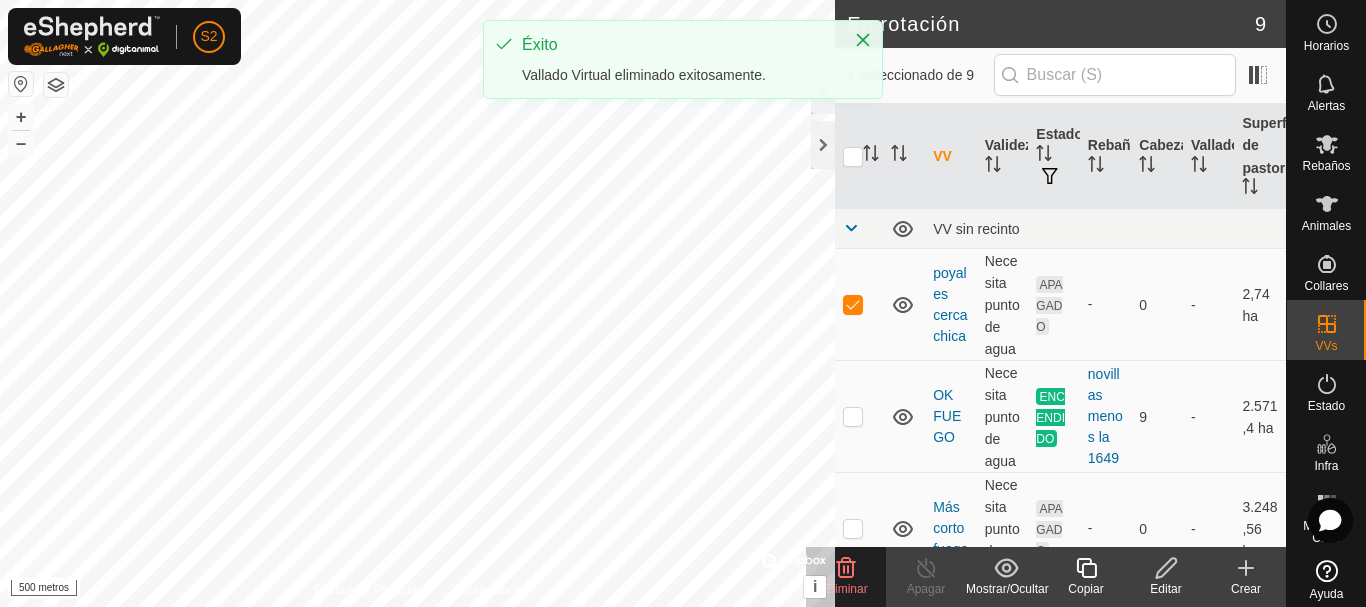 click 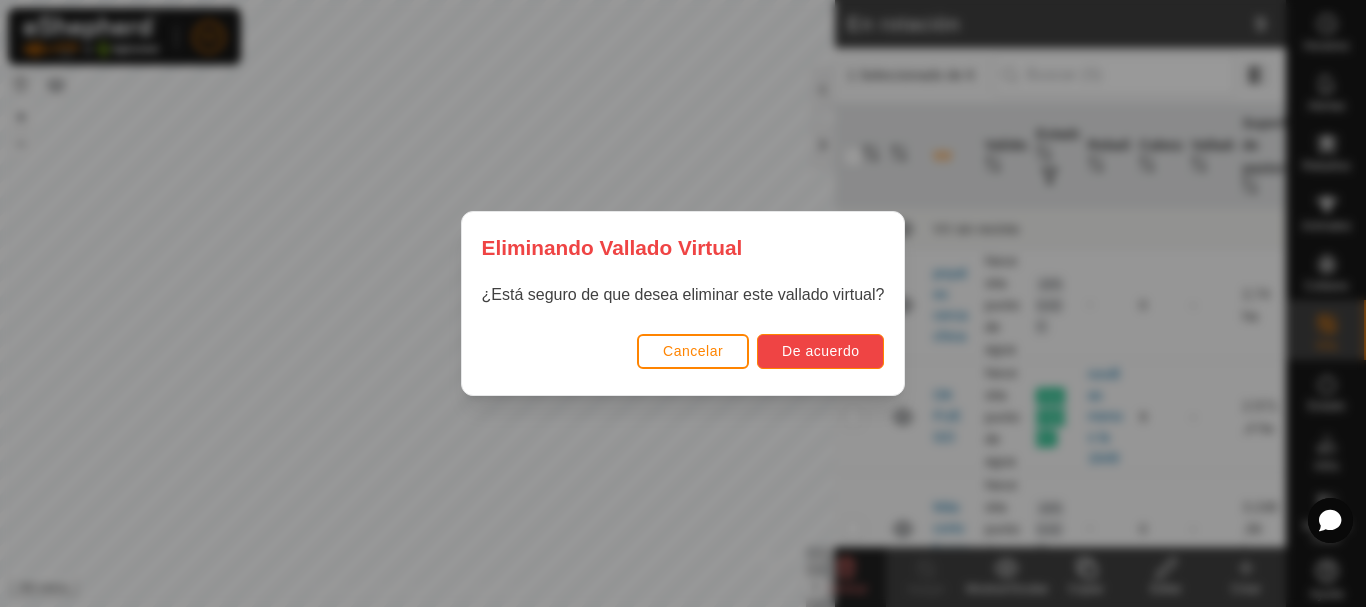 click on "De acuerdo" at bounding box center (820, 351) 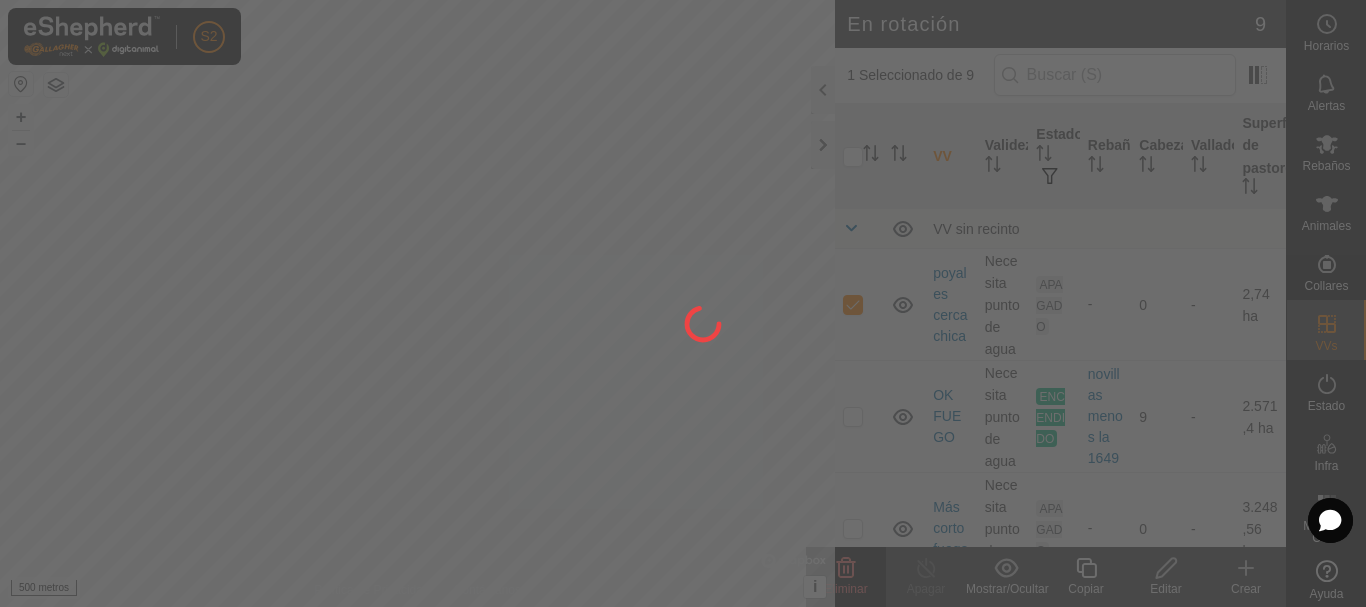 checkbox on "false" 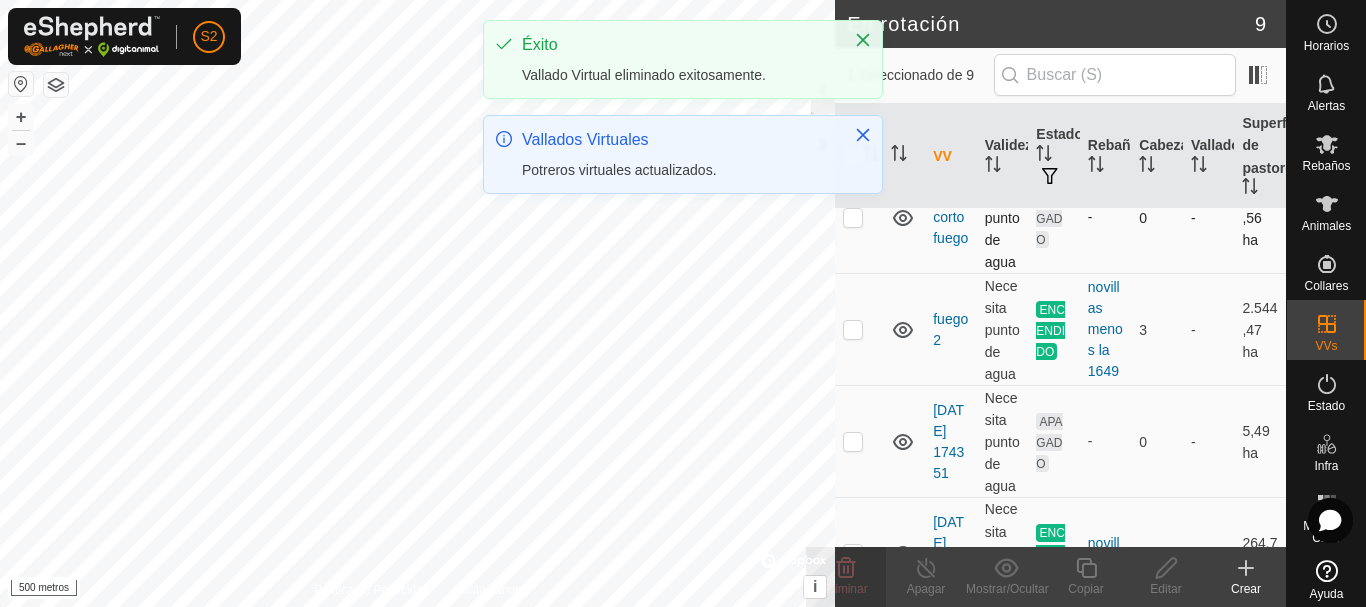scroll, scrollTop: 200, scrollLeft: 0, axis: vertical 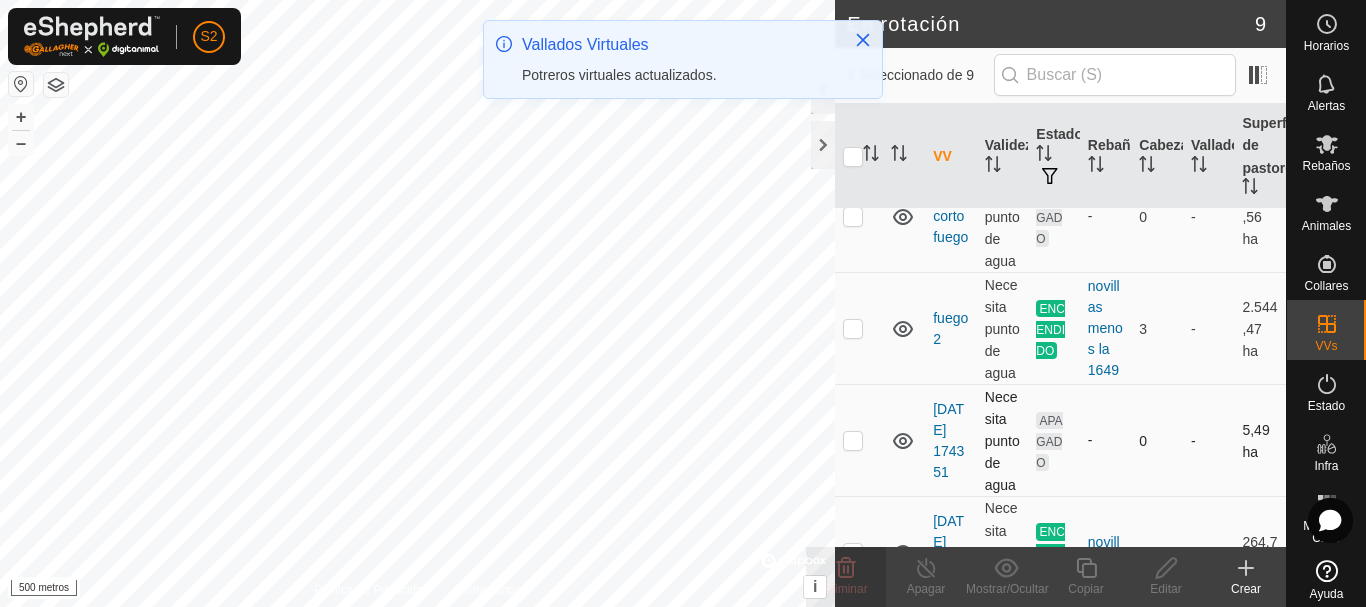 click at bounding box center [859, 441] 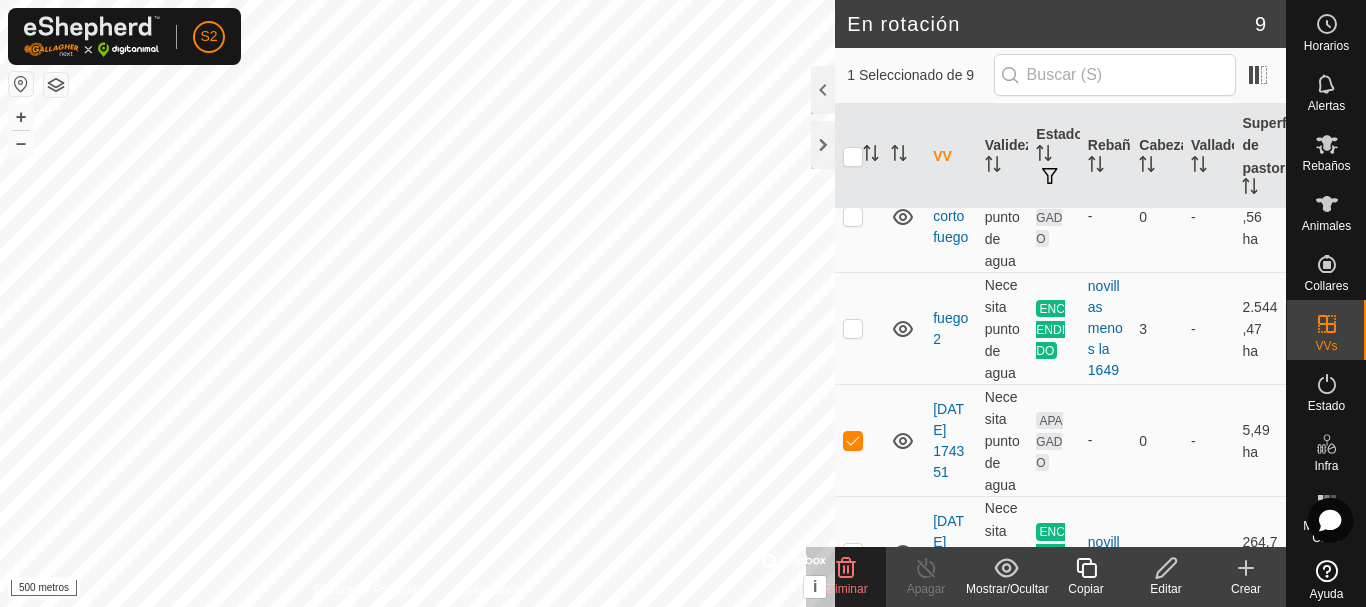 click on "Eliminar" 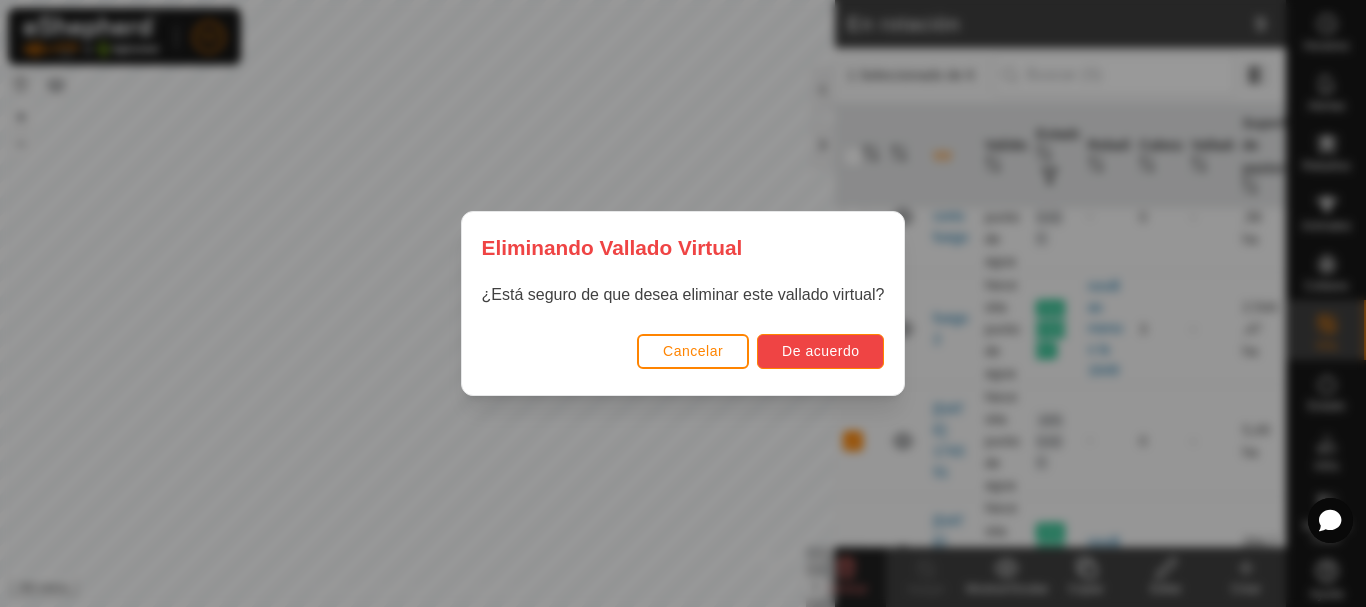 click on "De acuerdo" at bounding box center [820, 351] 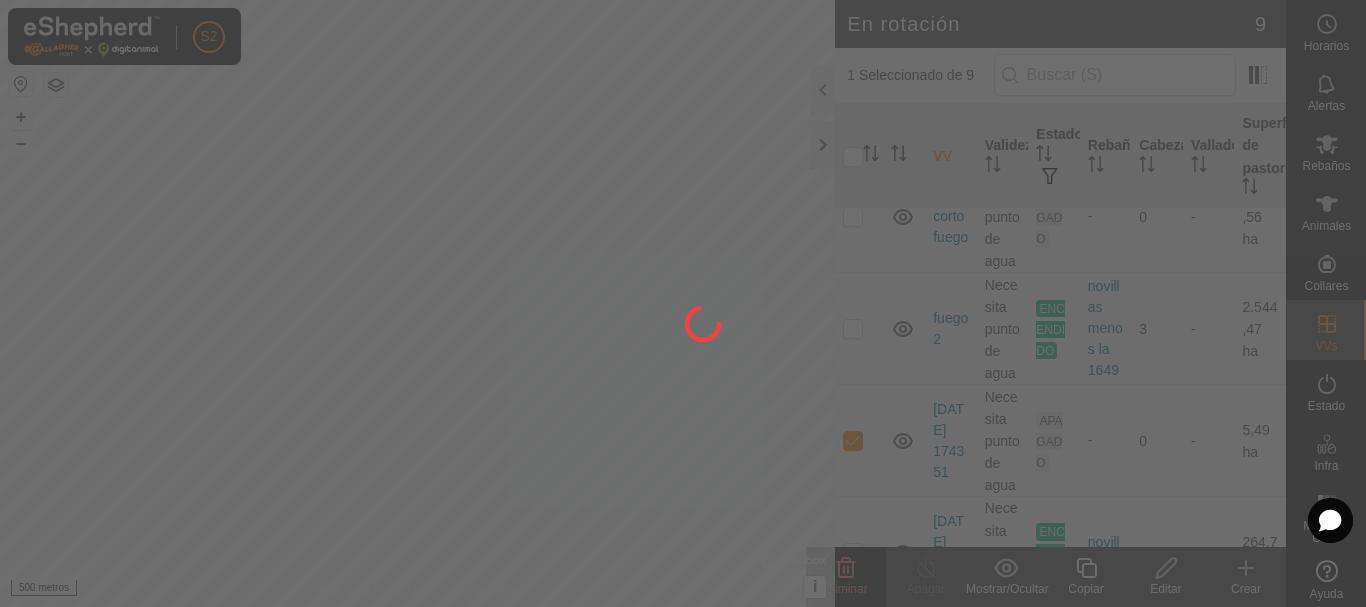 checkbox on "false" 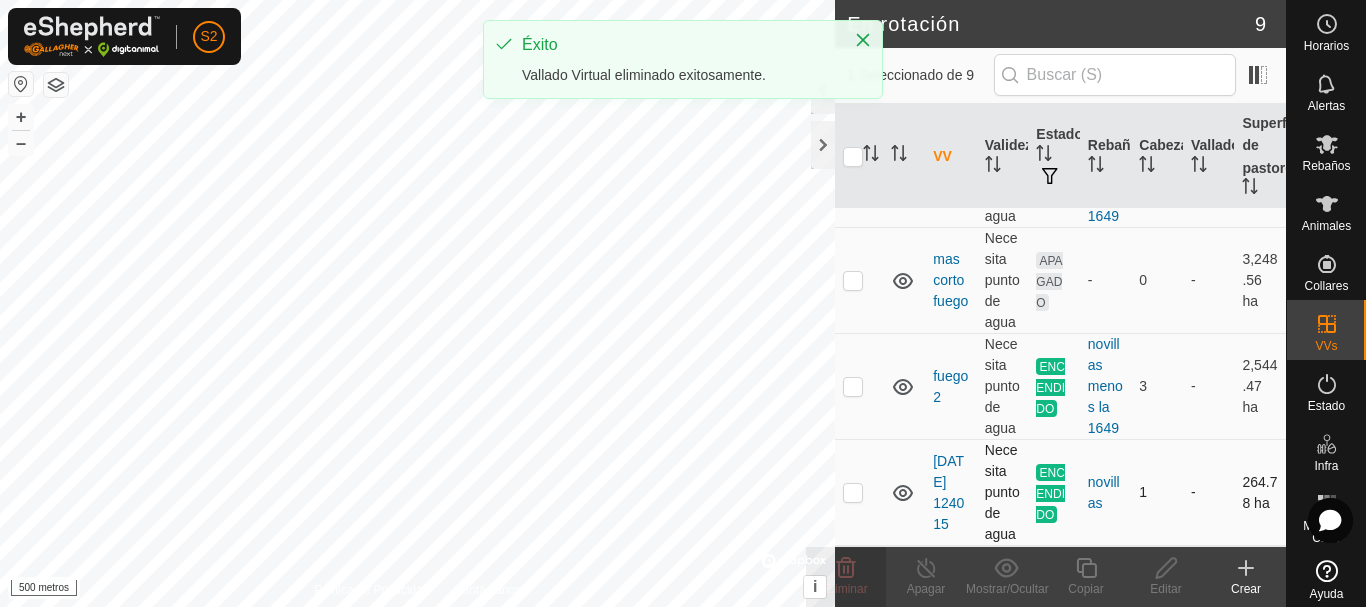 scroll, scrollTop: 153, scrollLeft: 0, axis: vertical 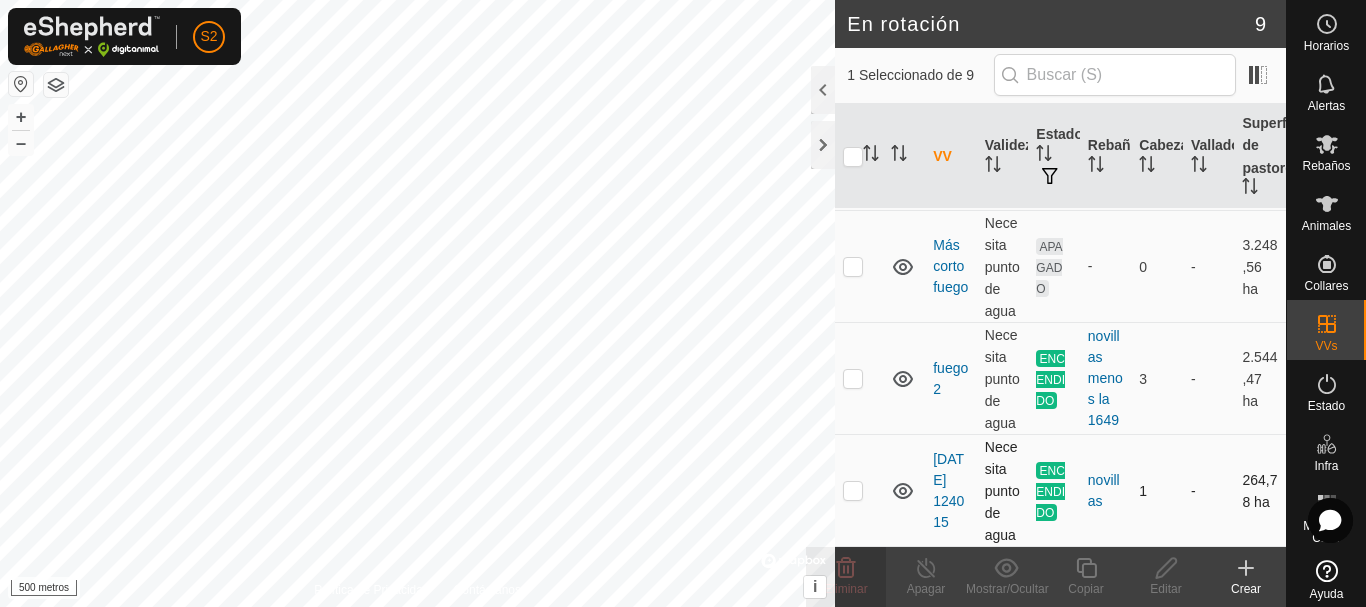click at bounding box center [853, 490] 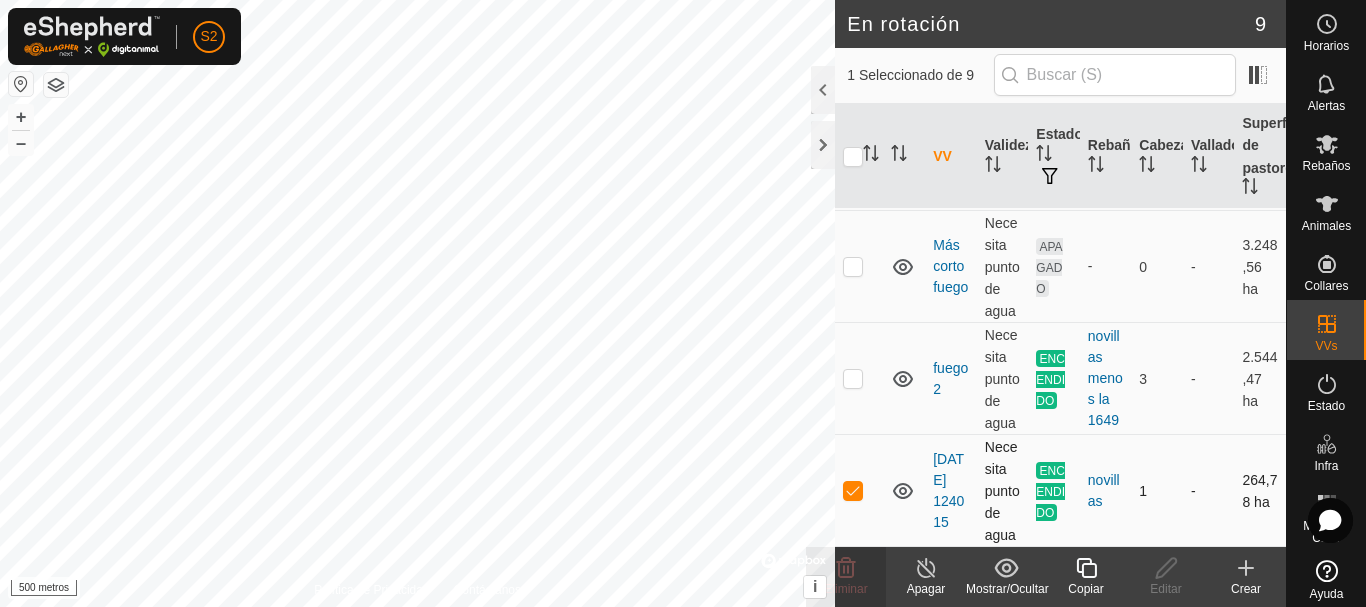 scroll, scrollTop: 0, scrollLeft: 0, axis: both 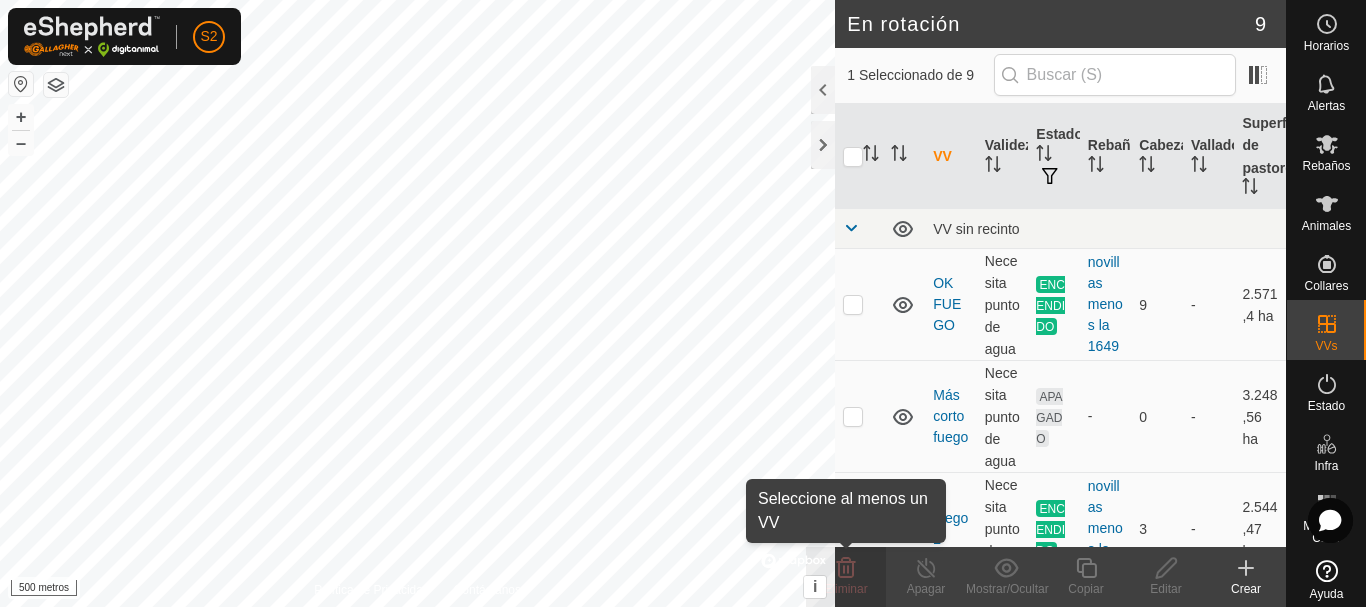 click on "Eliminar" 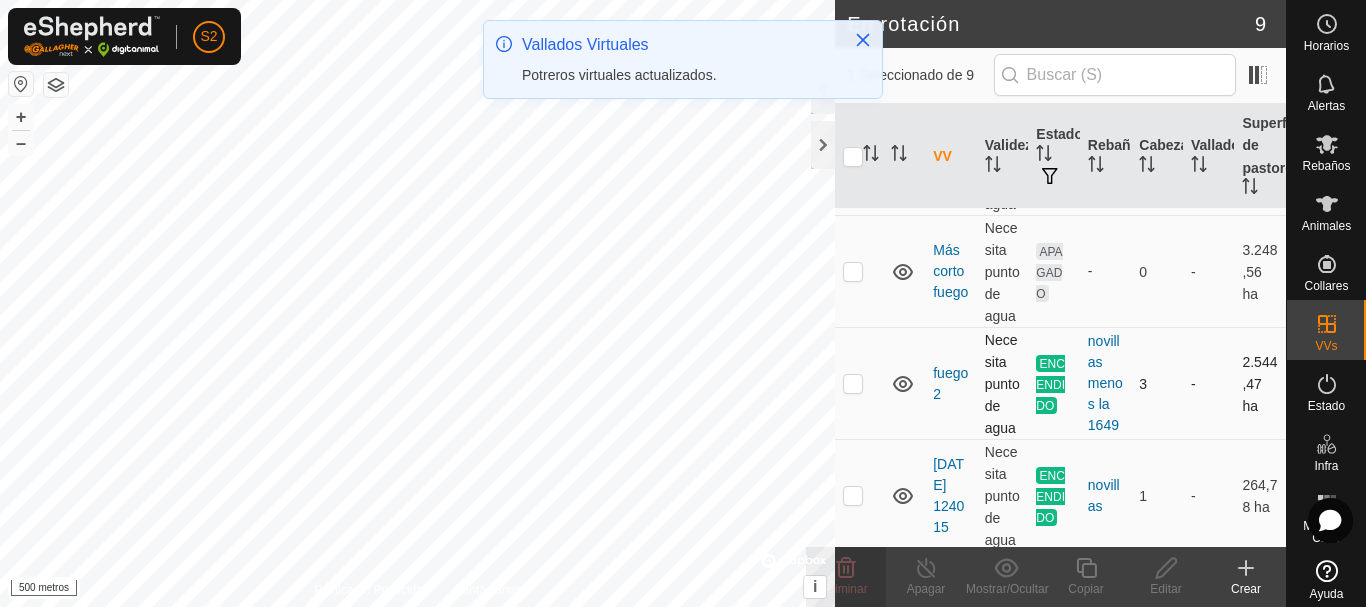 scroll, scrollTop: 153, scrollLeft: 0, axis: vertical 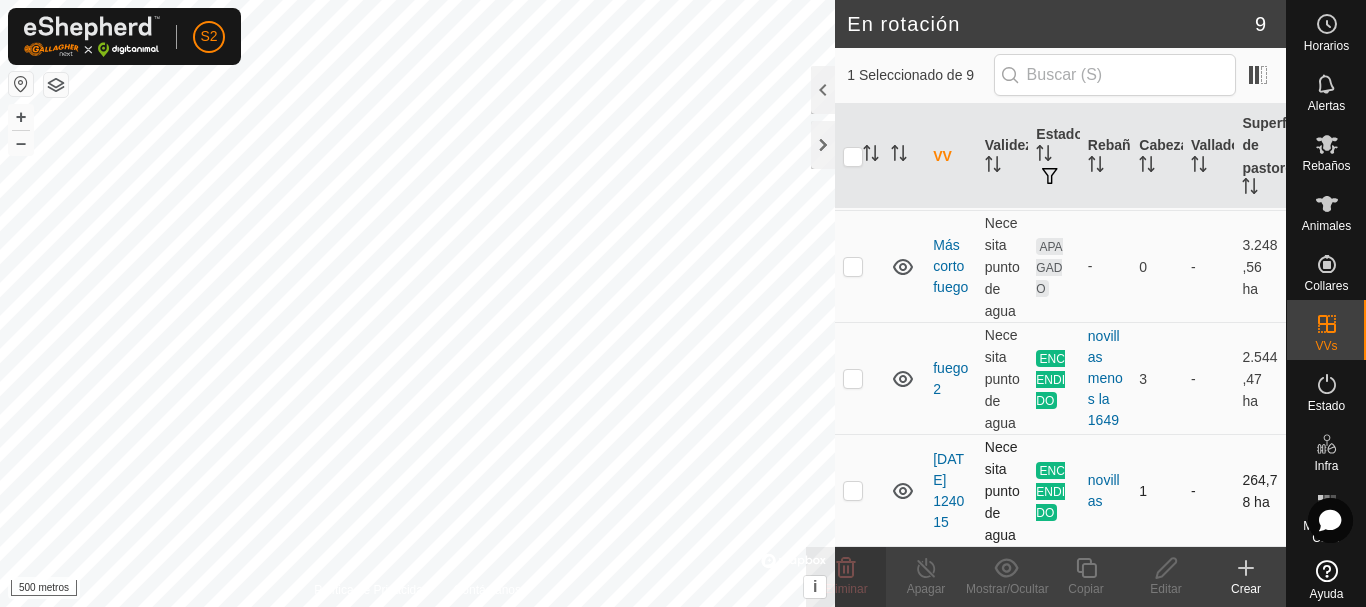 click at bounding box center [859, 491] 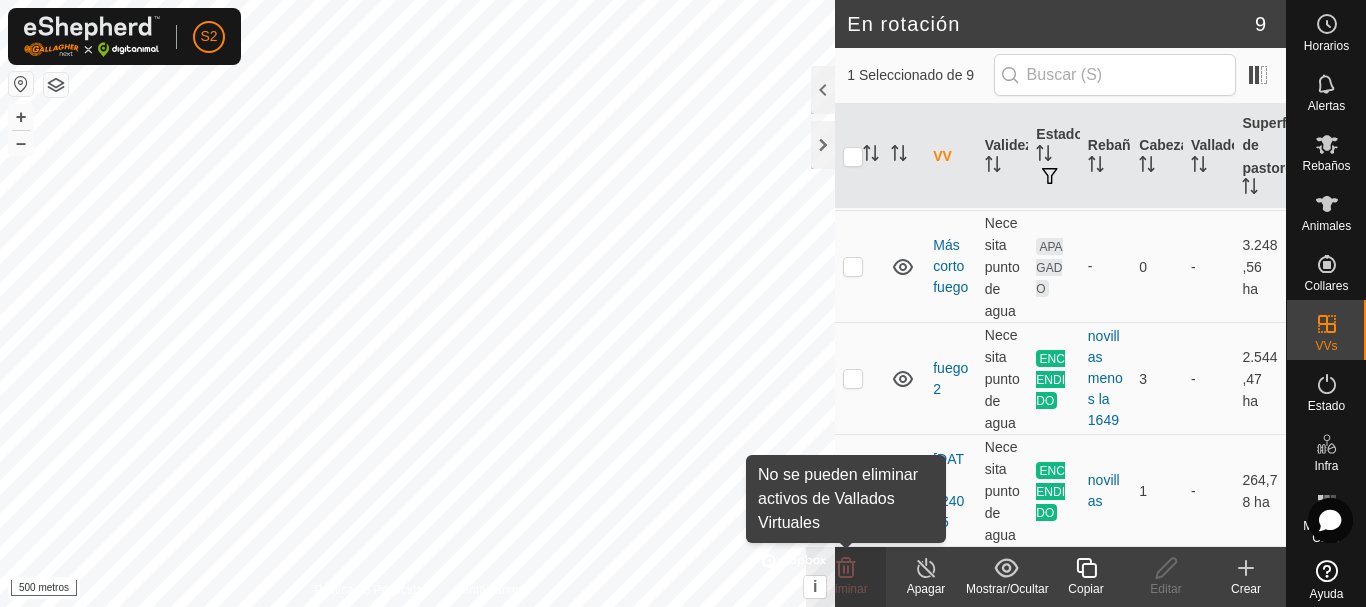 click 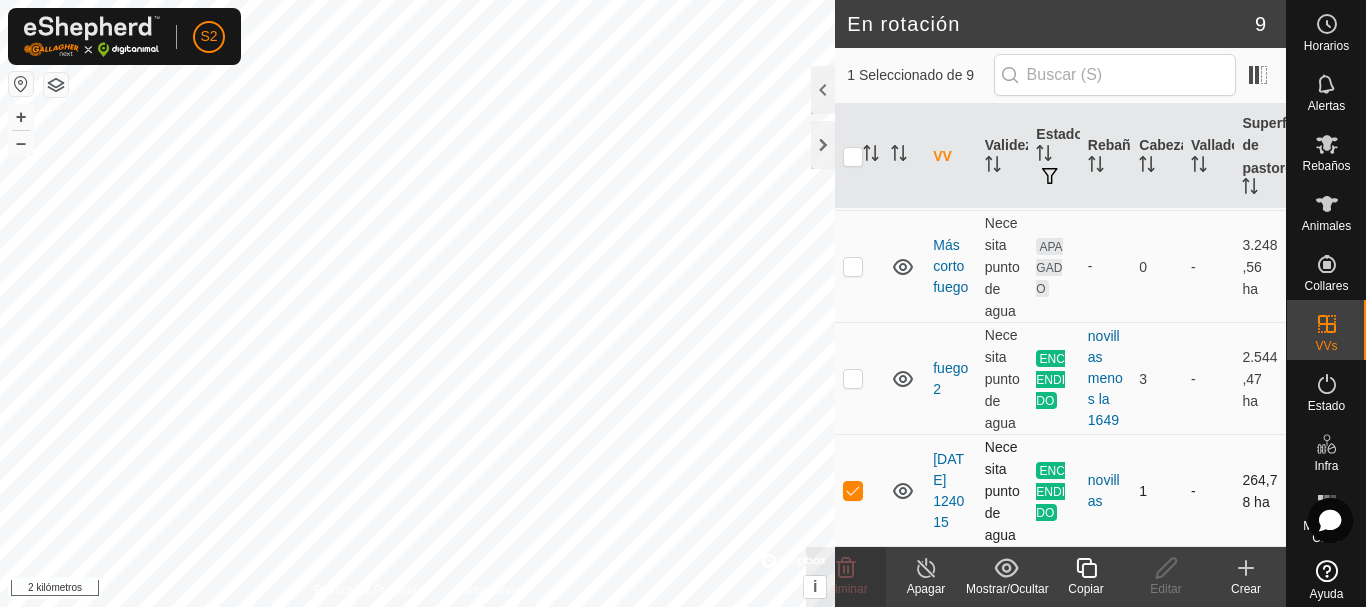 checkbox on "true" 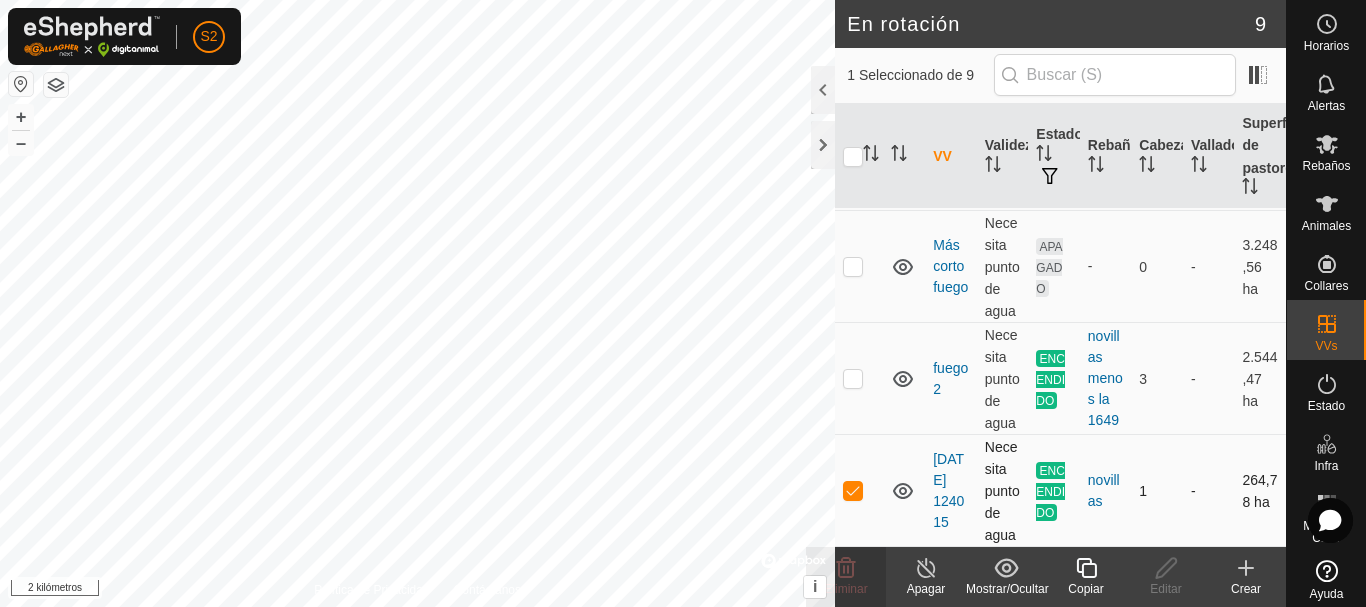 checkbox on "false" 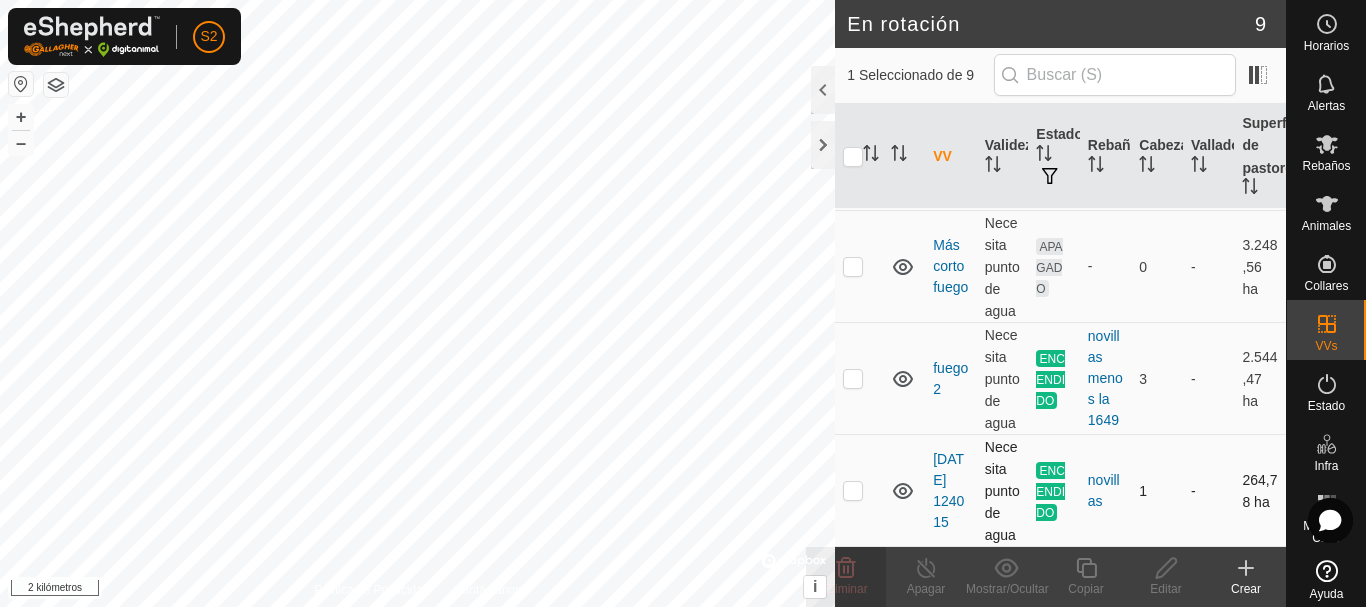 checkbox on "true" 